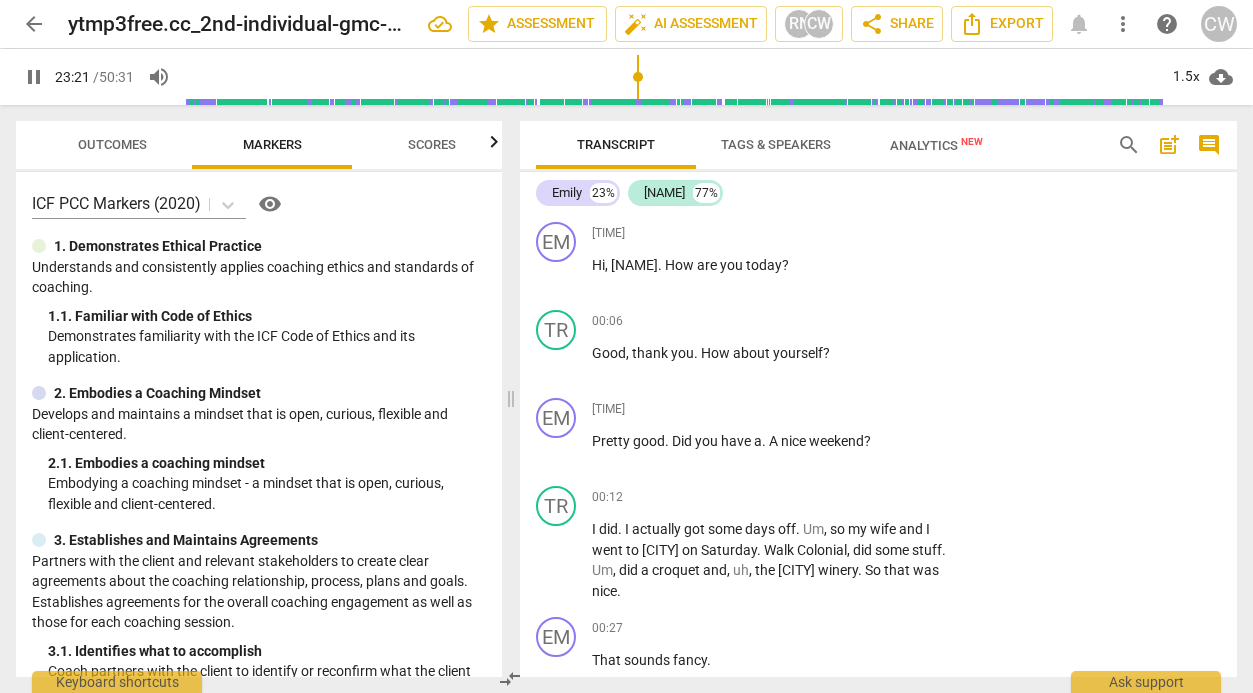 scroll, scrollTop: 0, scrollLeft: 0, axis: both 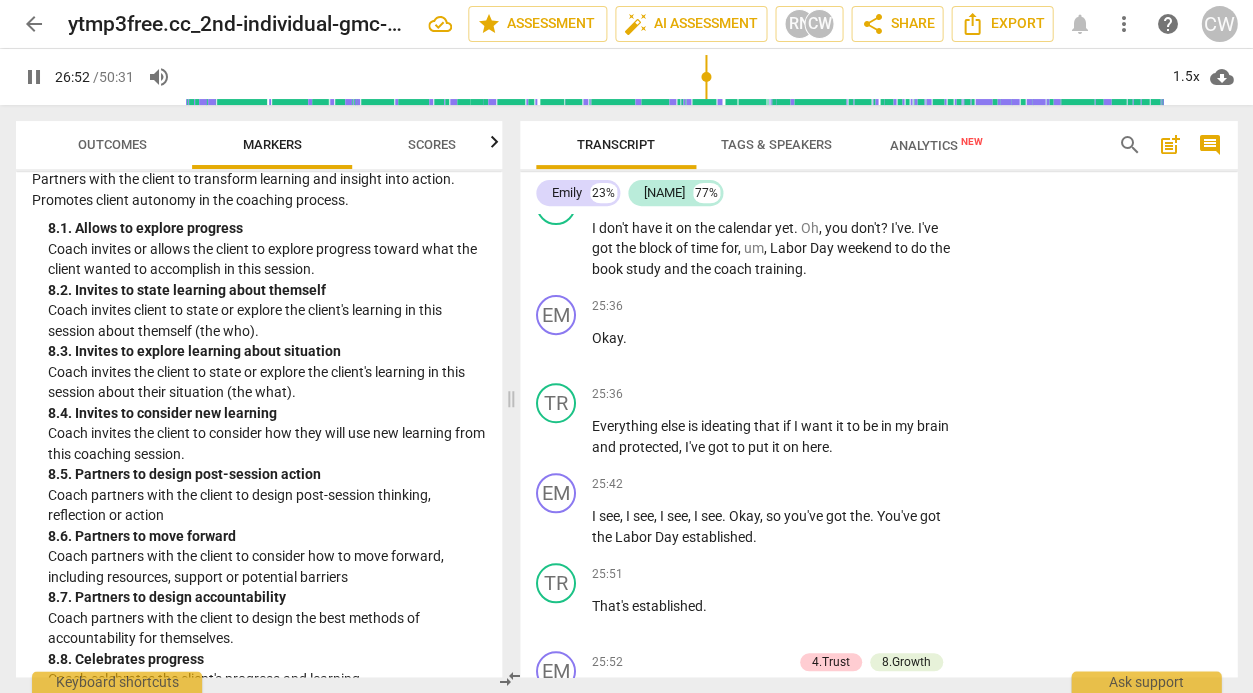 click on "pause" at bounding box center (34, 77) 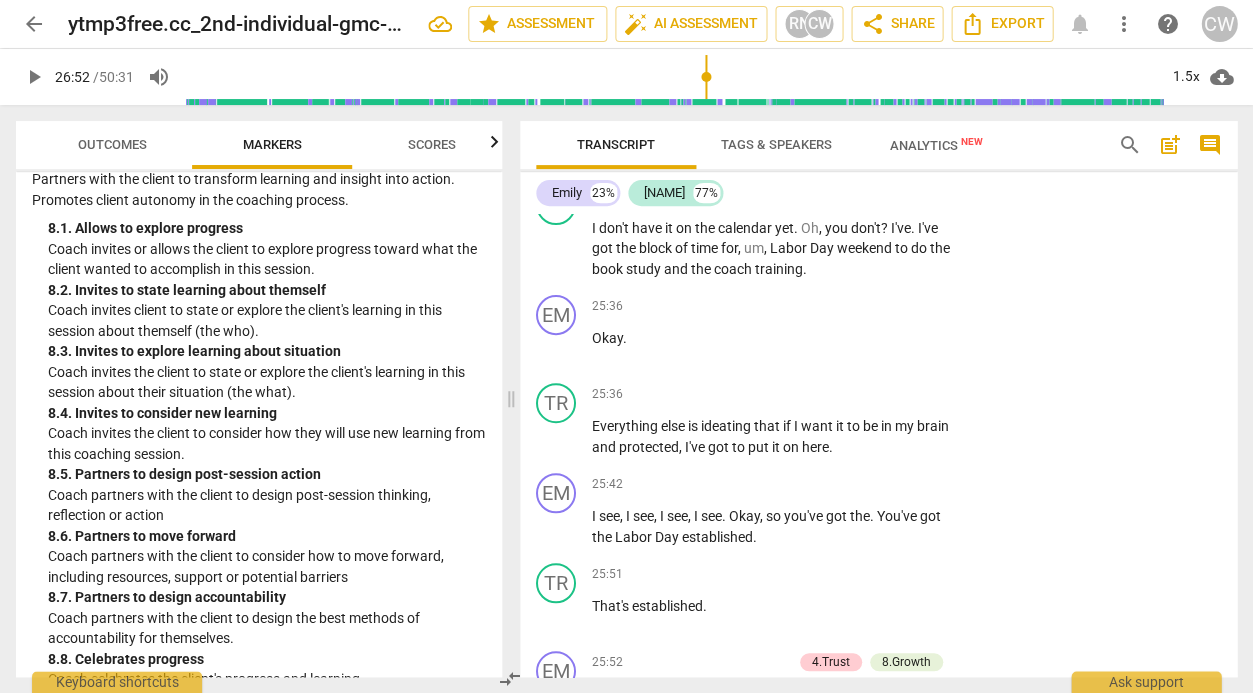 type on "1613" 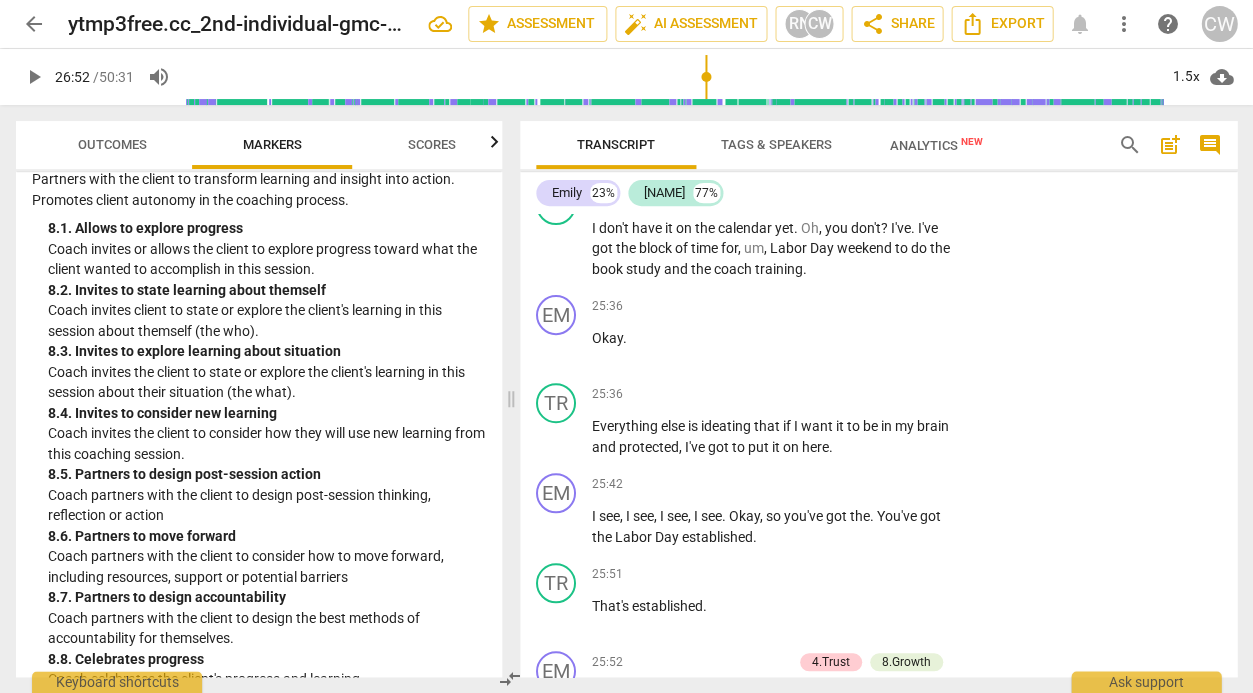 drag, startPoint x: 1228, startPoint y: 431, endPoint x: 1232, endPoint y: 446, distance: 15.524175 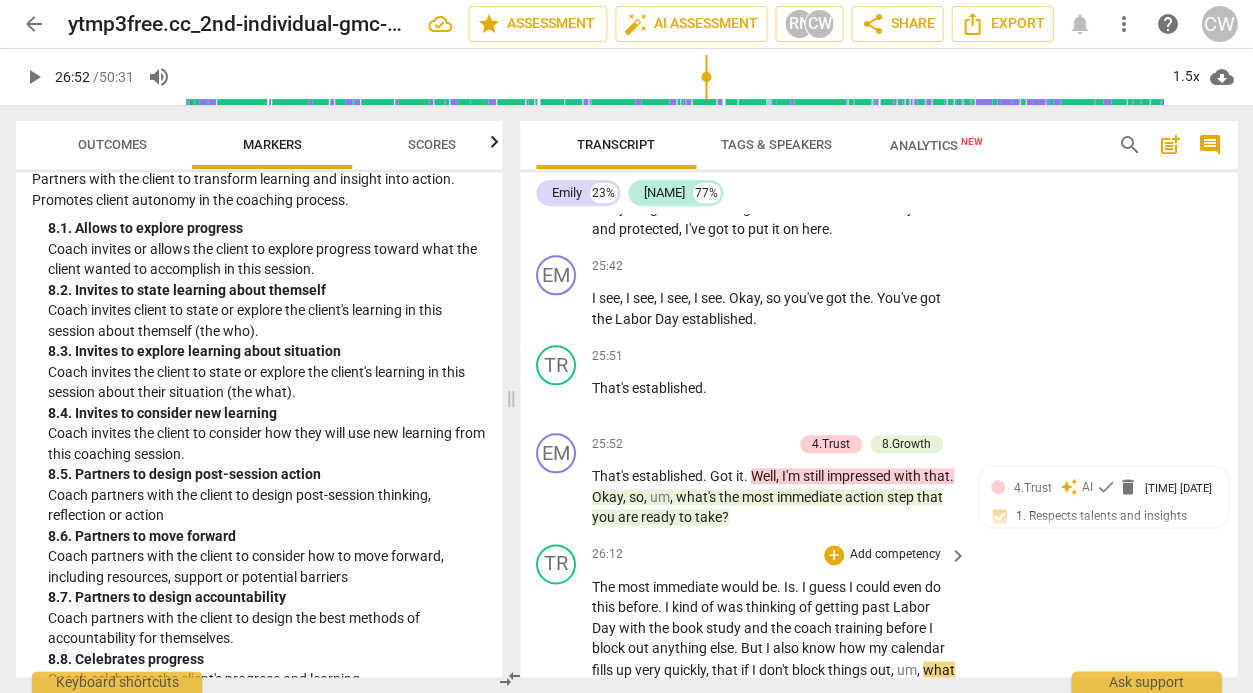 click on "Add competency" at bounding box center (895, 555) 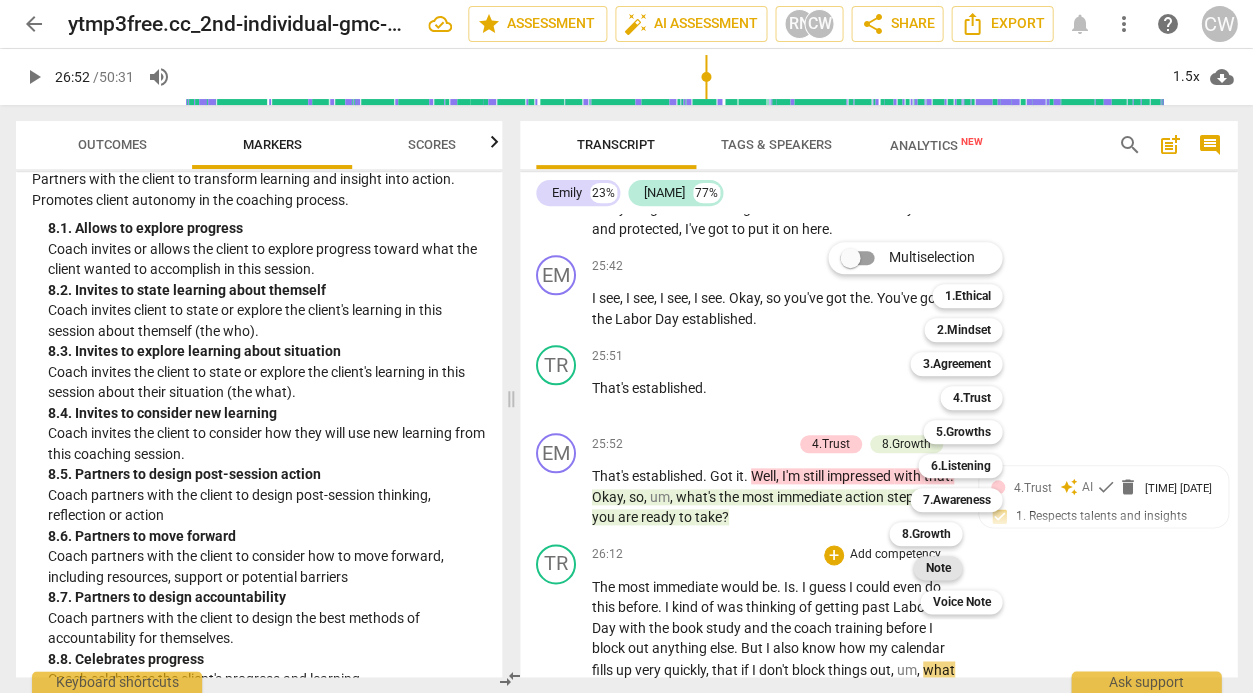 click on "Note" at bounding box center (937, 568) 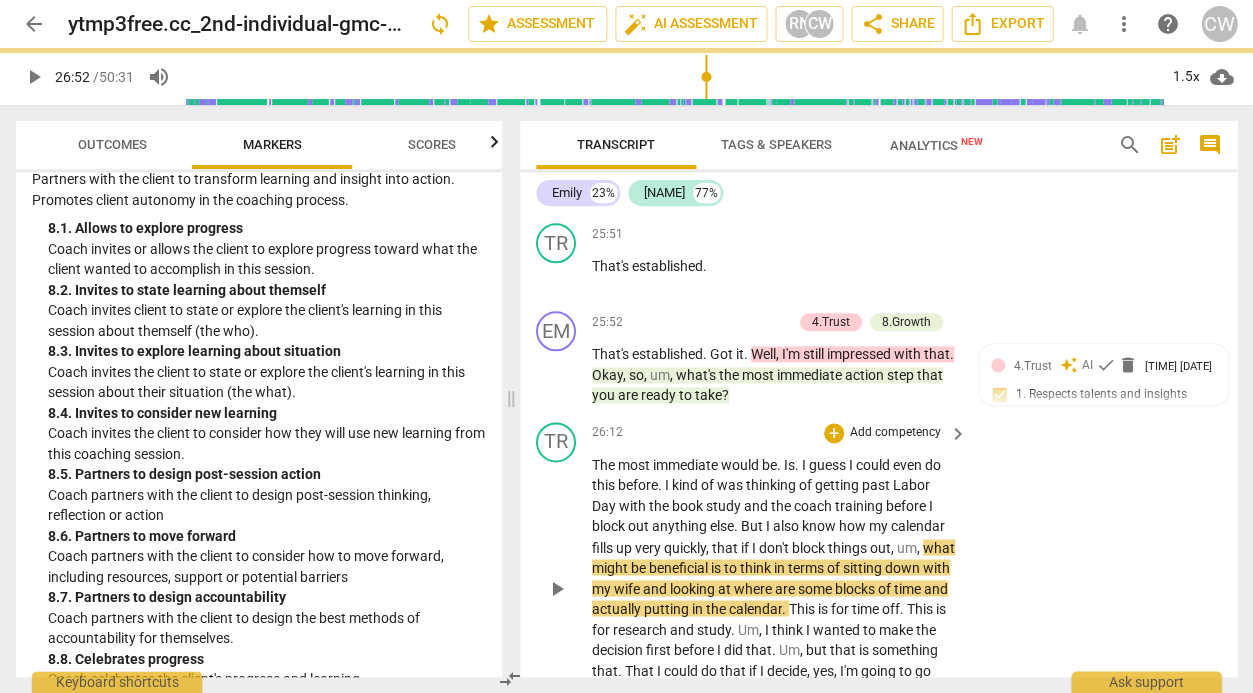 scroll, scrollTop: 11038, scrollLeft: 0, axis: vertical 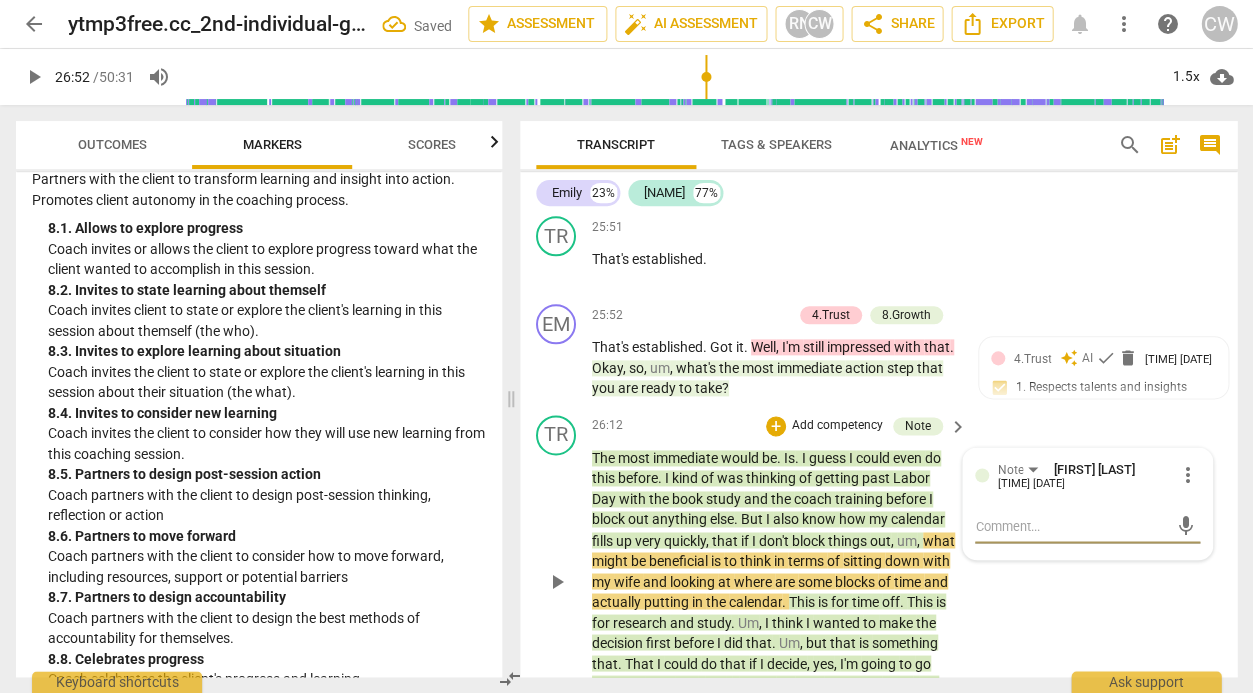 type on "T" 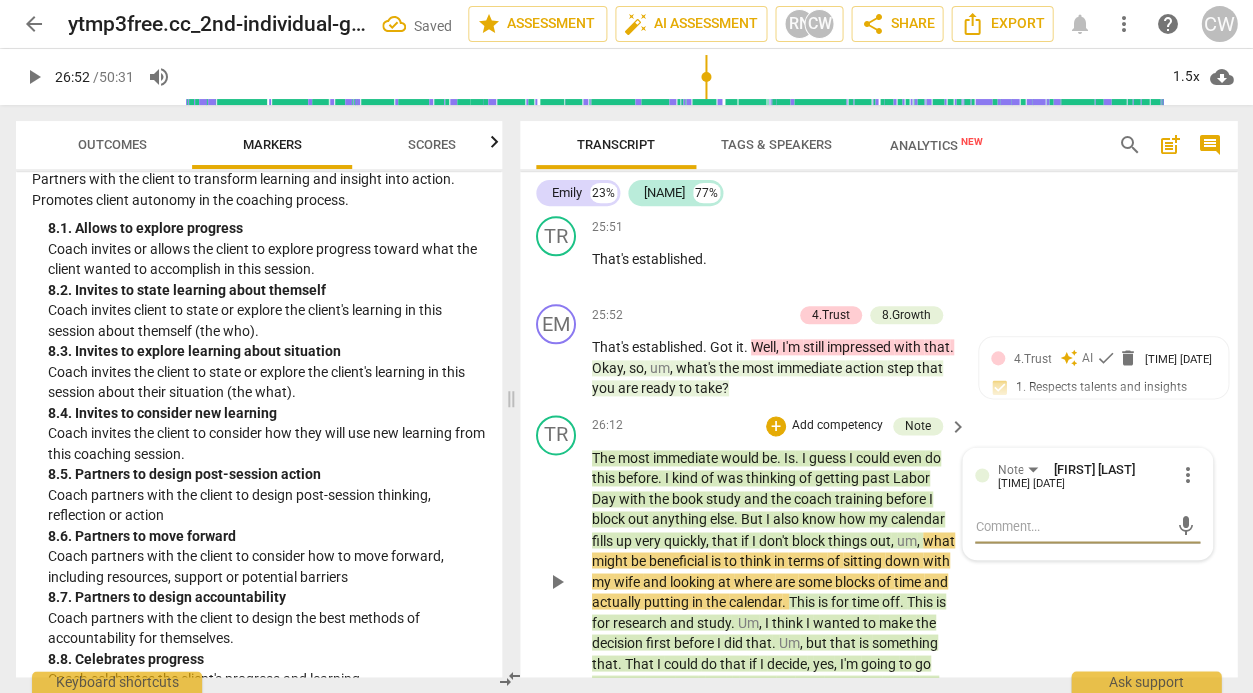type on "T" 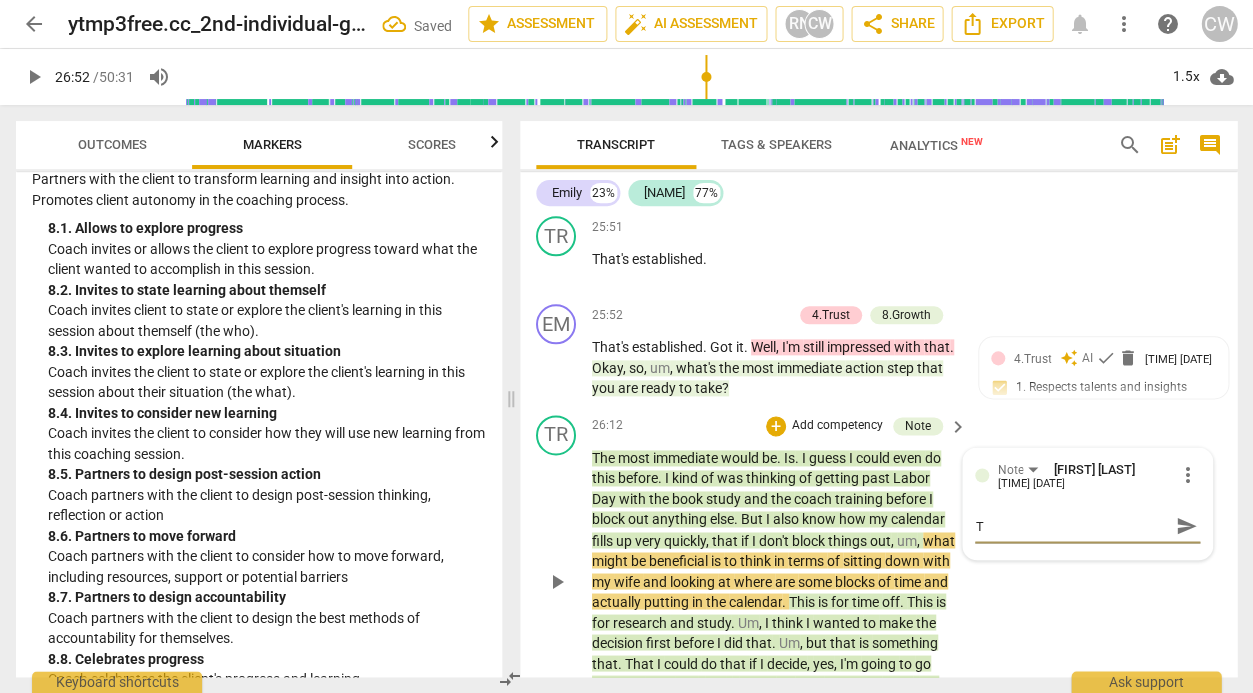 type on "Te" 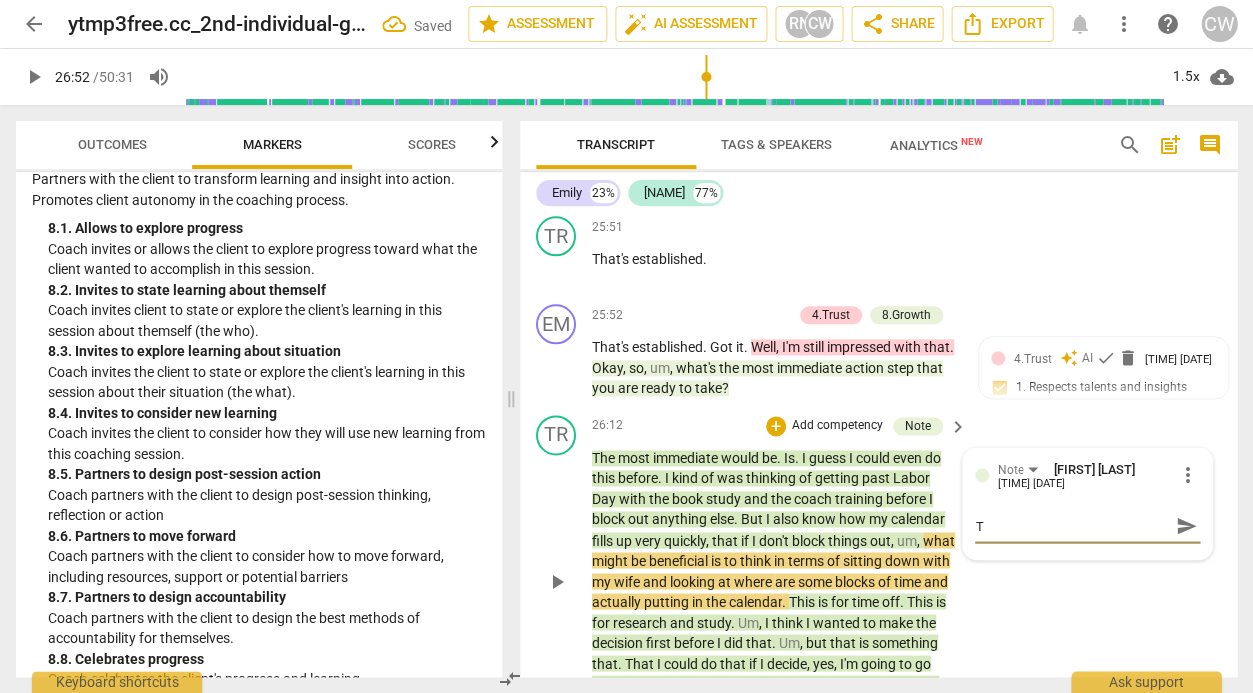 type on "Te" 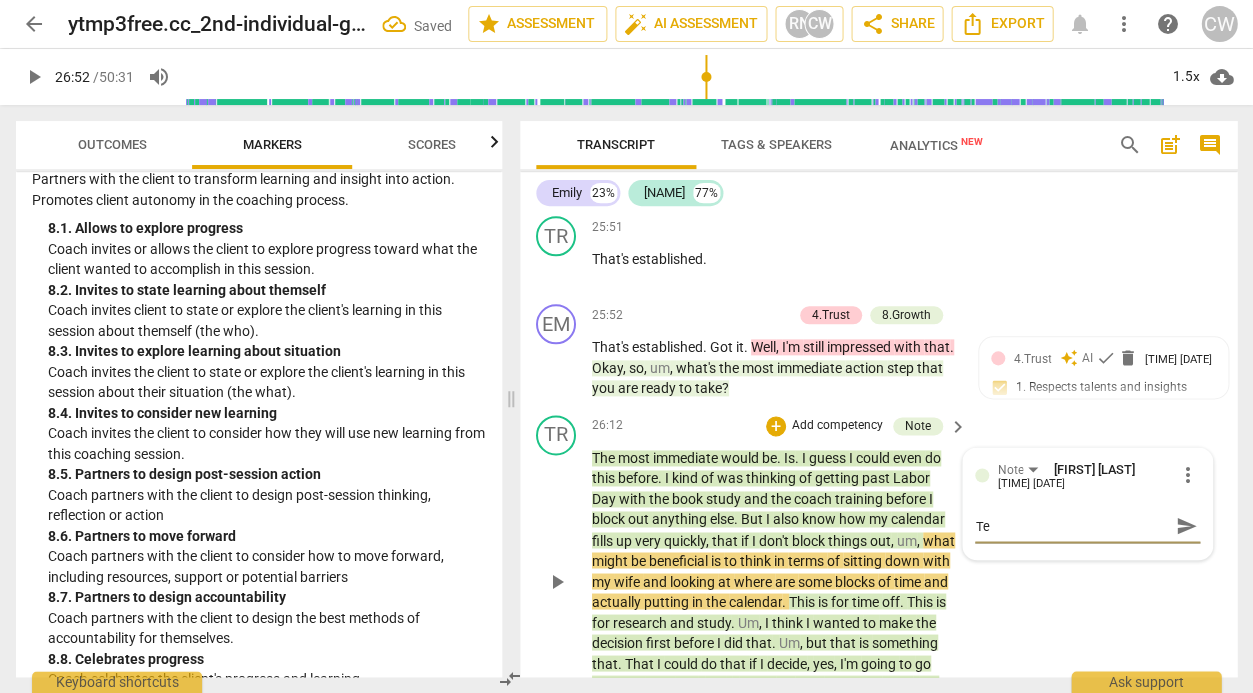 type on "T" 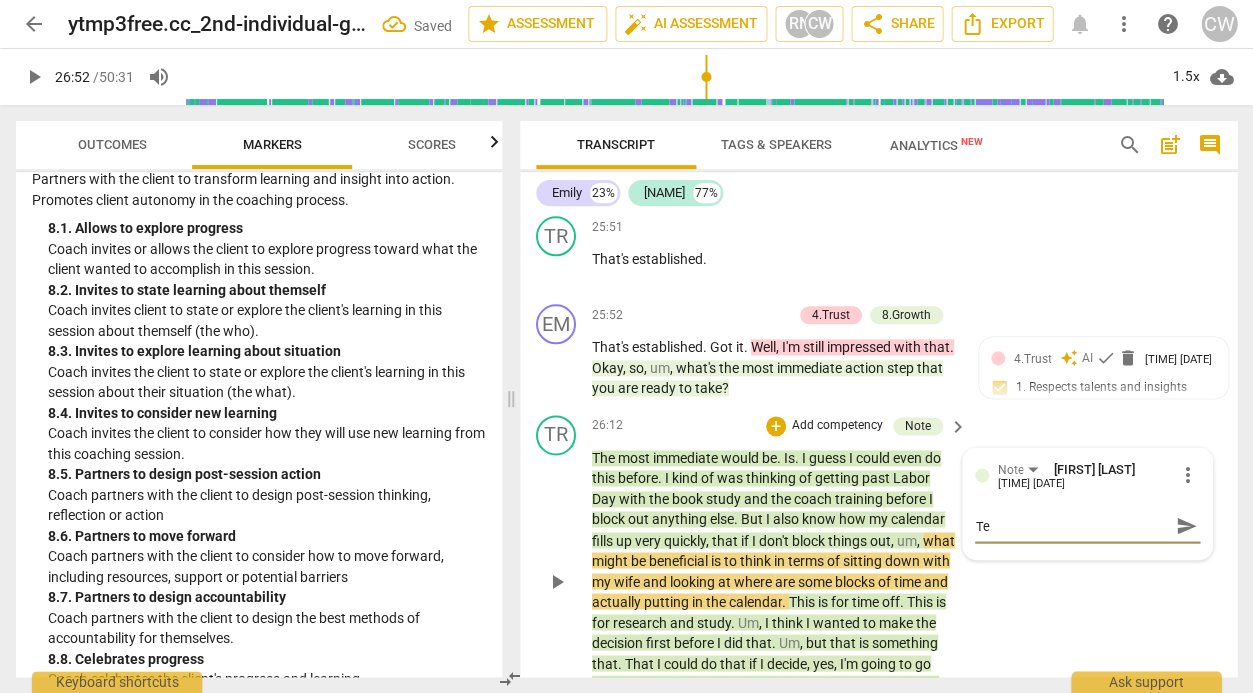 type on "T" 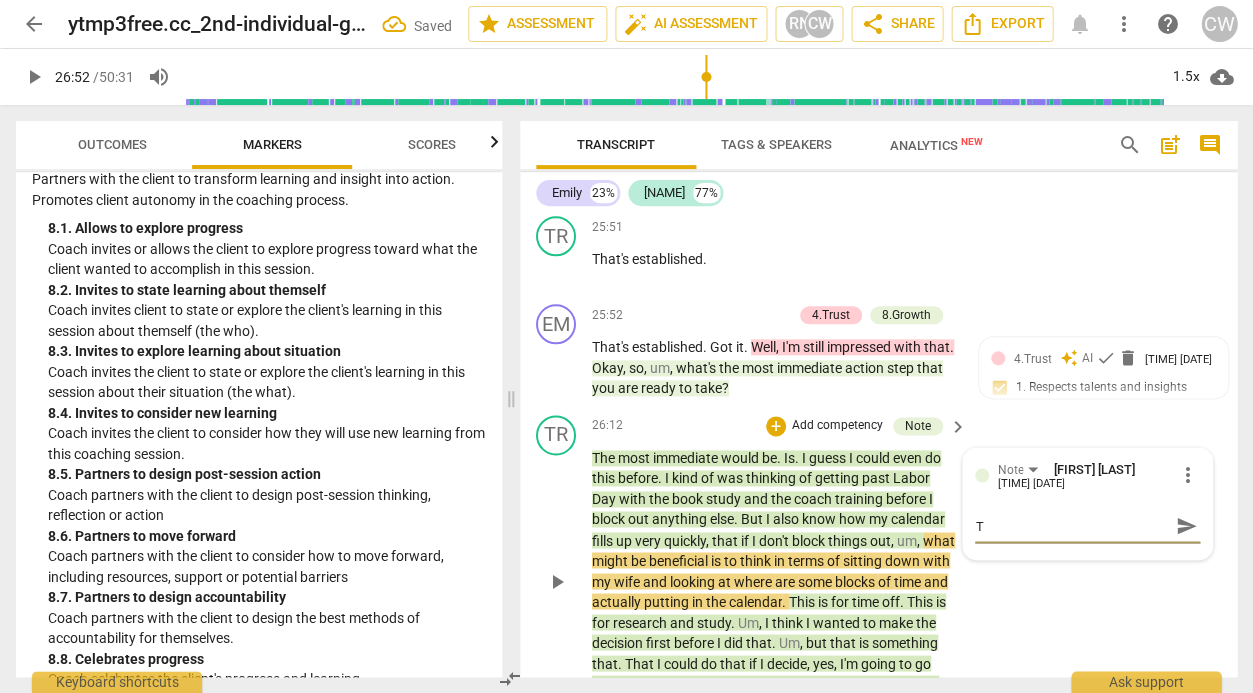 type on "Th" 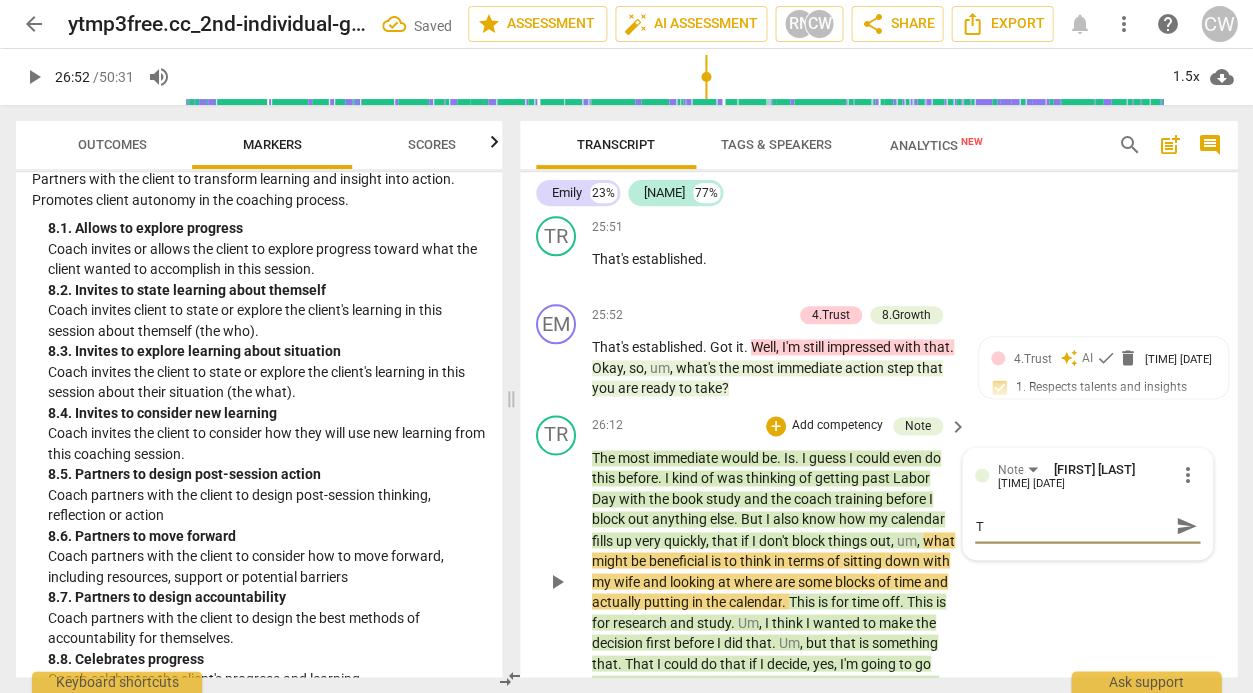 type on "Th" 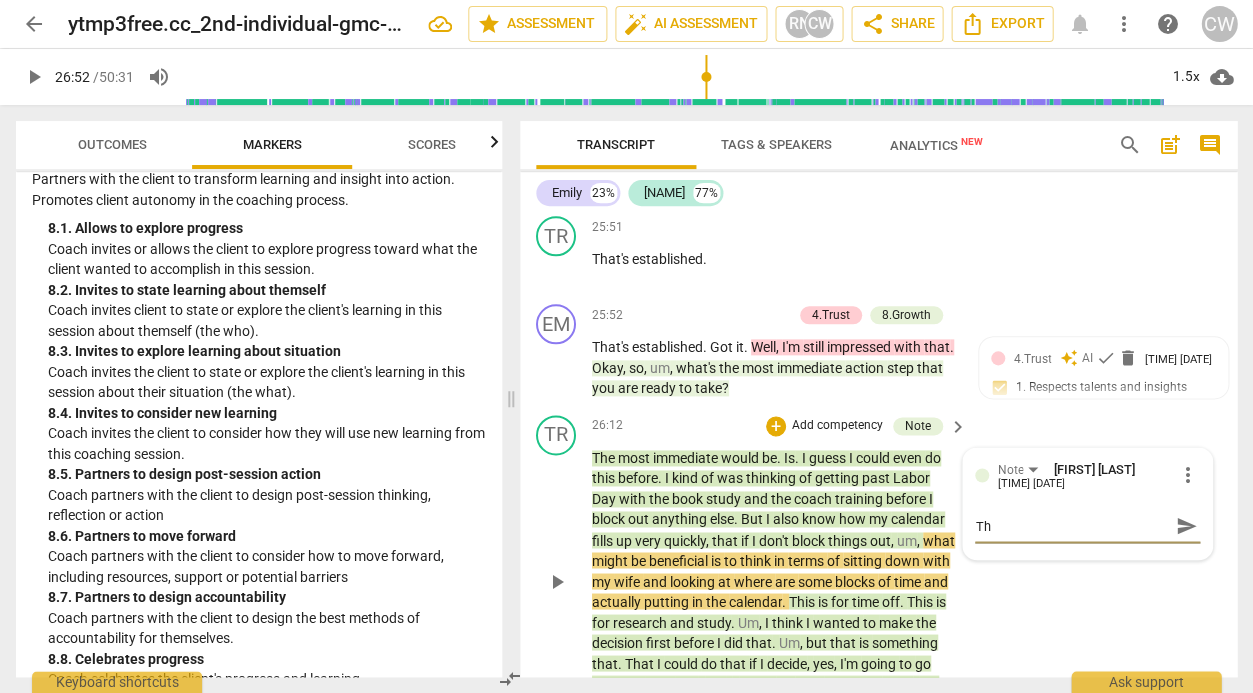 type on "The" 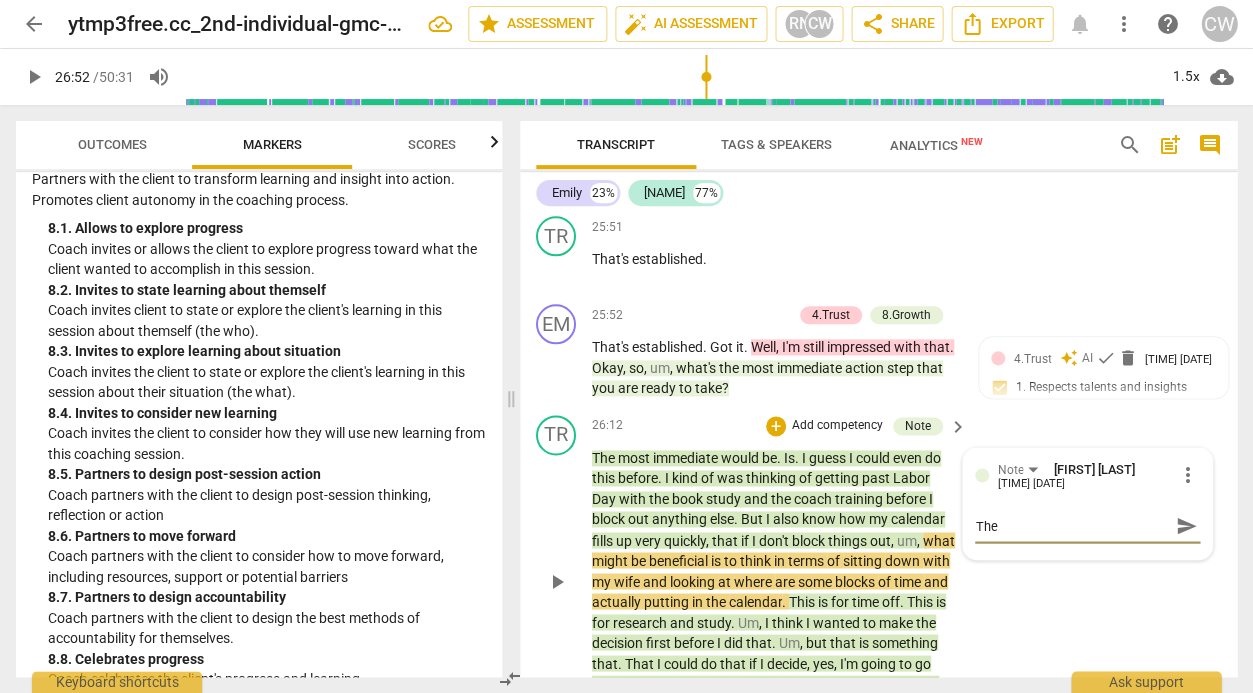 type on "Ther" 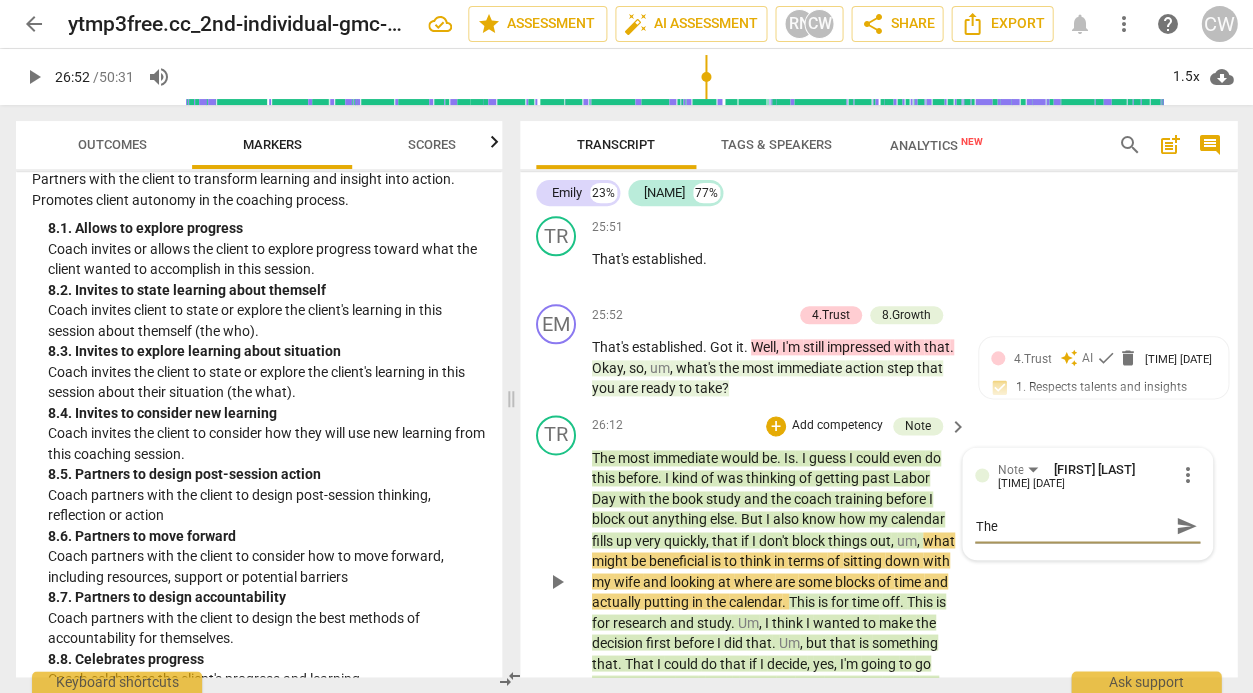 type on "Ther" 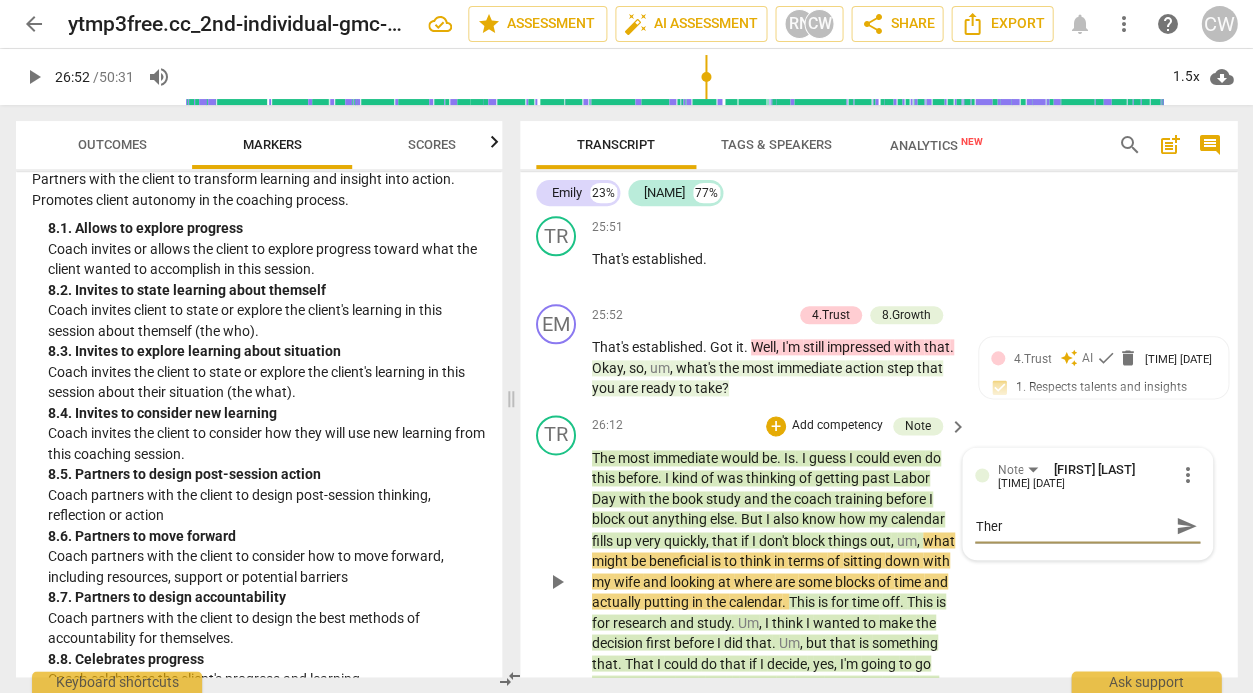 type on "There" 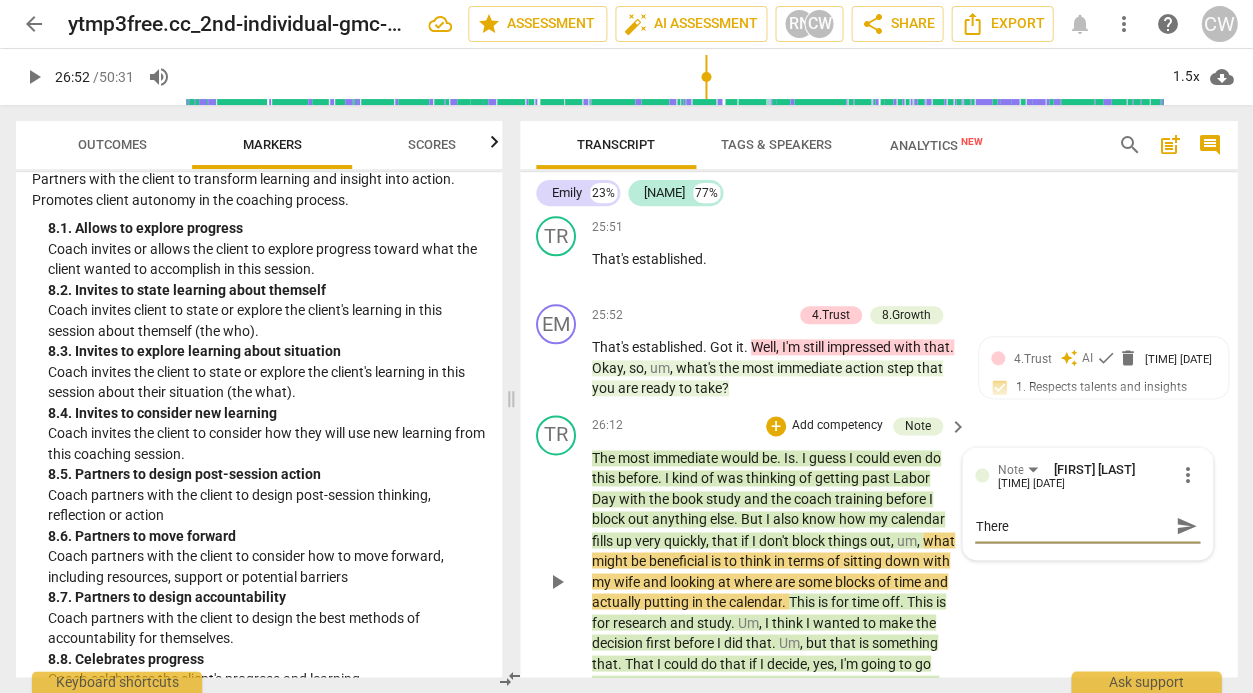 type on "There'" 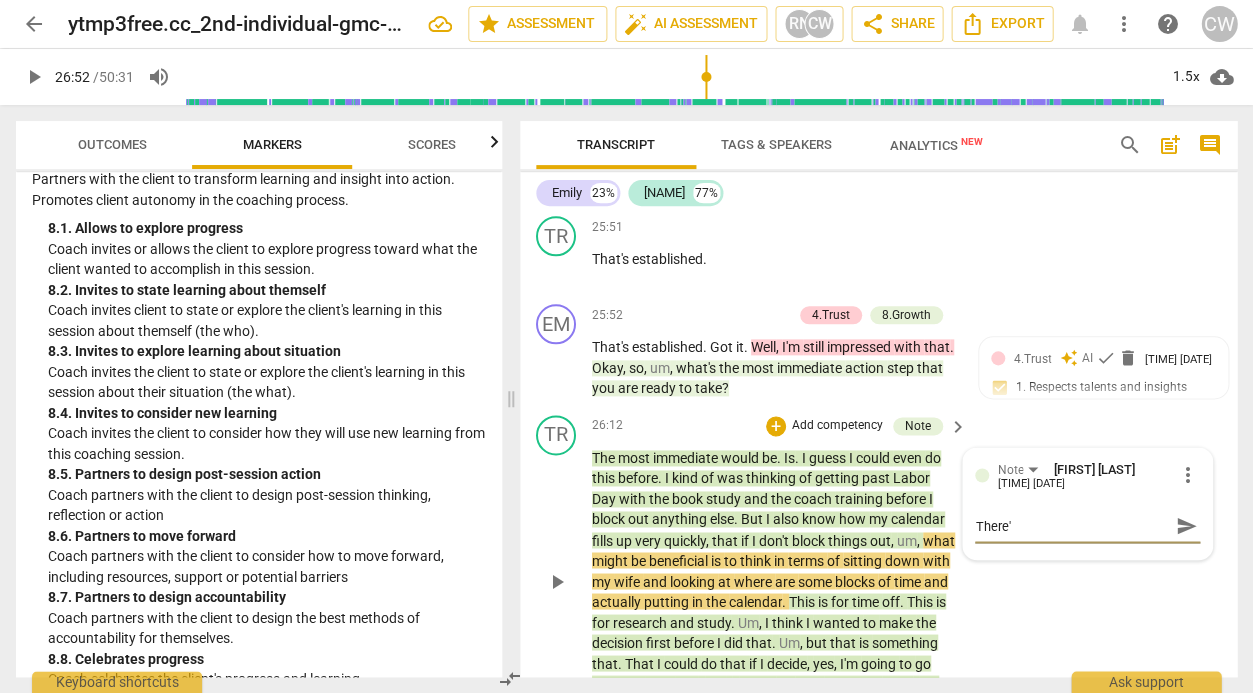 type on "There's" 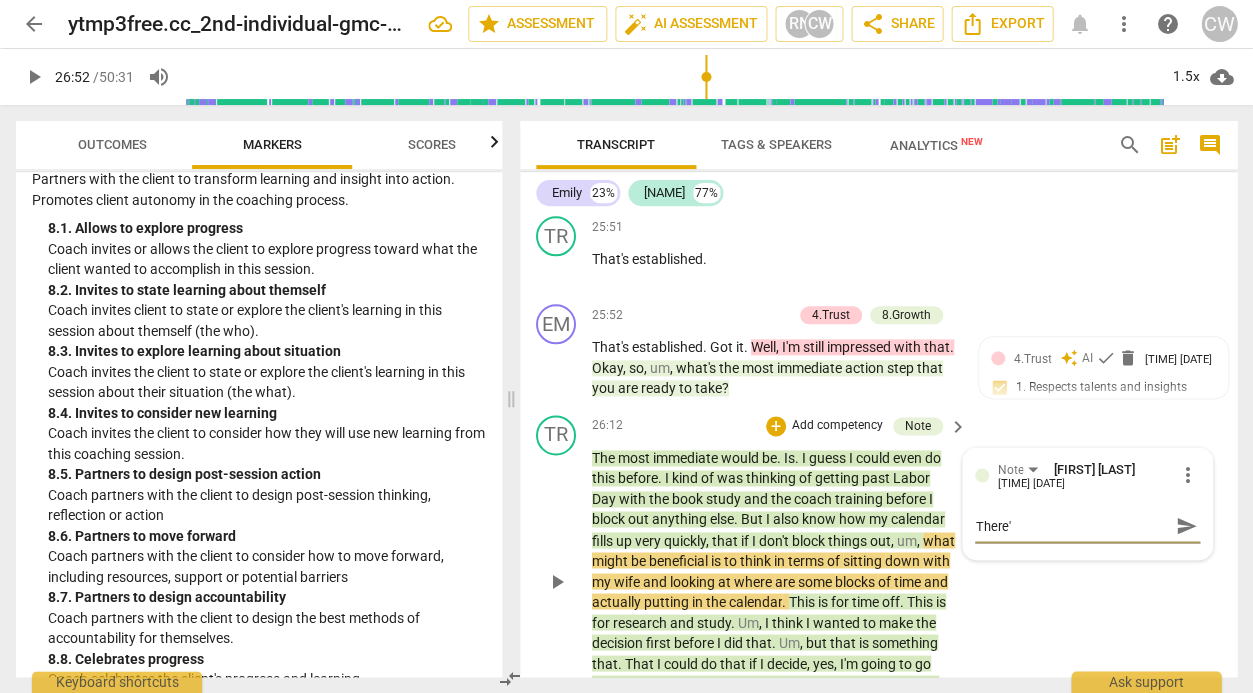 type on "There's" 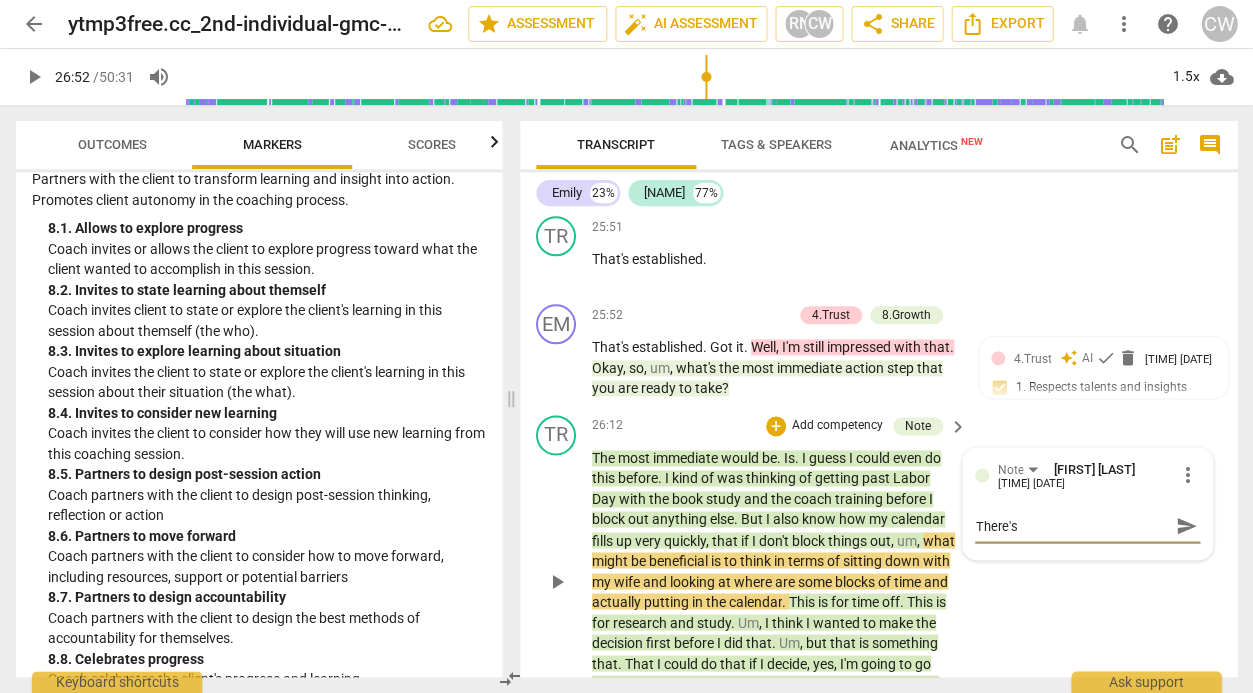 type on "There's" 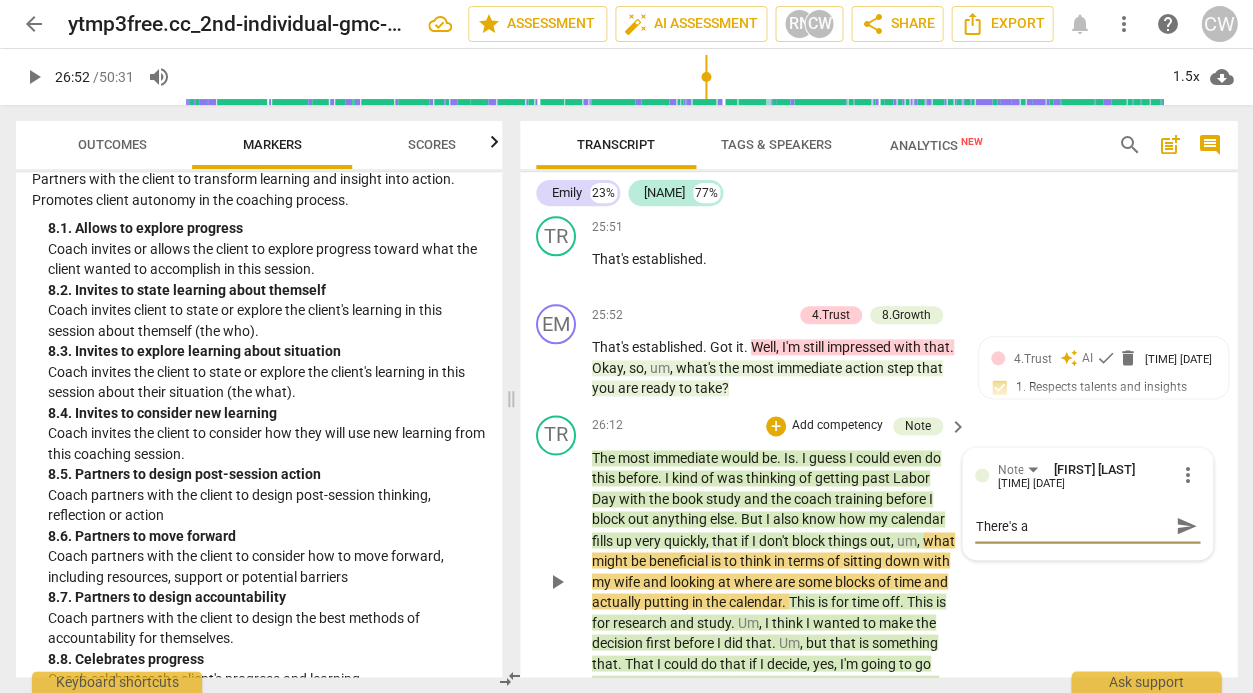 type on "There's a" 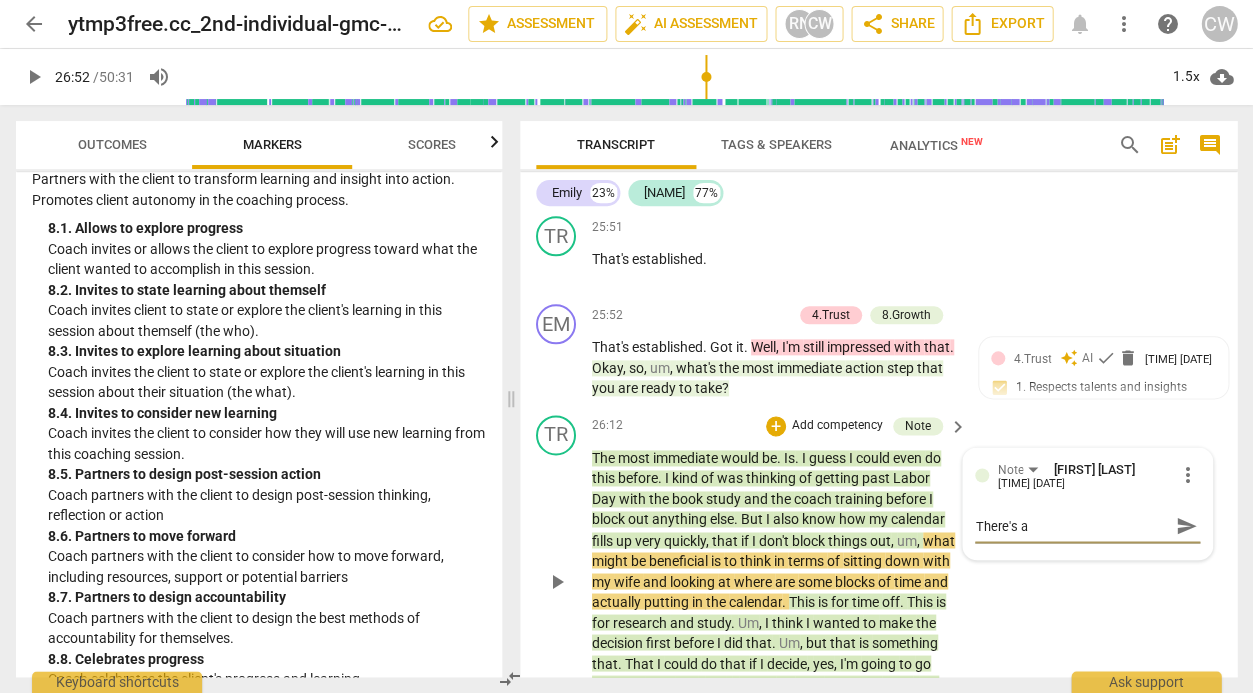 type on "There's a" 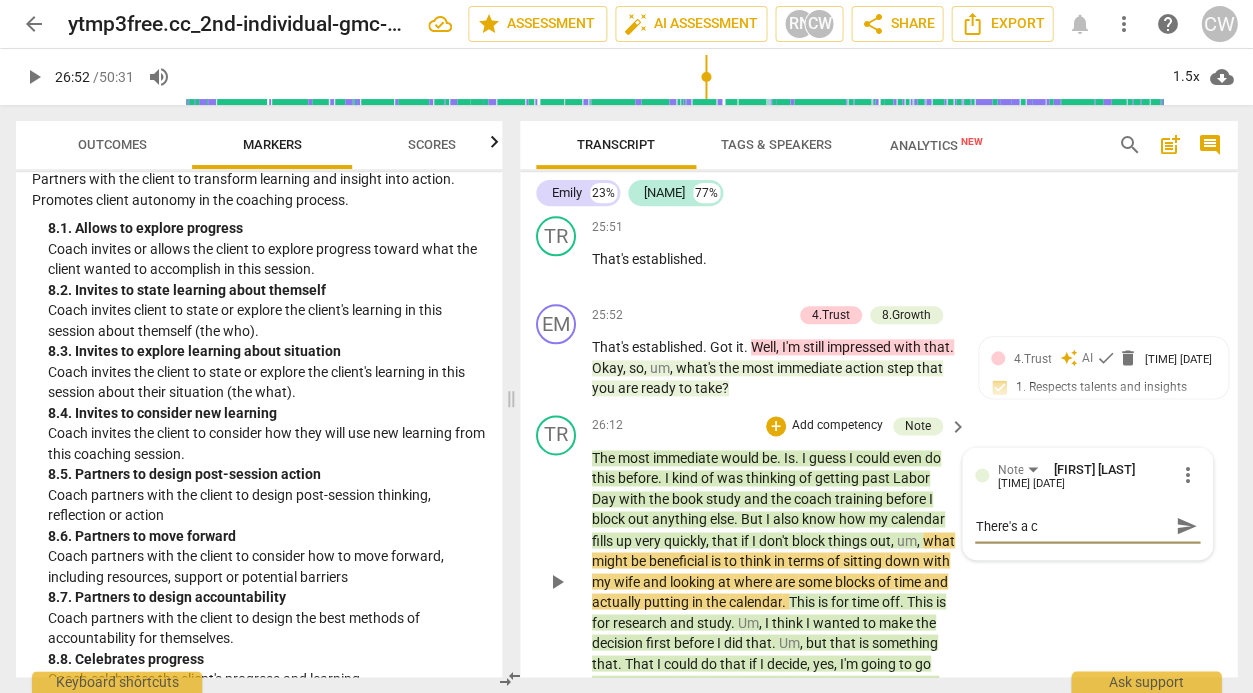 type on "There's a ch" 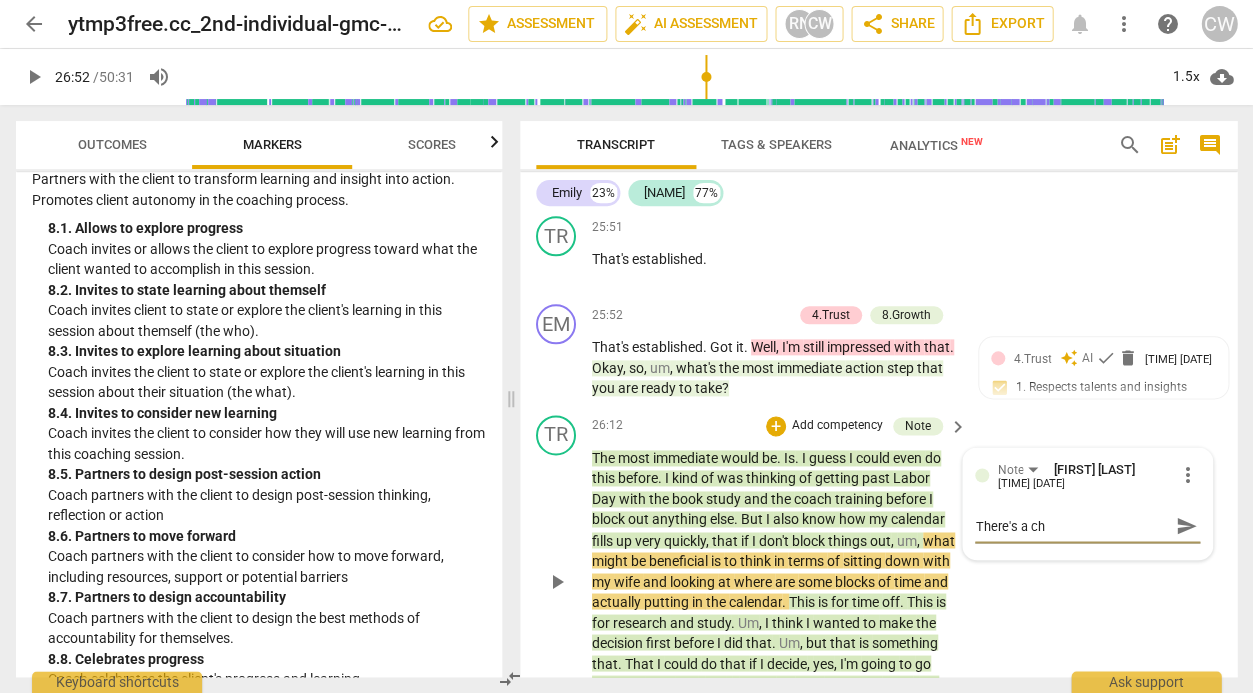 type on "There's a cha" 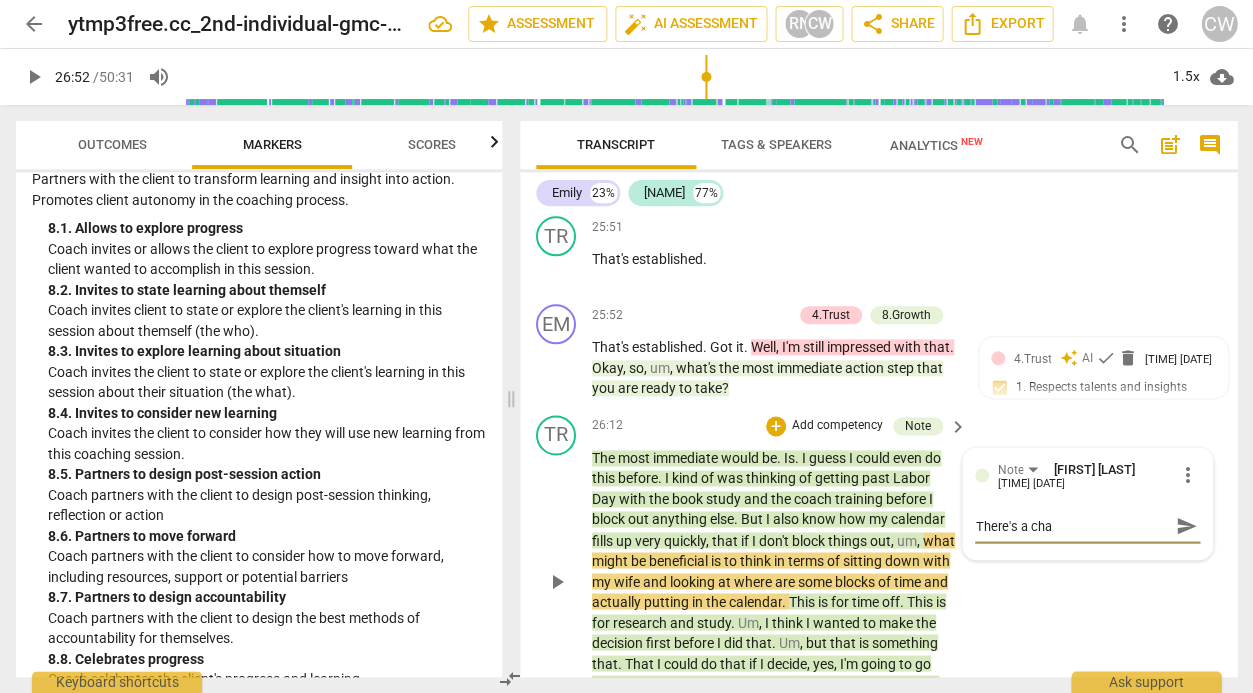 type on "There's a chan" 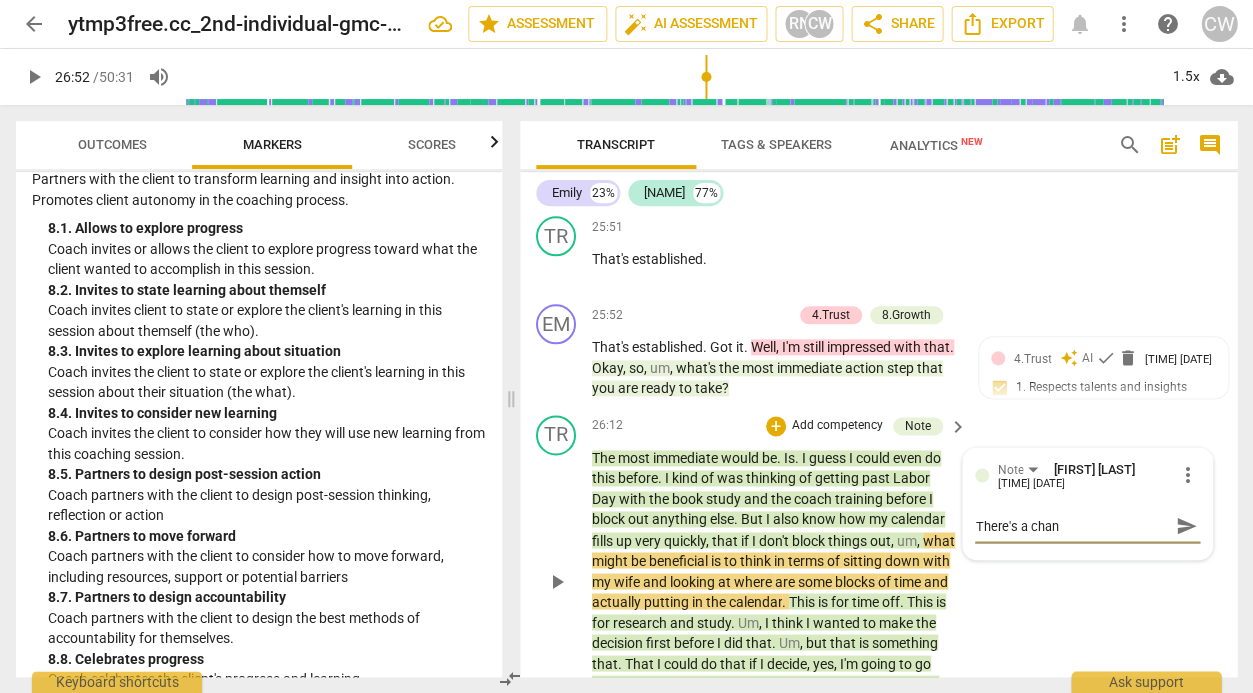 type on "There's a chang" 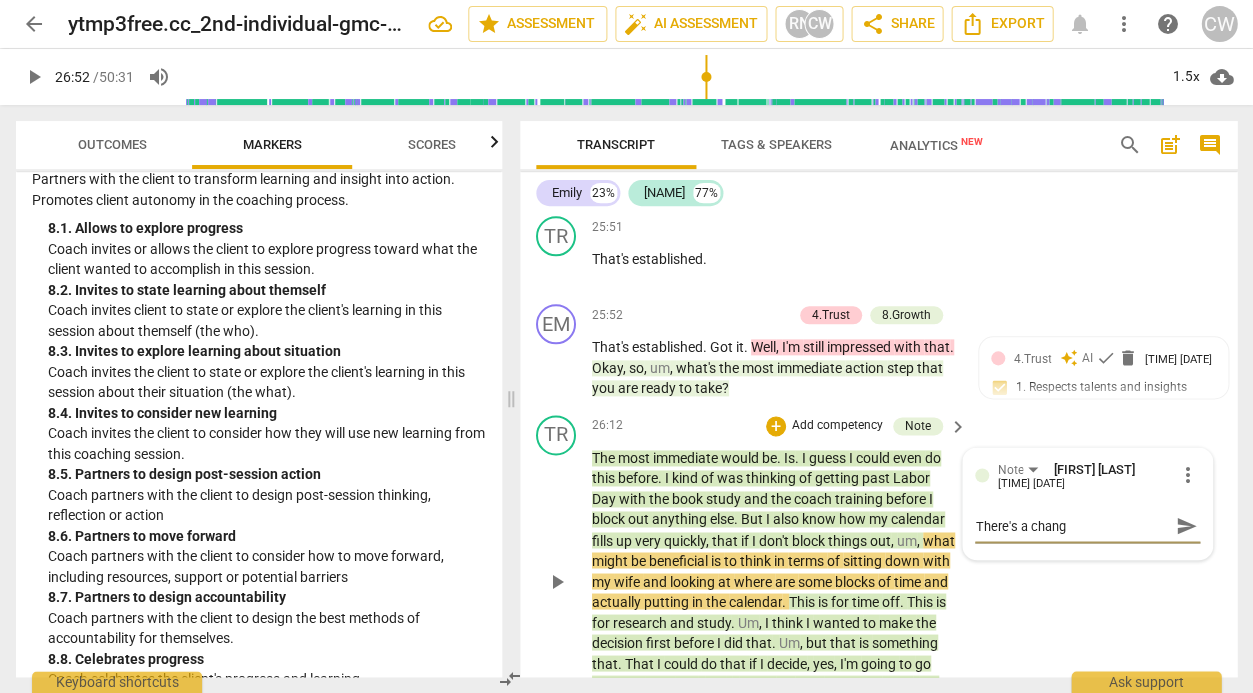 type on "There's a change" 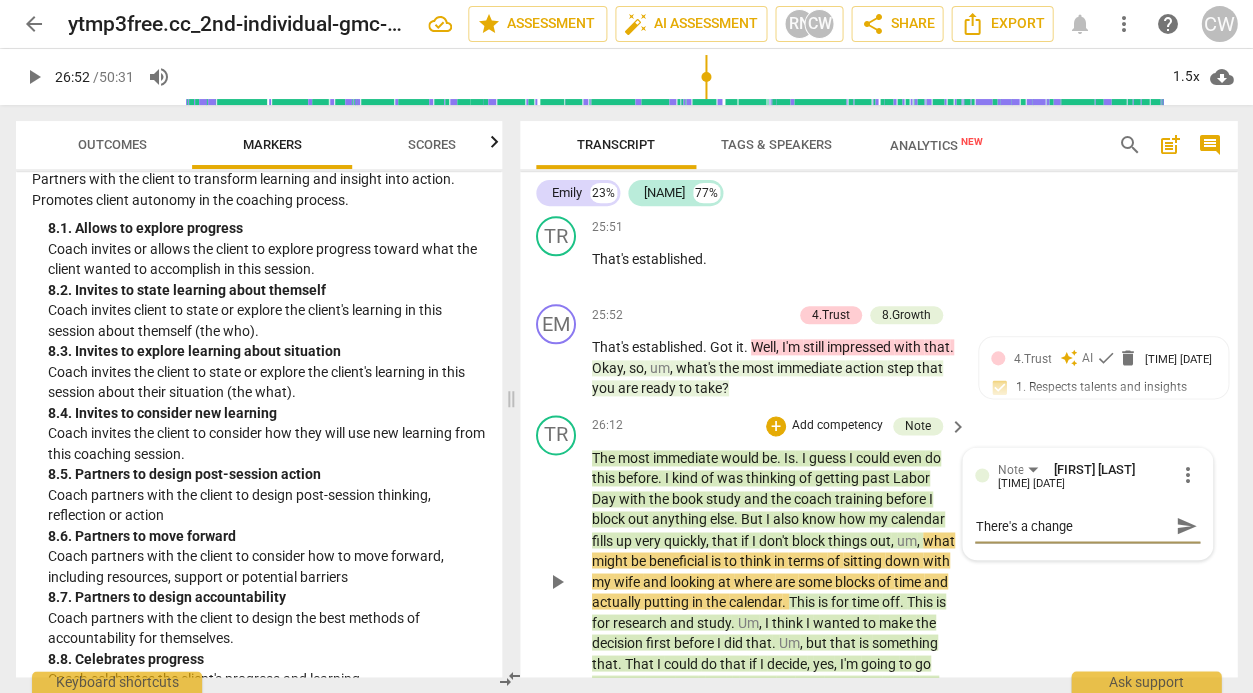 type on "There's a change" 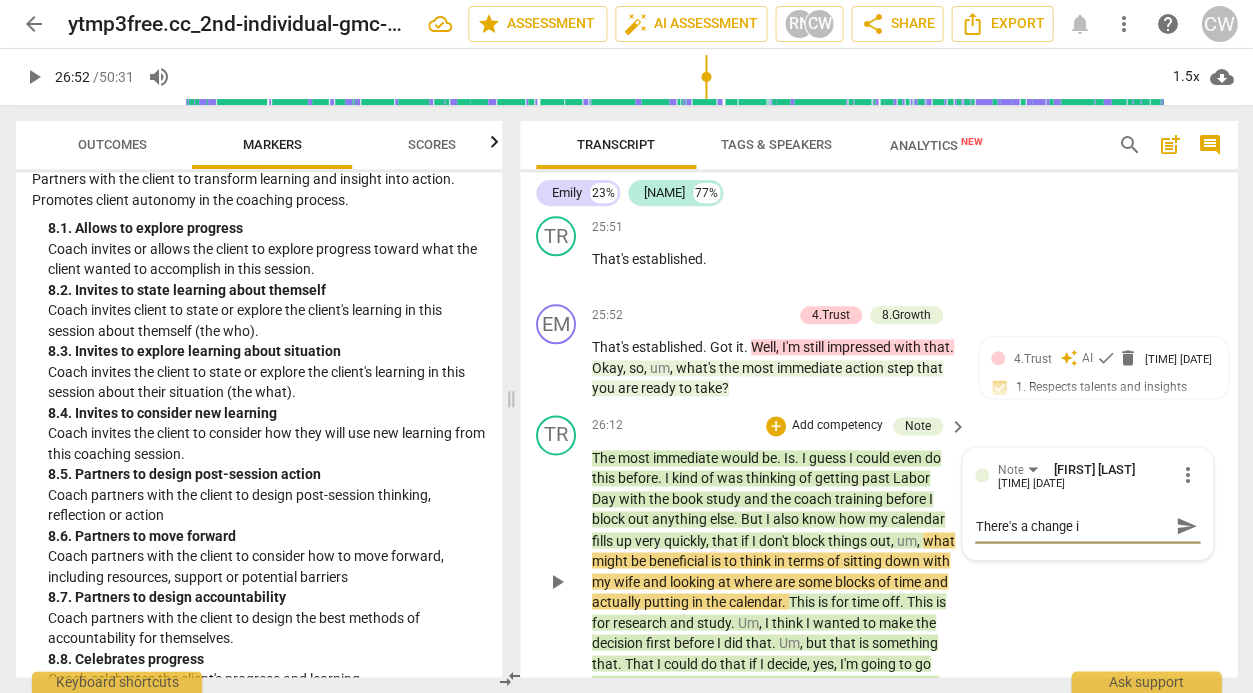 type on "There's a change in" 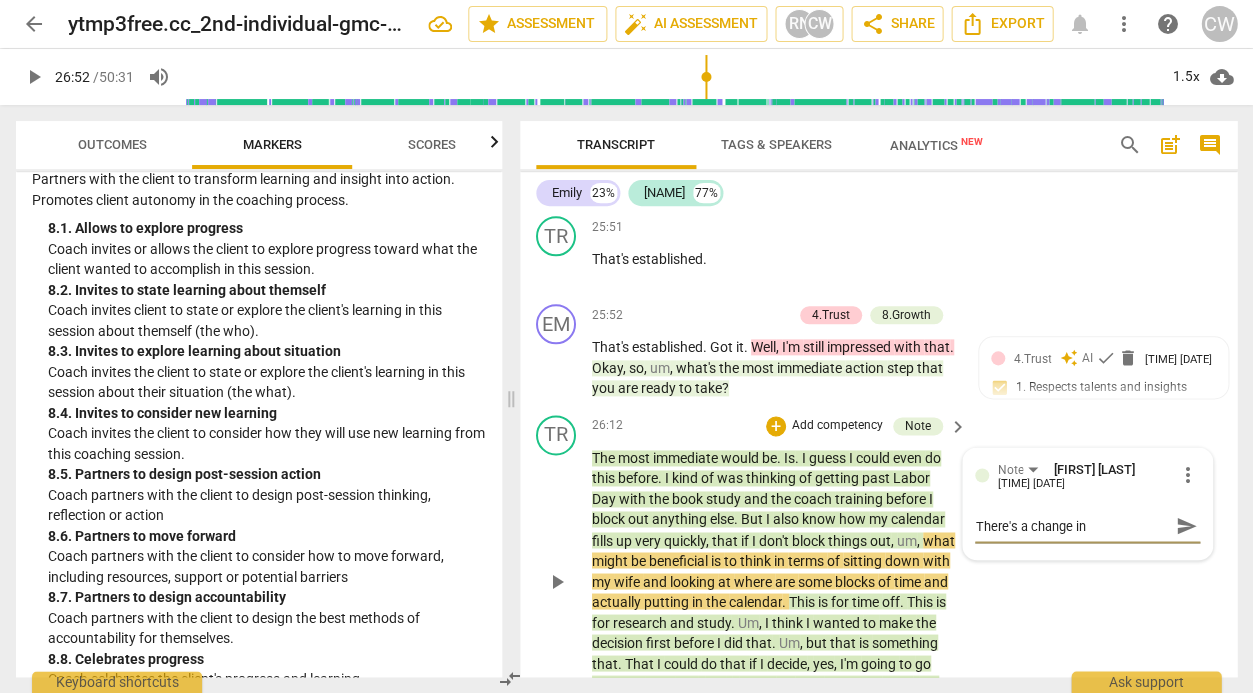 type on "There's a change in" 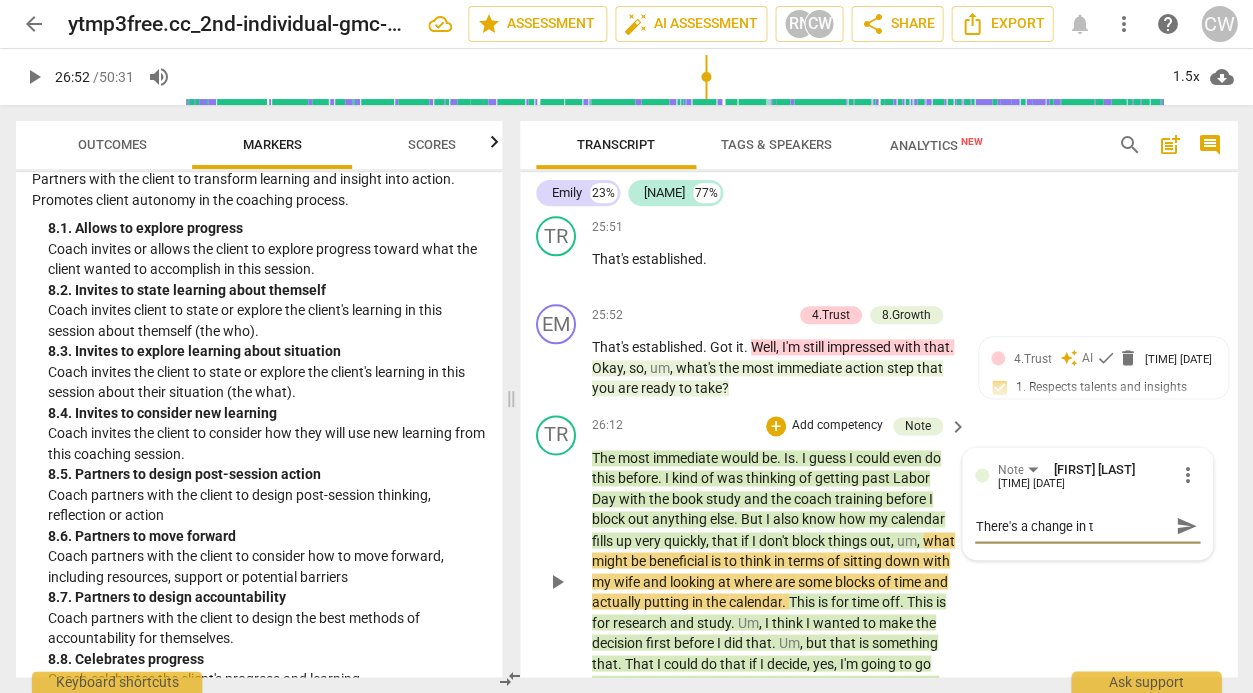 type on "There's a change in th" 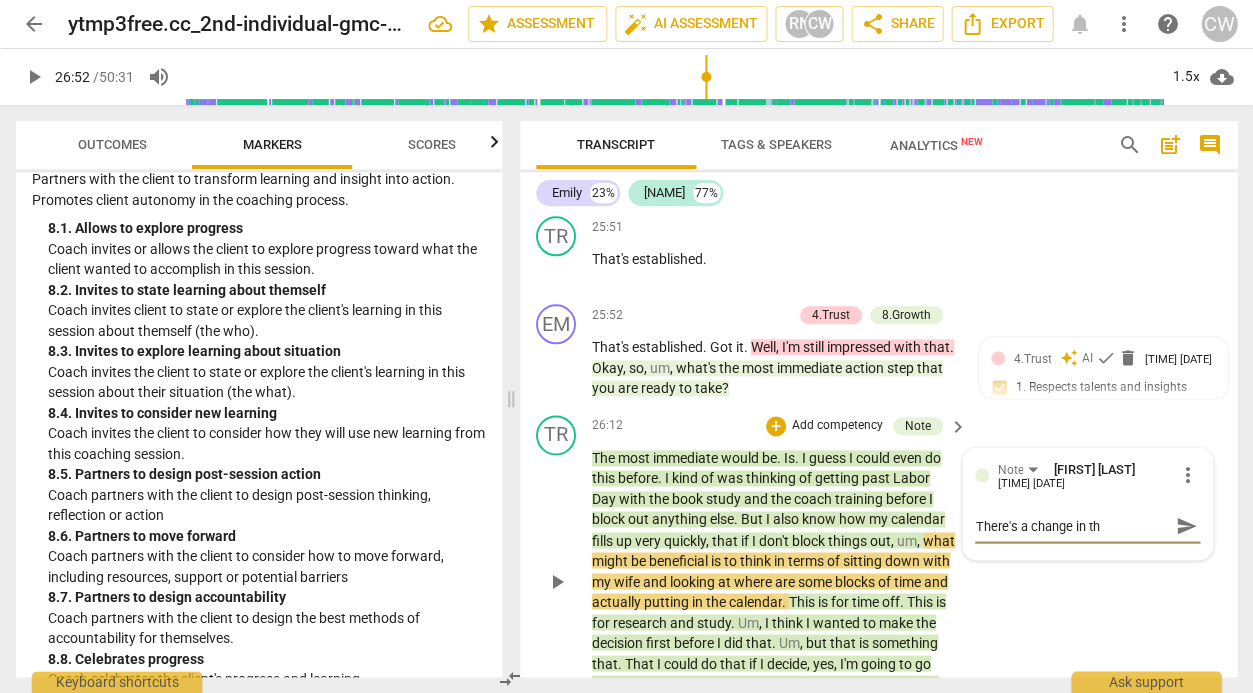 type on "There's a change in thi" 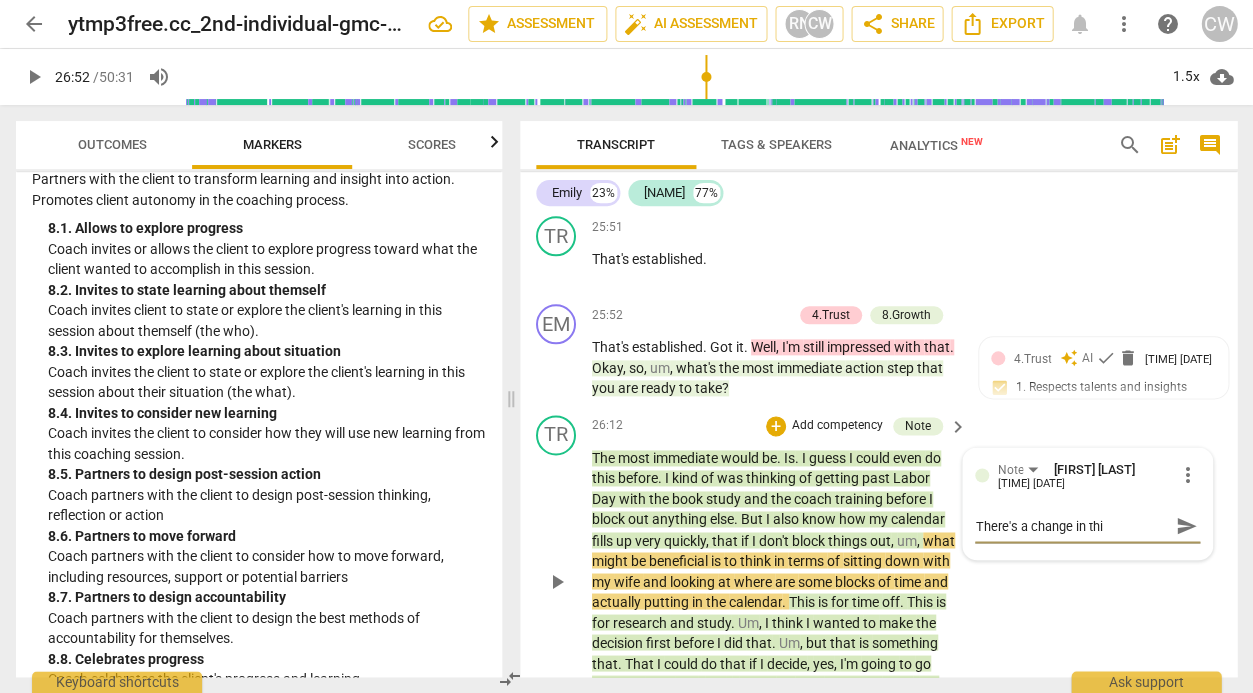 type on "There's a change in thin" 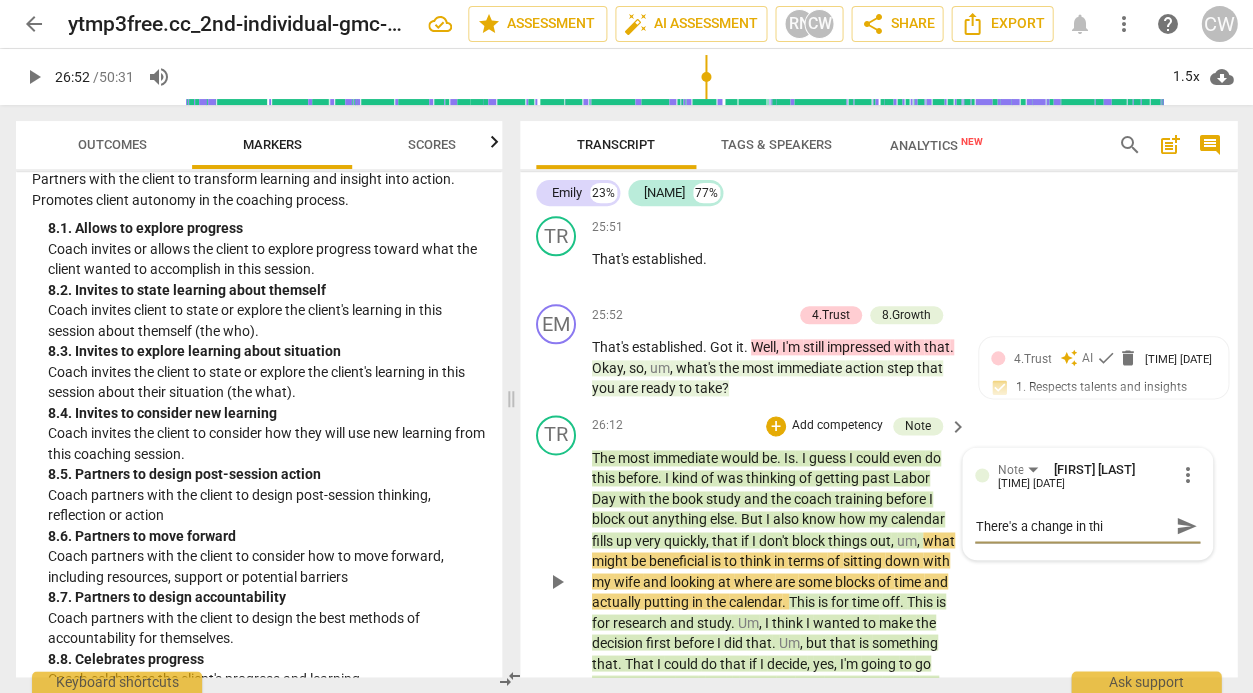type on "There's a change in thin" 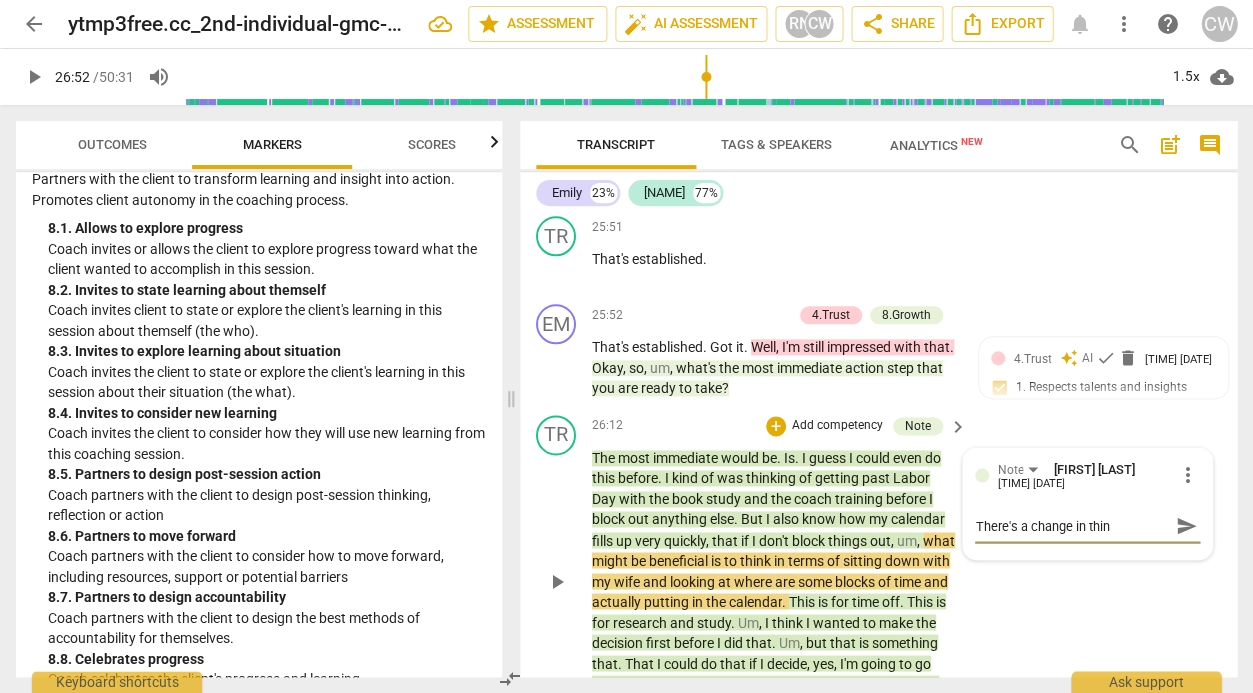 type on "There's a change in think" 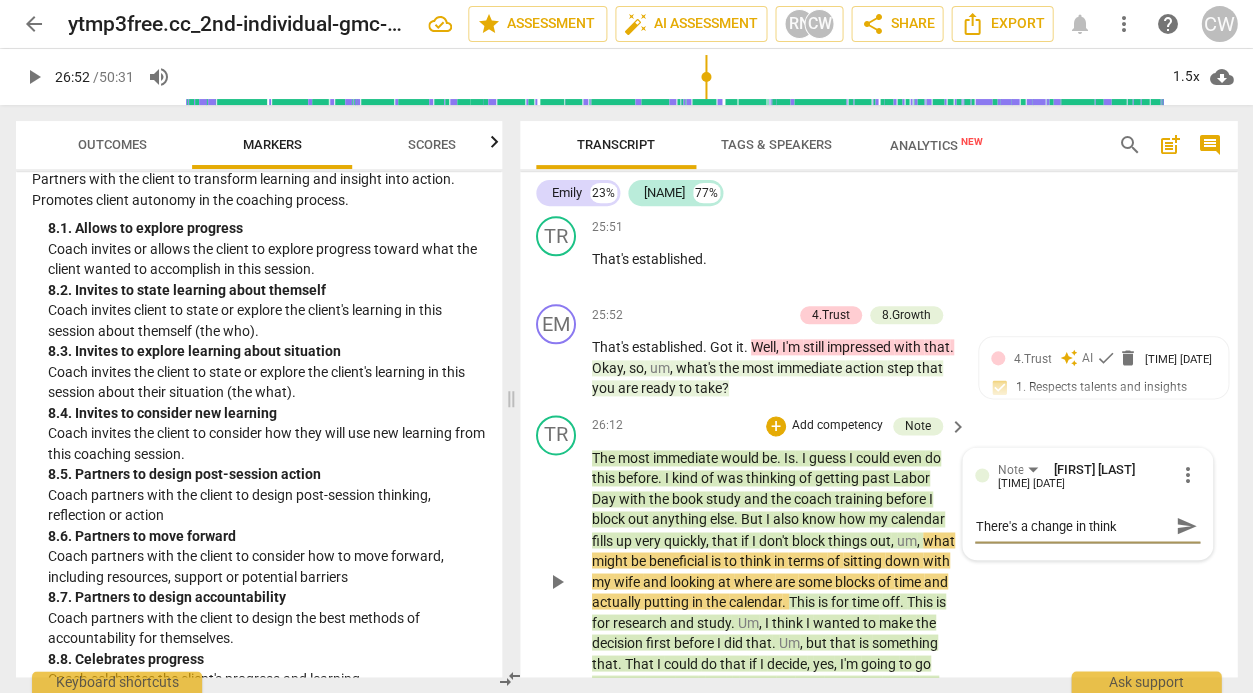 type on "There's a change in thinki" 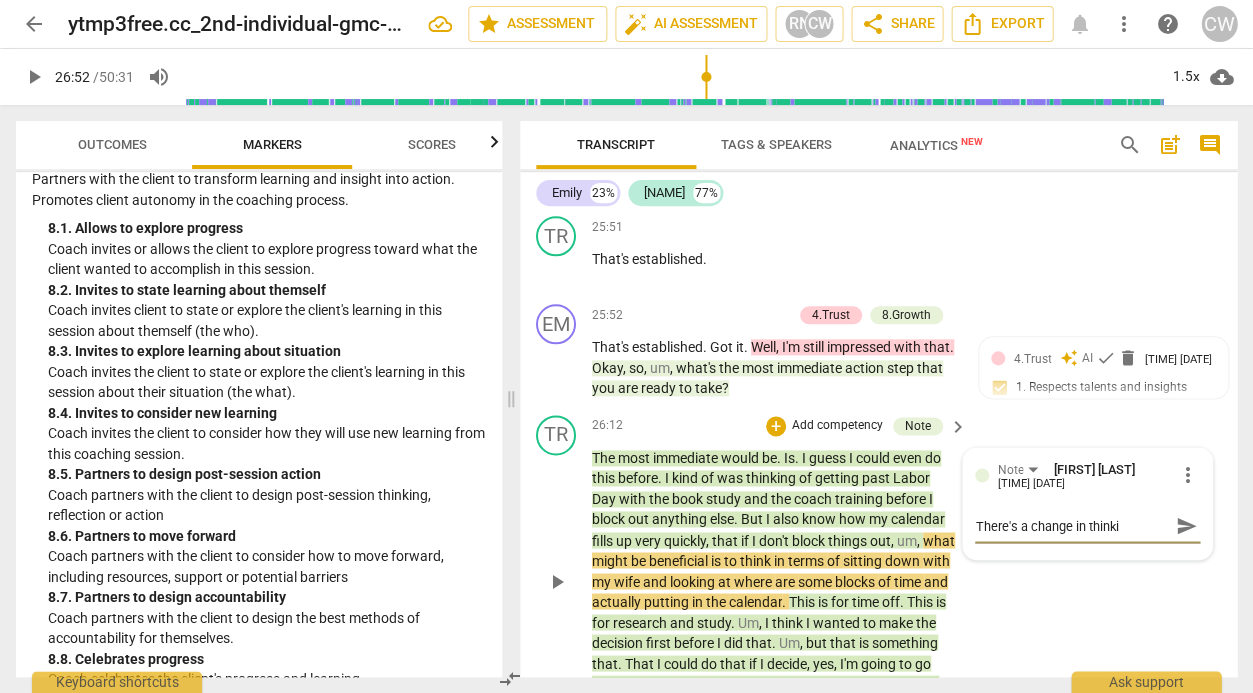 type on "There's a change in thinkin" 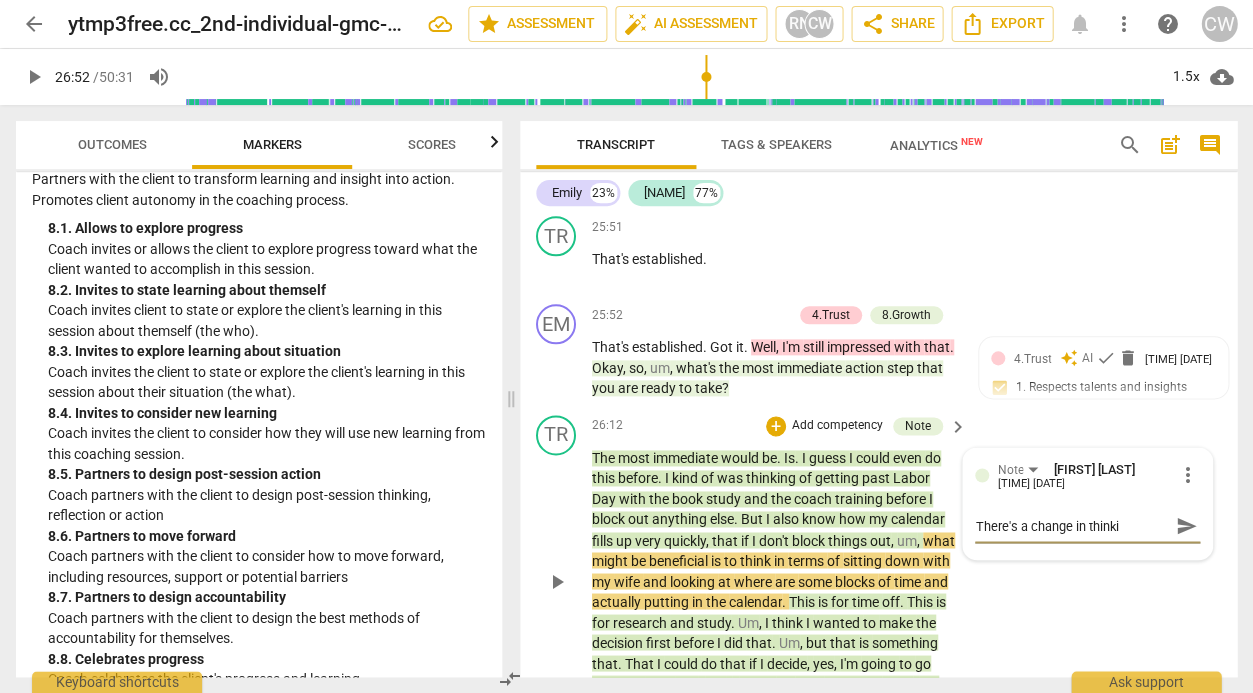 type on "There's a change in thinkin" 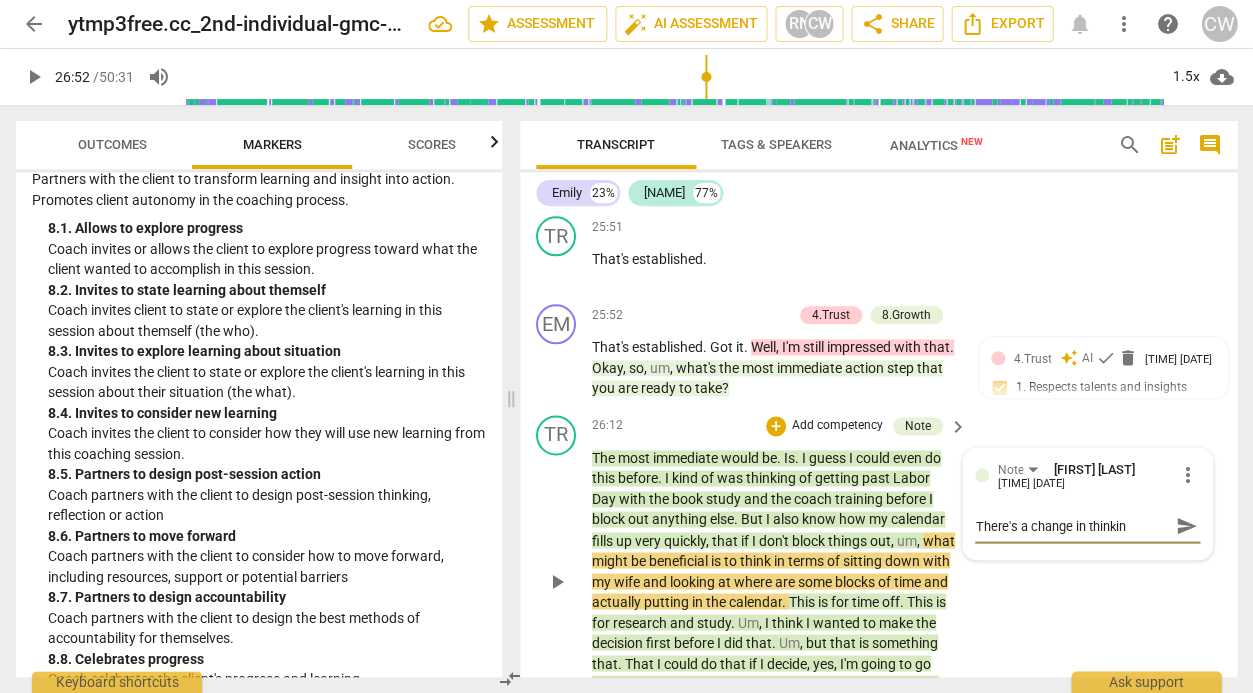type on "There's a change in thinking" 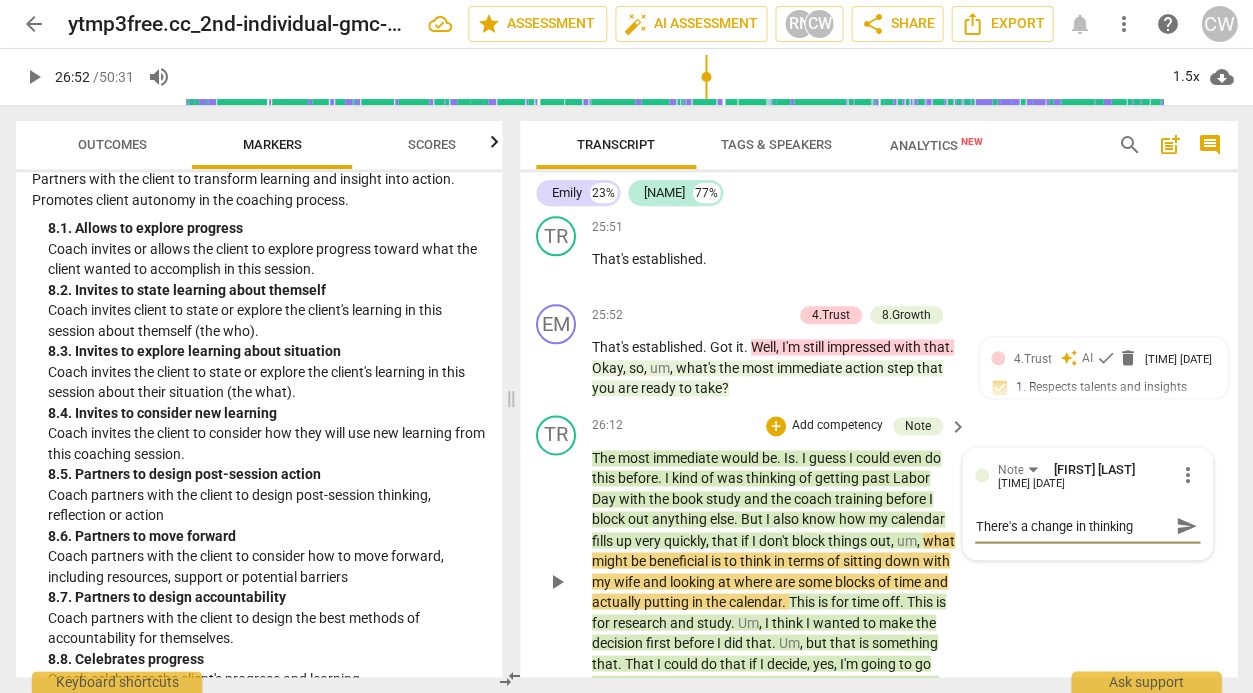 type on "There's a change in thinking" 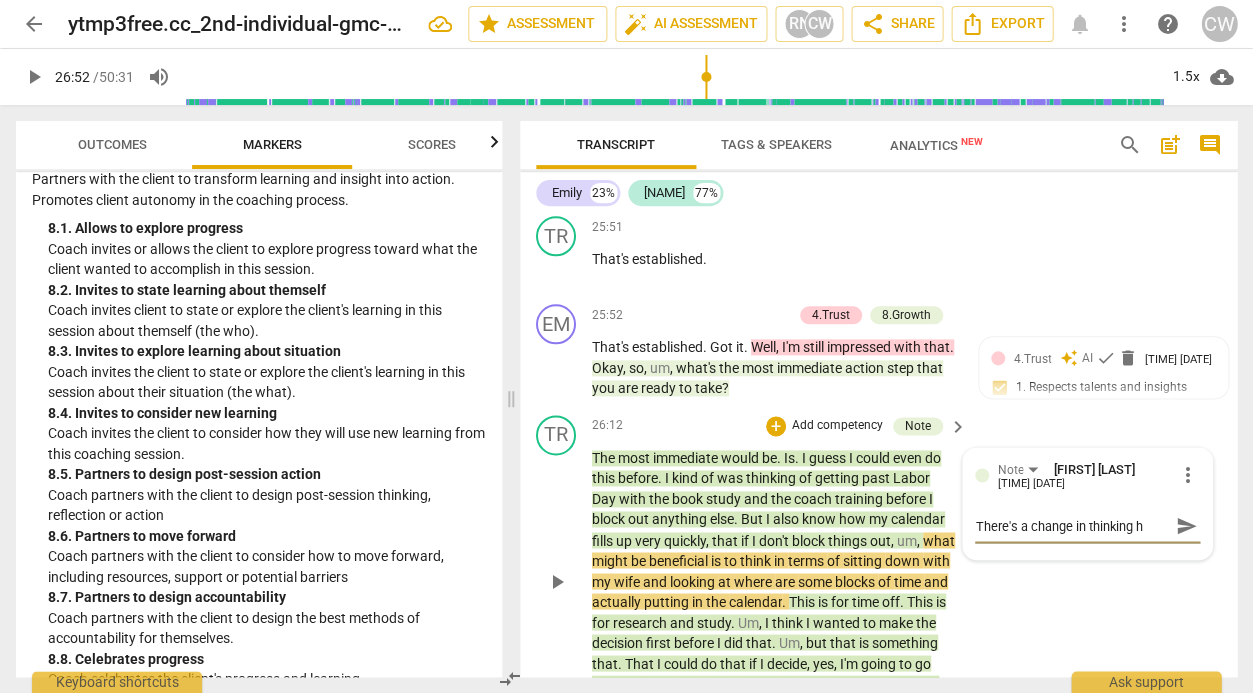type on "There's a change in thinking he" 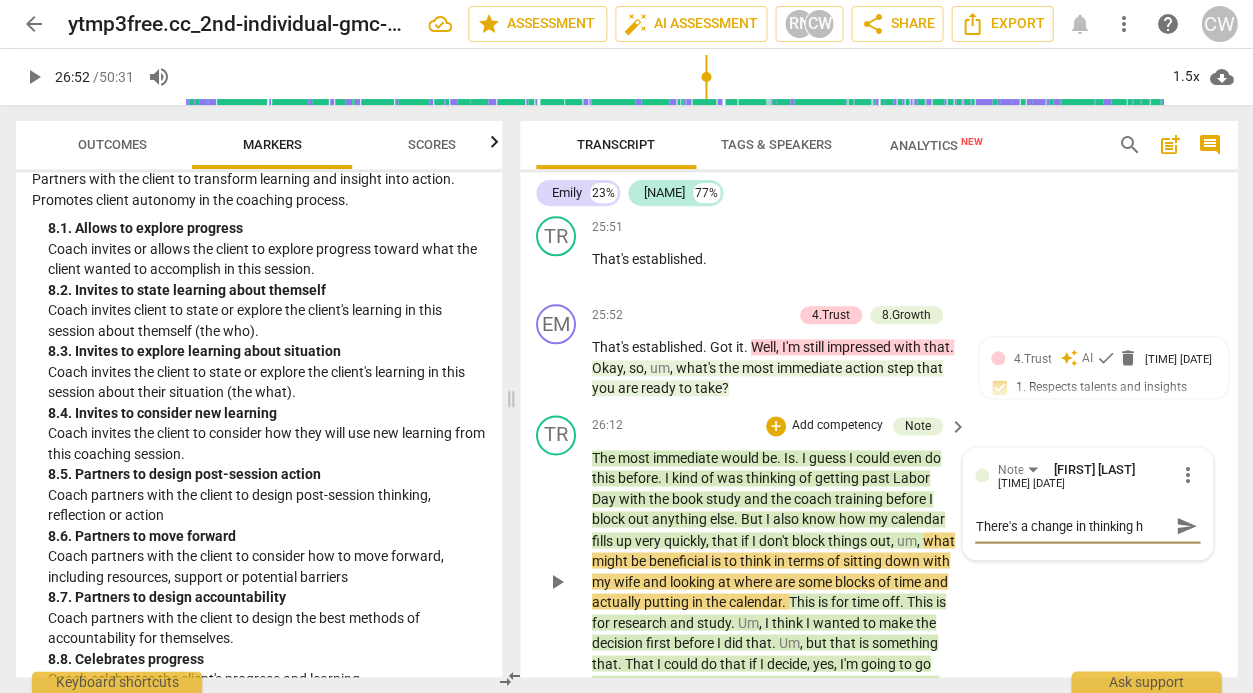 type on "There's a change in thinking he" 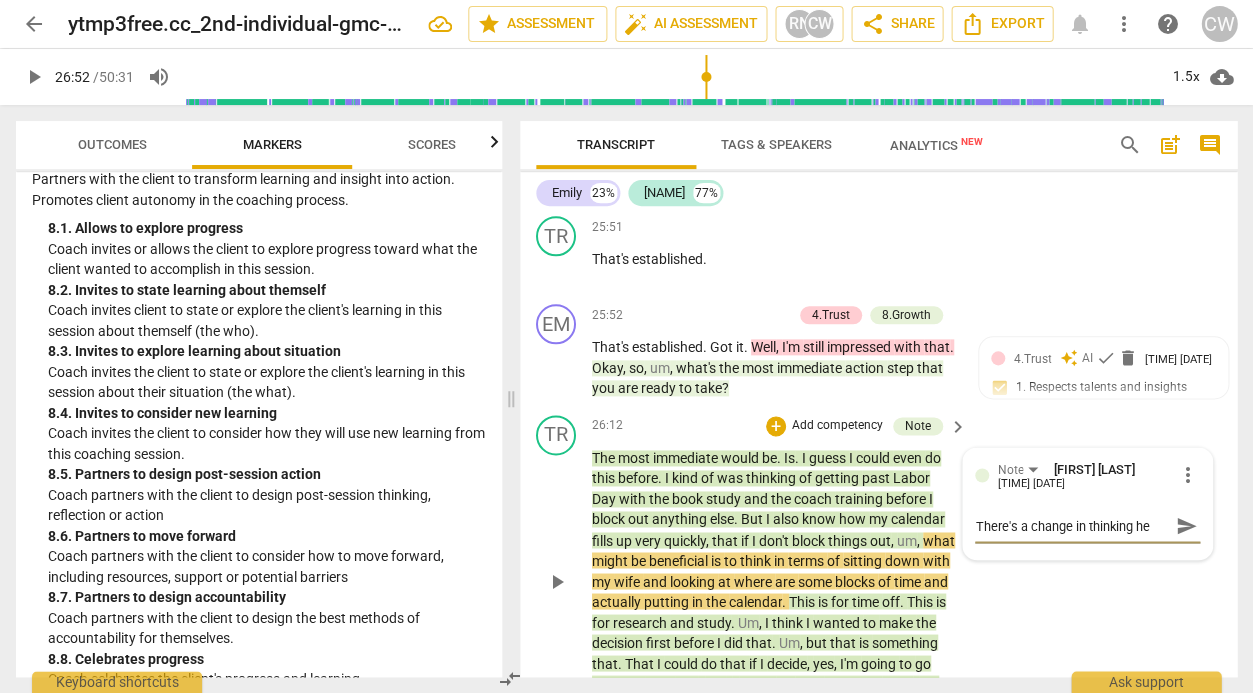 type on "There's a change in thinking her" 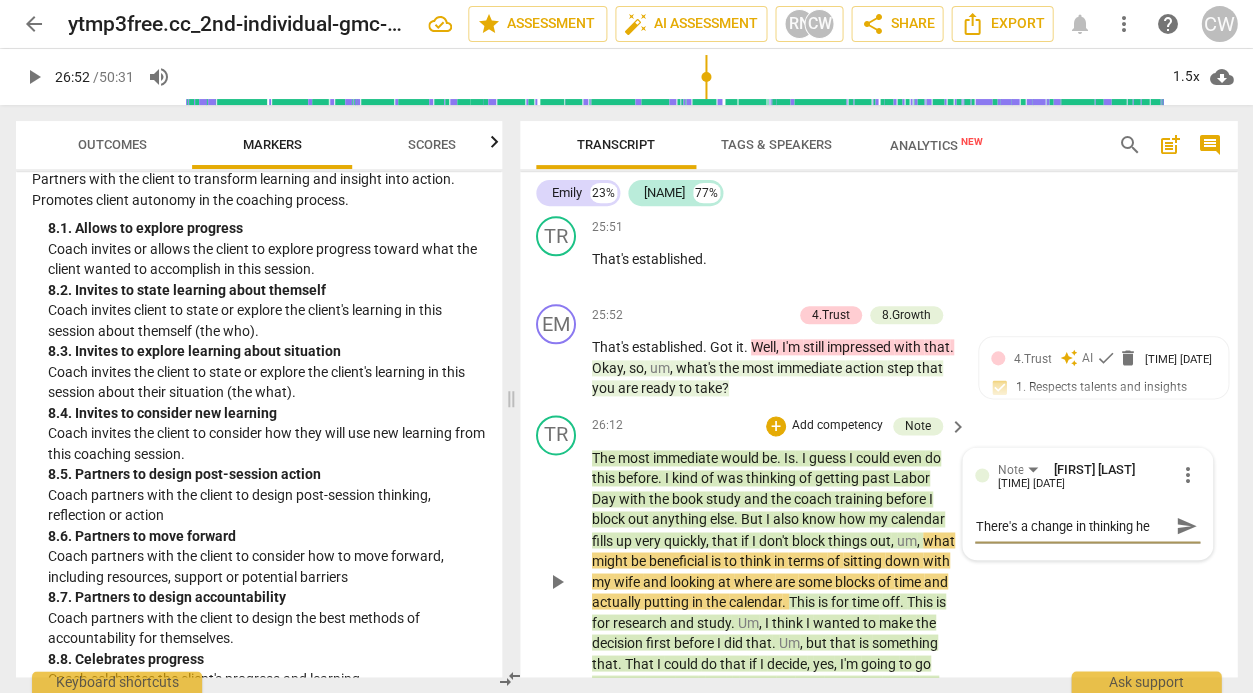 type on "There's a change in thinking her" 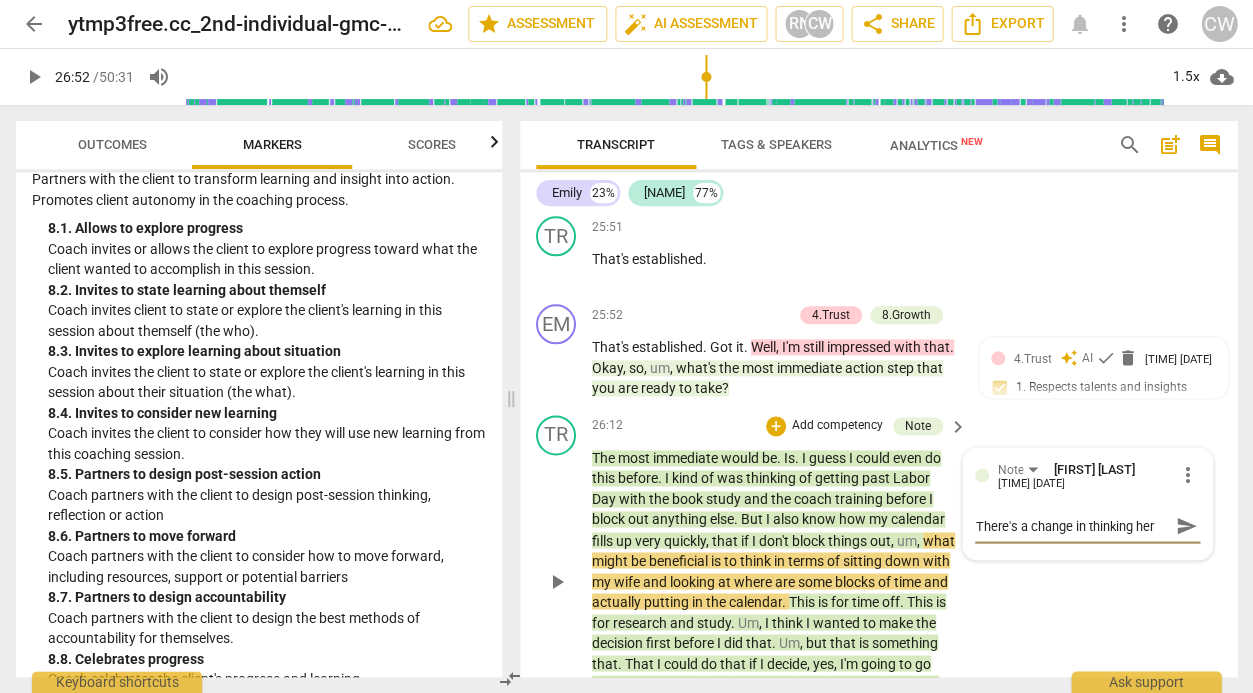 type on "There's a change in thinking here" 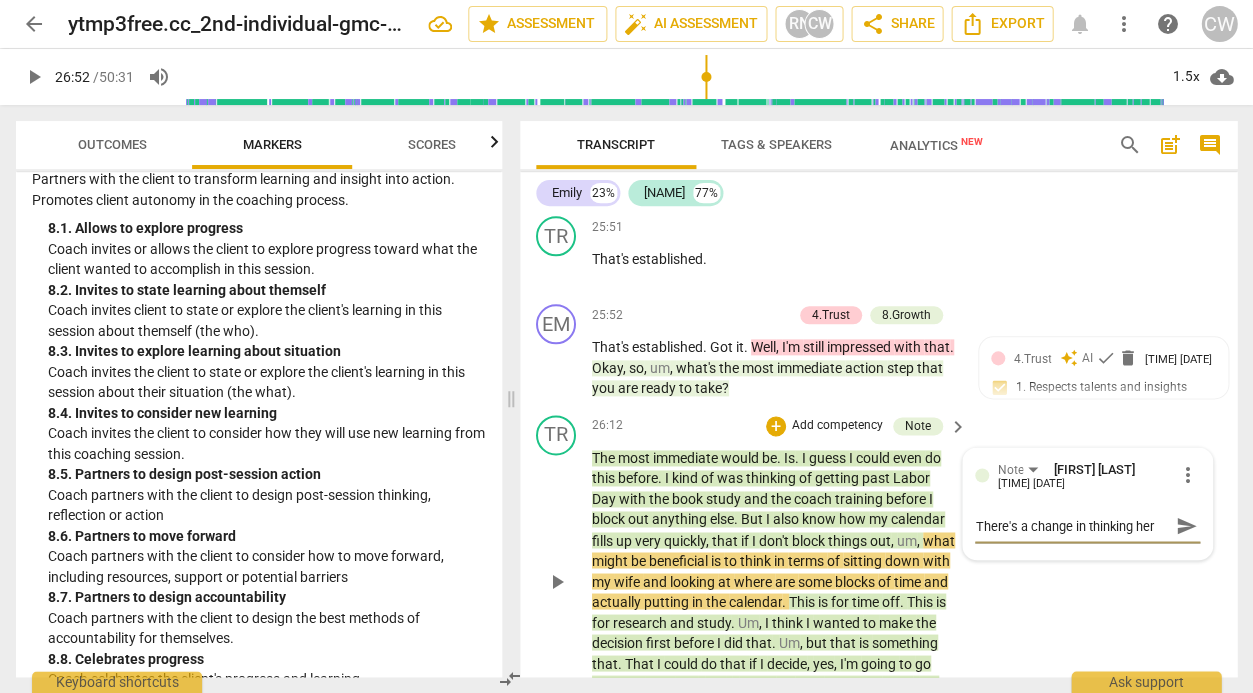 type on "There's a change in thinking here" 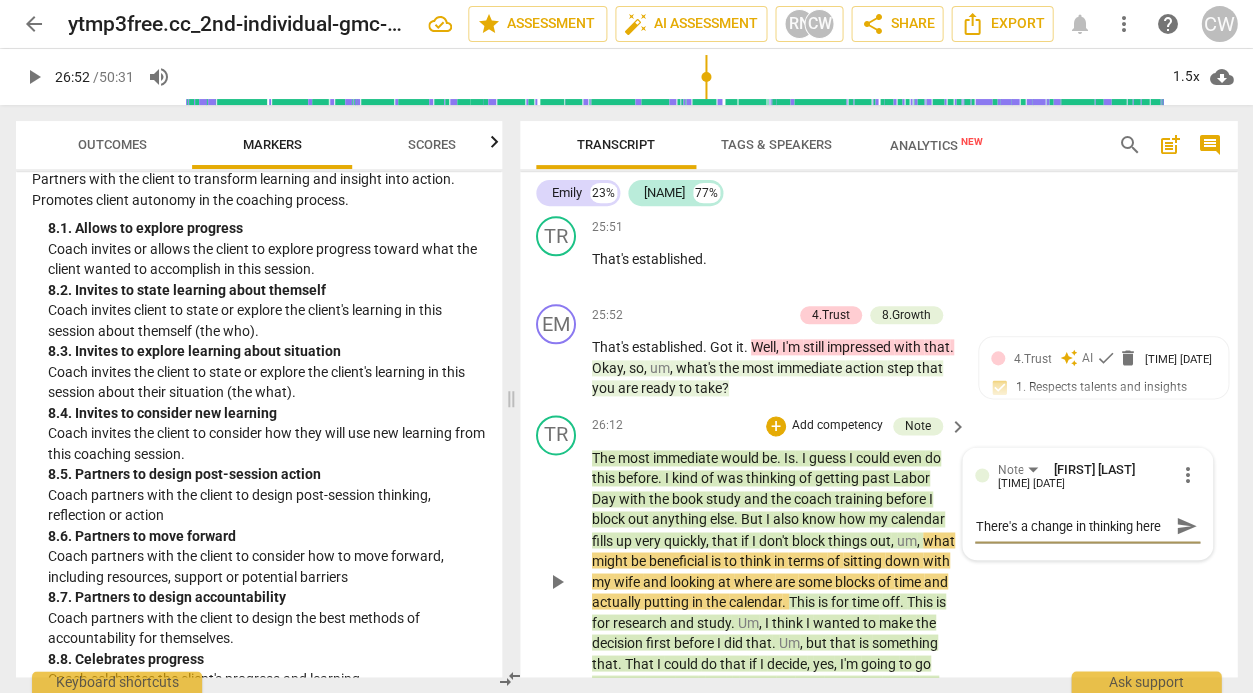 type on "There's a change in thinking here." 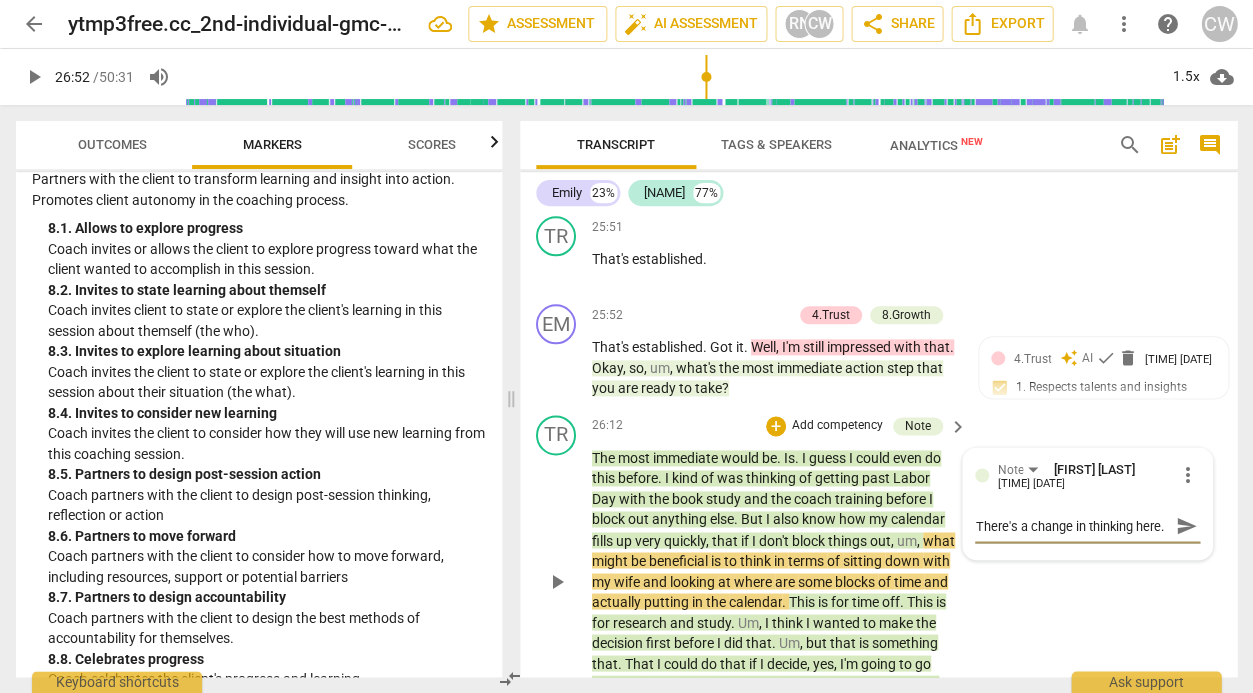 type on "There's a change in thinking here." 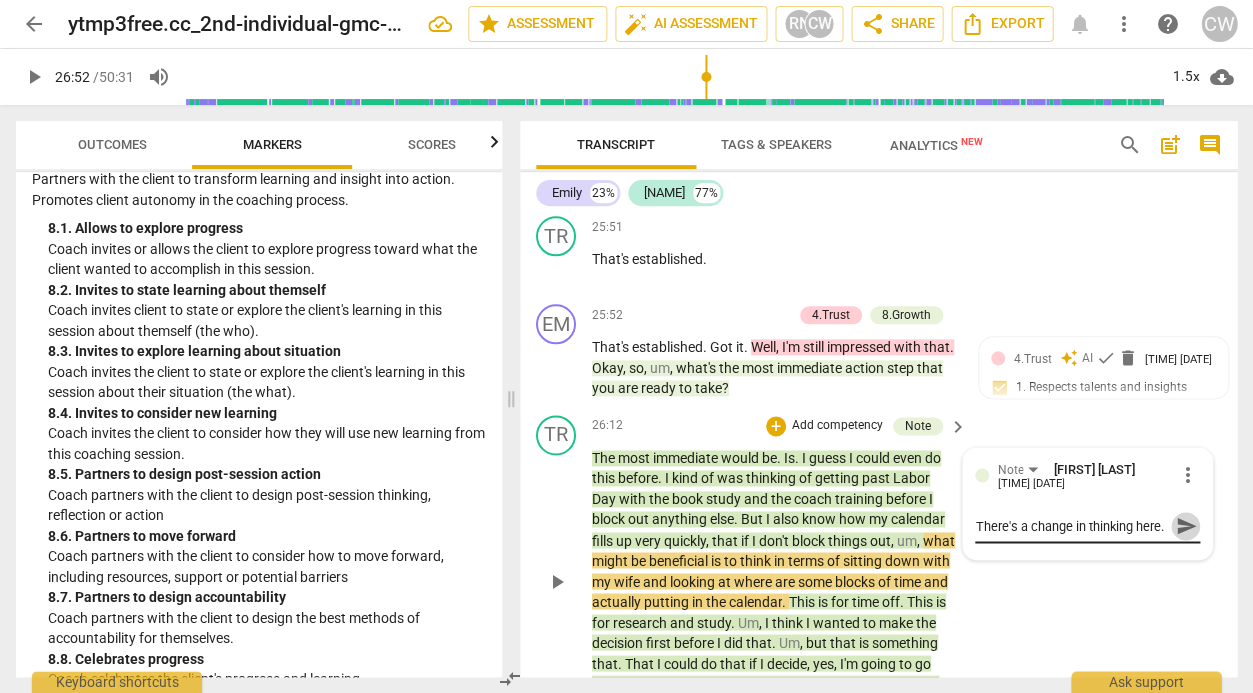 click on "send" at bounding box center (1186, 526) 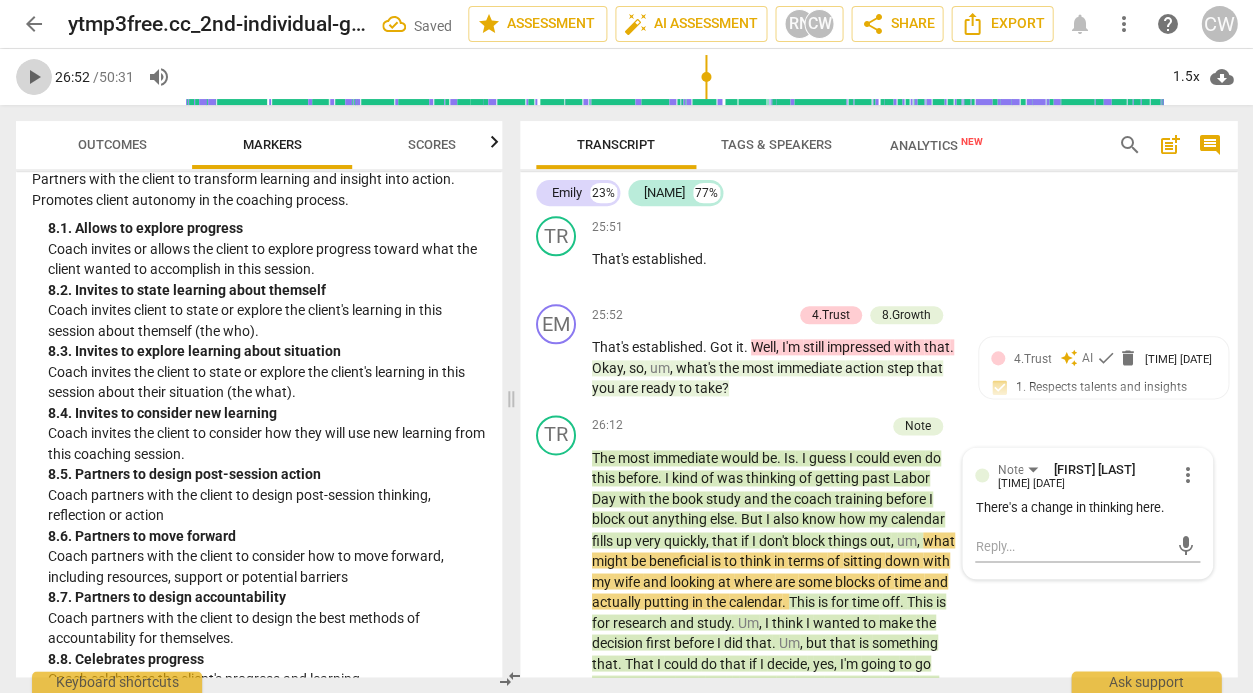 click on "play_arrow" at bounding box center [34, 77] 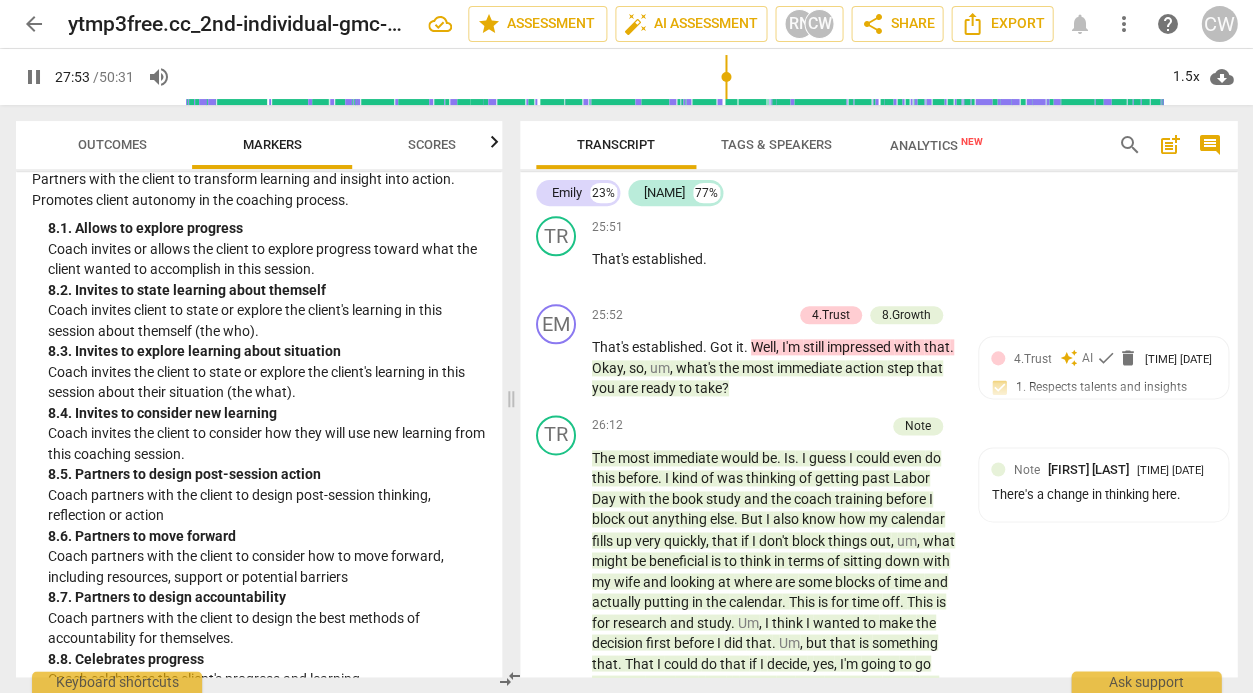 scroll, scrollTop: 11565, scrollLeft: 0, axis: vertical 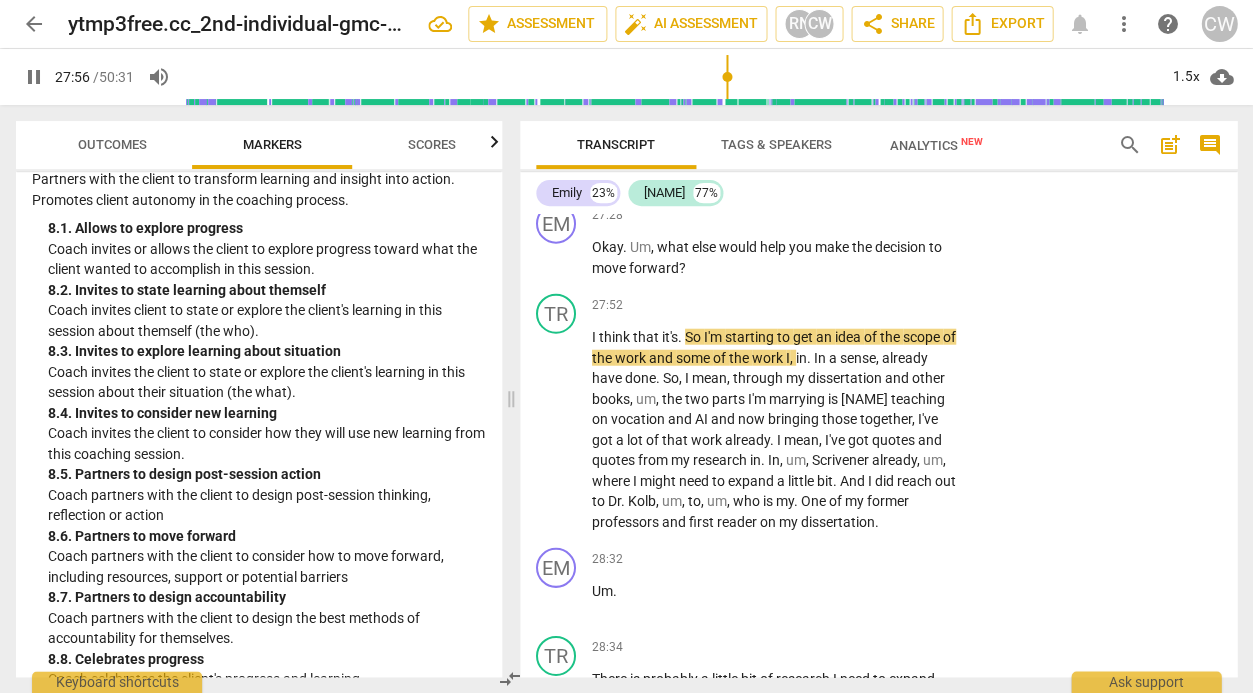 type on "1676" 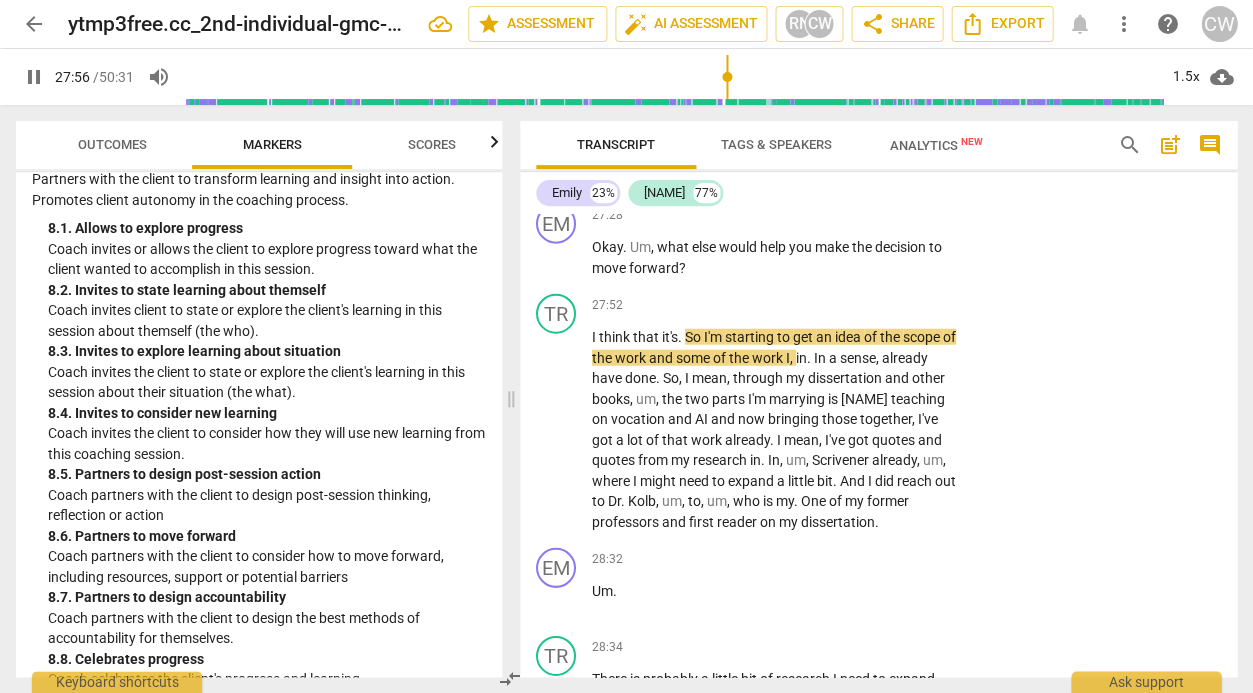 type 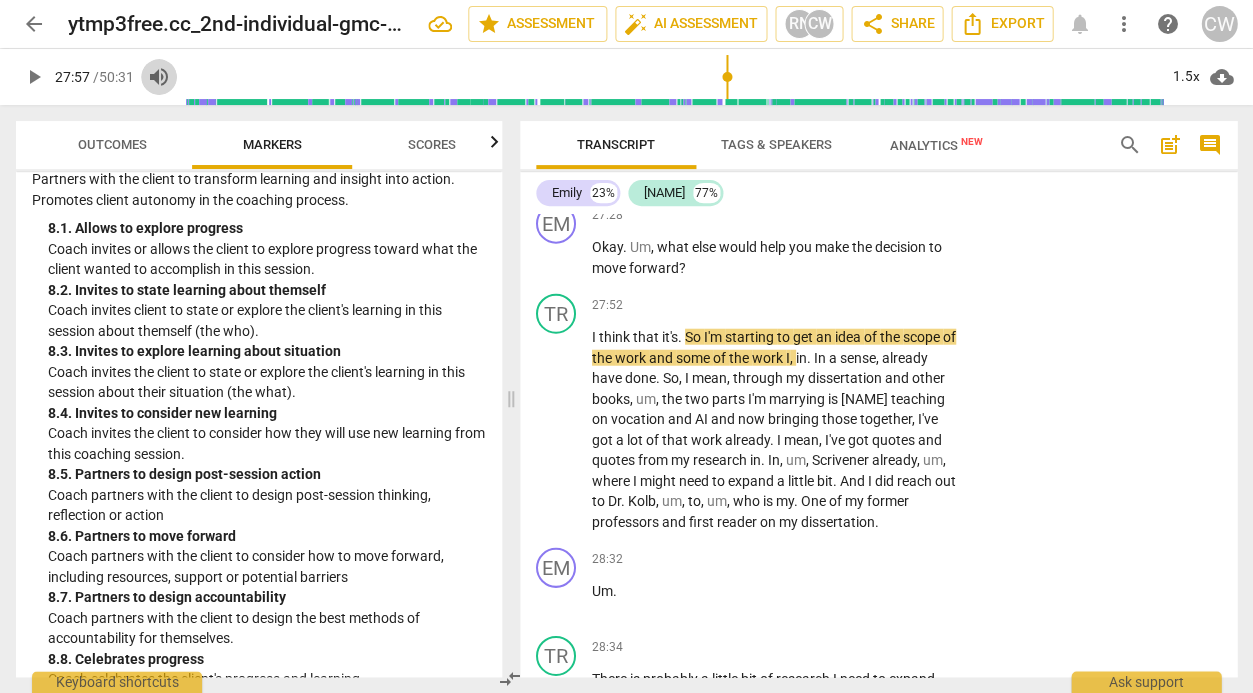 scroll, scrollTop: 11171, scrollLeft: 0, axis: vertical 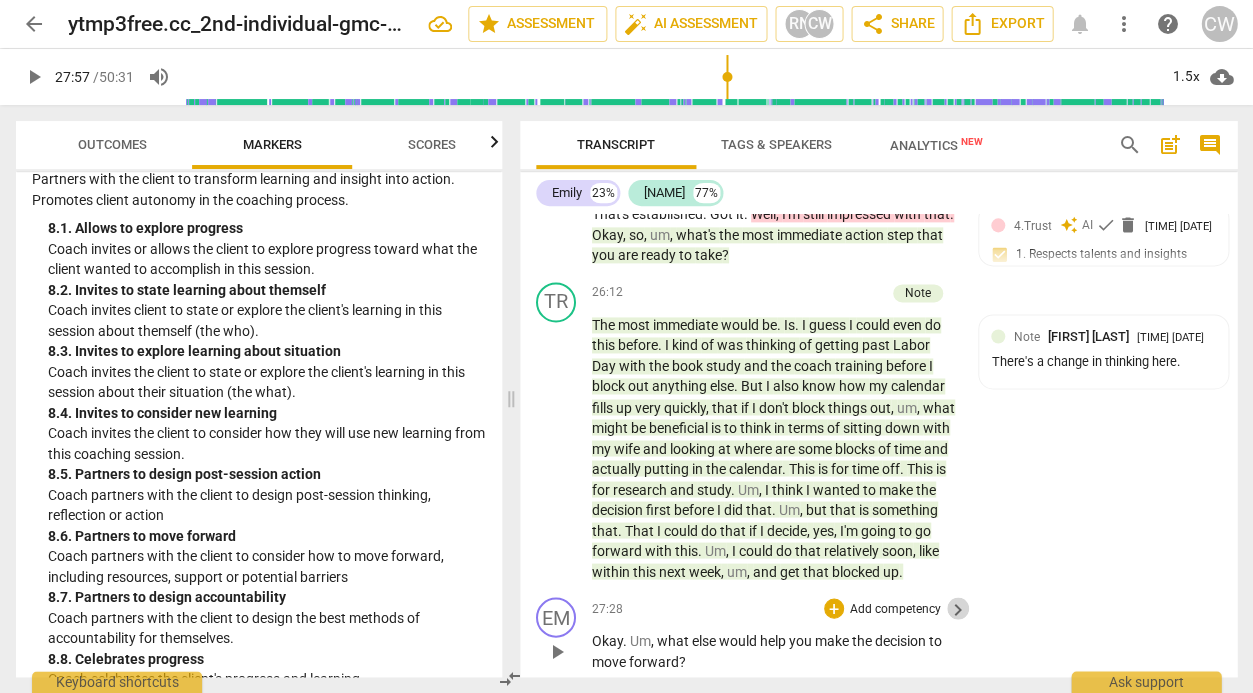 click on "keyboard_arrow_right" at bounding box center (958, 609) 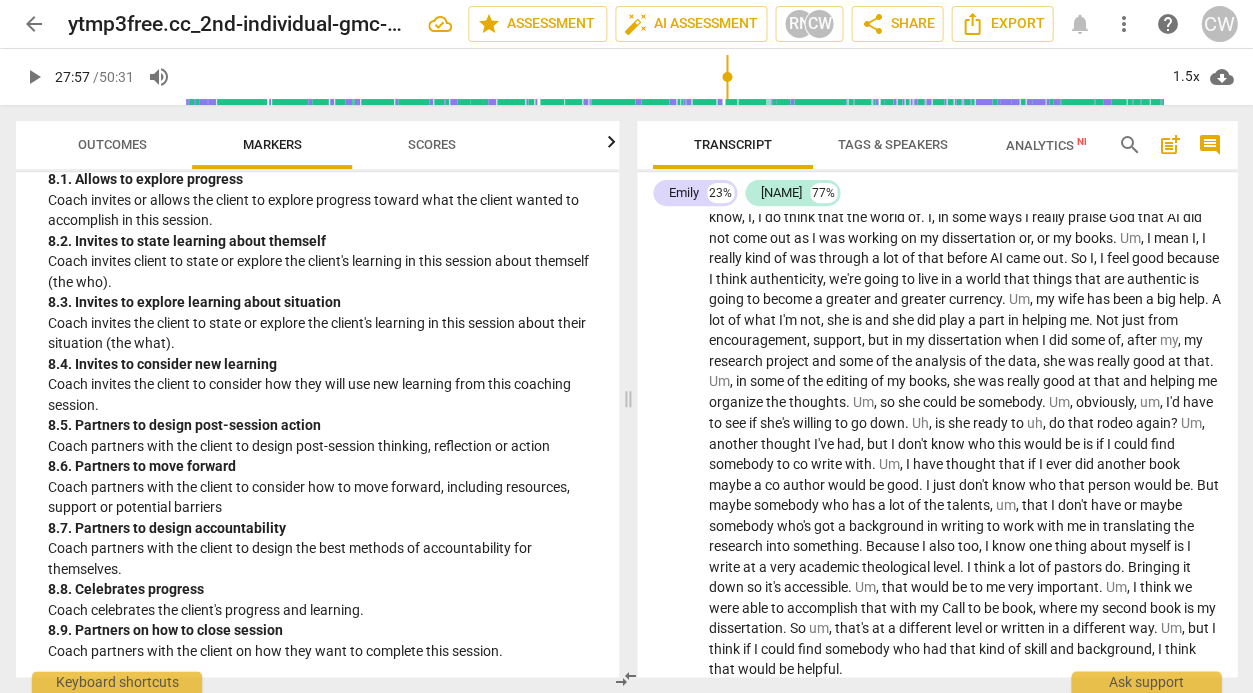 scroll, scrollTop: 2292, scrollLeft: 0, axis: vertical 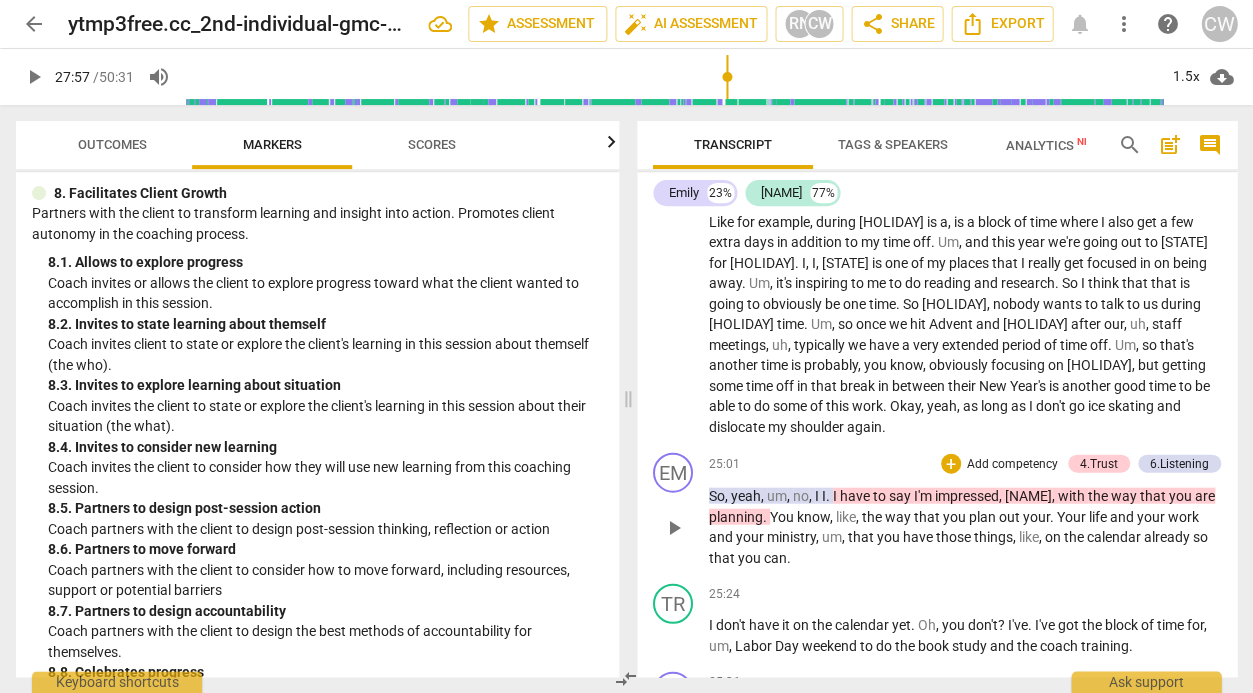 drag, startPoint x: 1226, startPoint y: 417, endPoint x: 1229, endPoint y: 429, distance: 12.369317 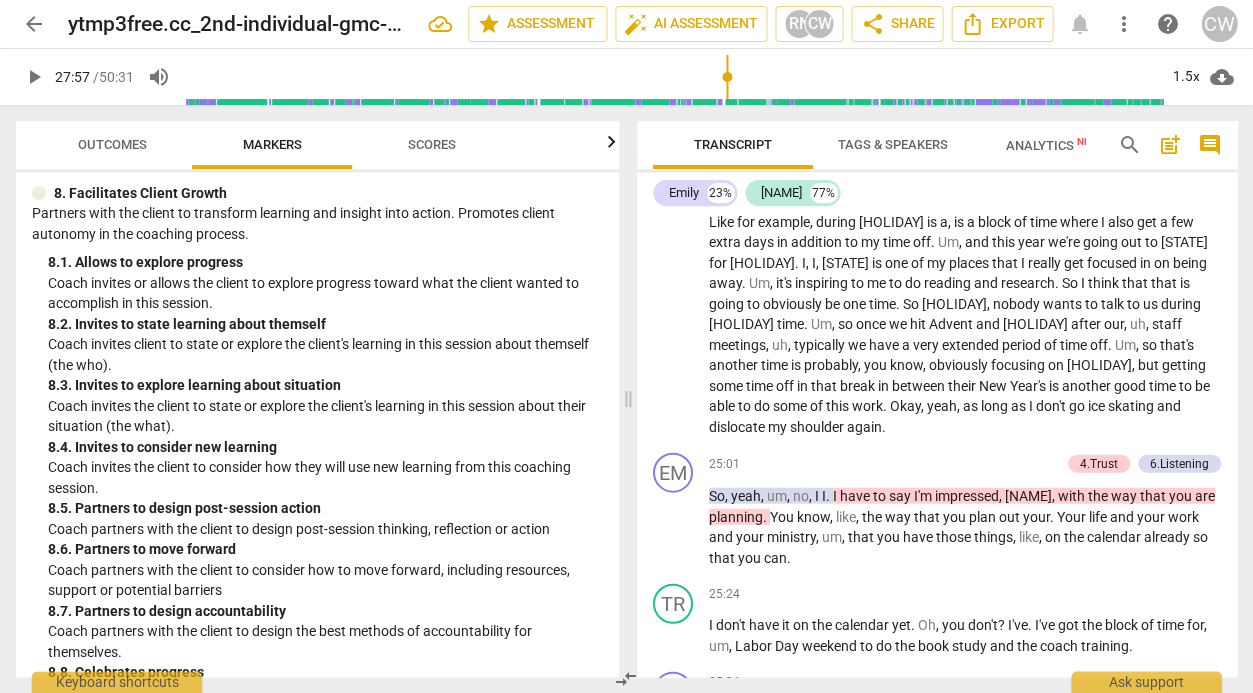 scroll, scrollTop: 9874, scrollLeft: 0, axis: vertical 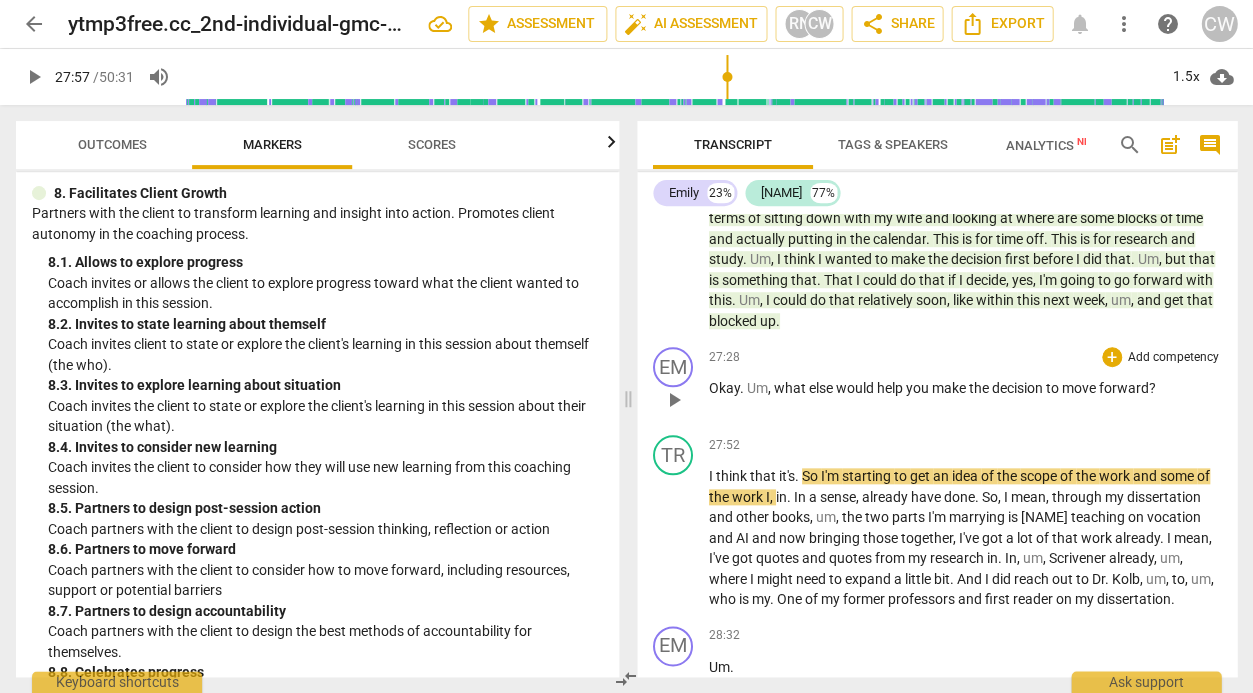 click on "Add competency" at bounding box center [1173, 358] 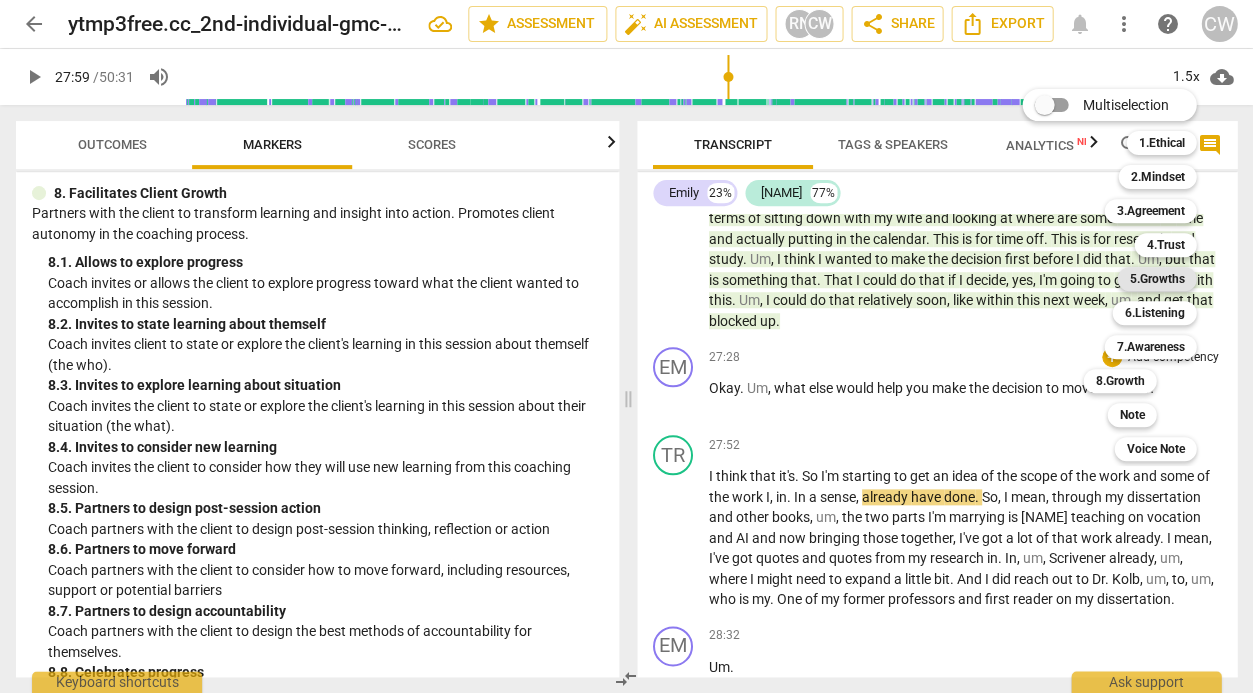 type on "1680" 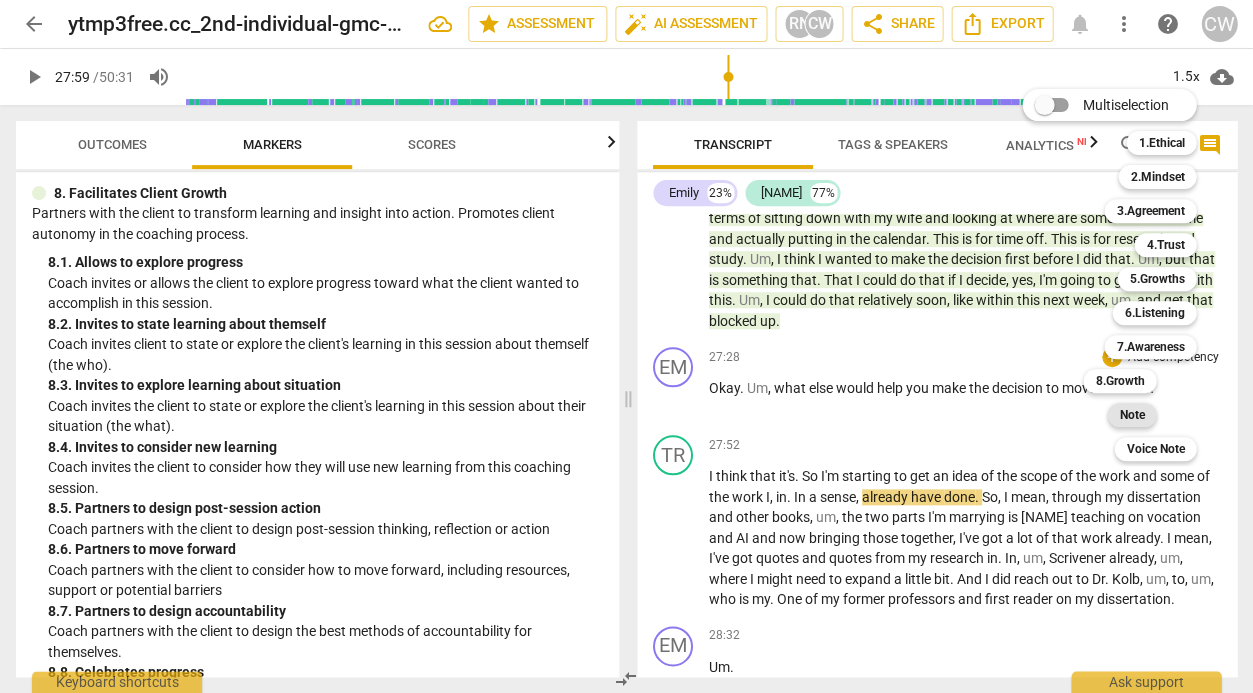 click on "Note" at bounding box center (1131, 415) 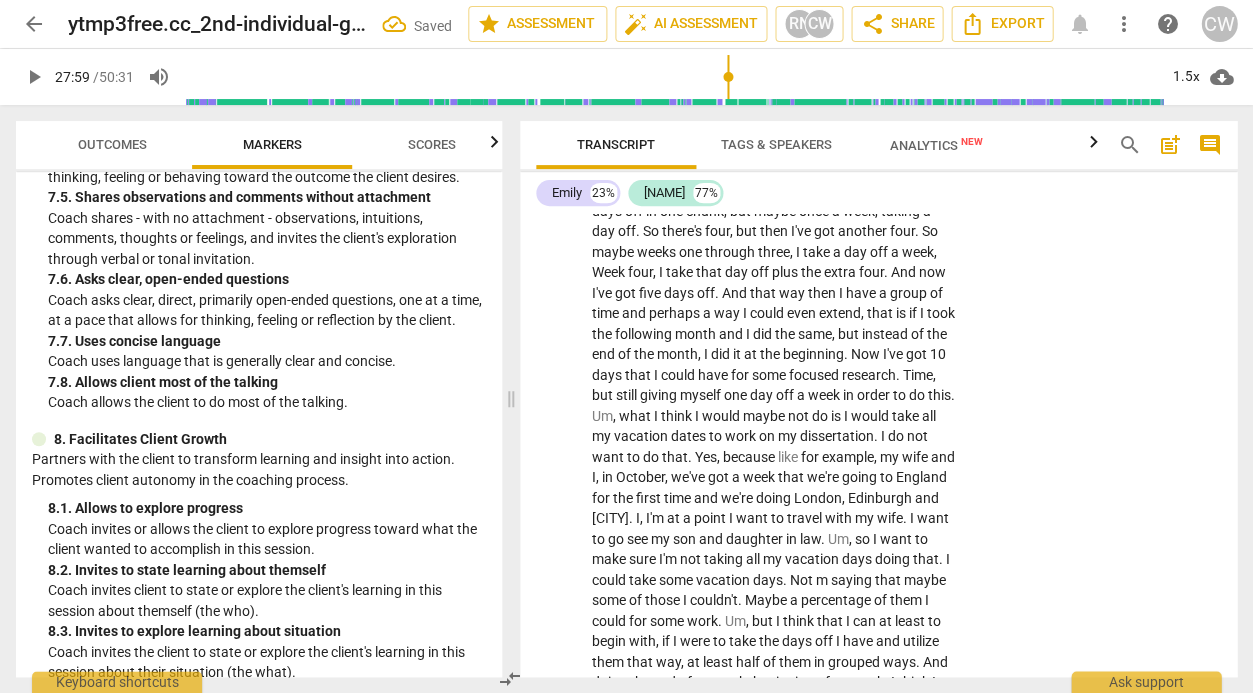 scroll, scrollTop: 11321, scrollLeft: 0, axis: vertical 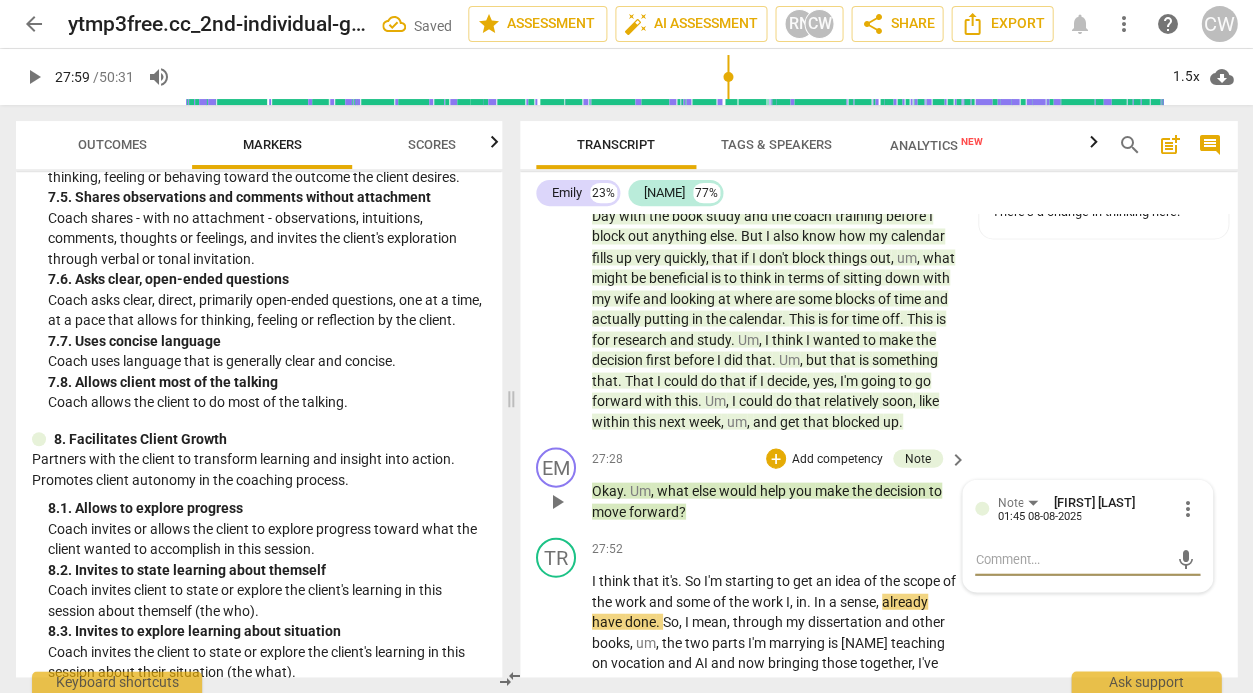 type on "L" 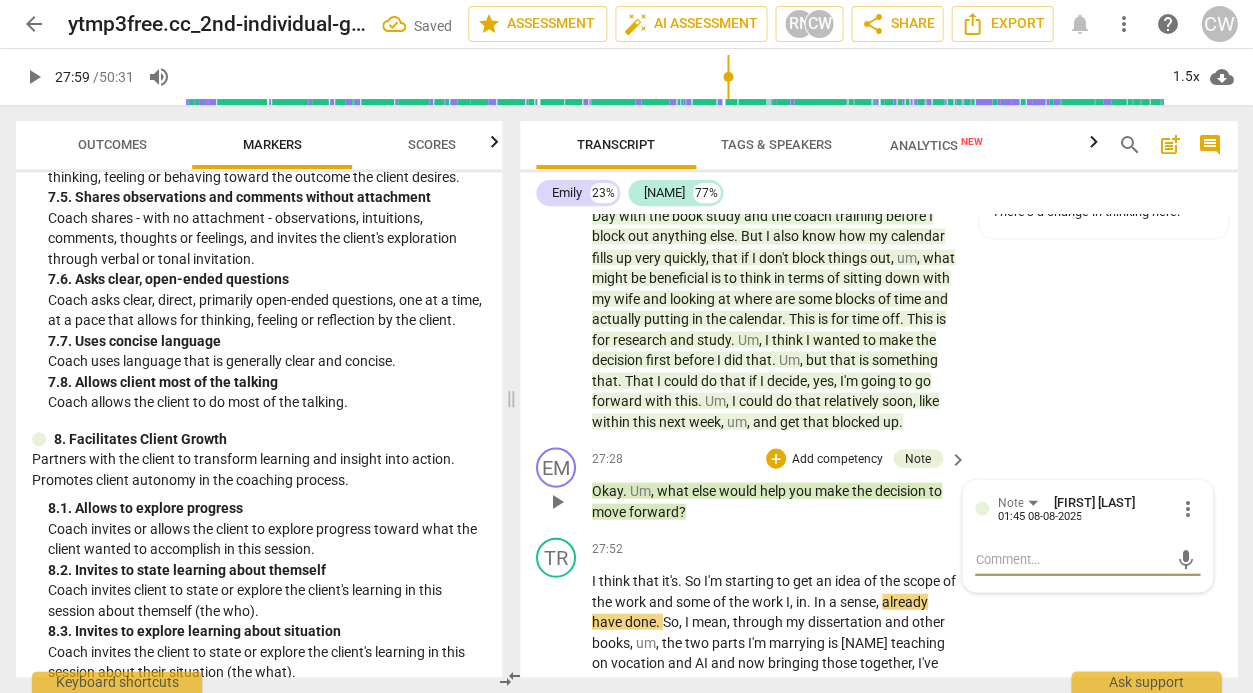type on "L" 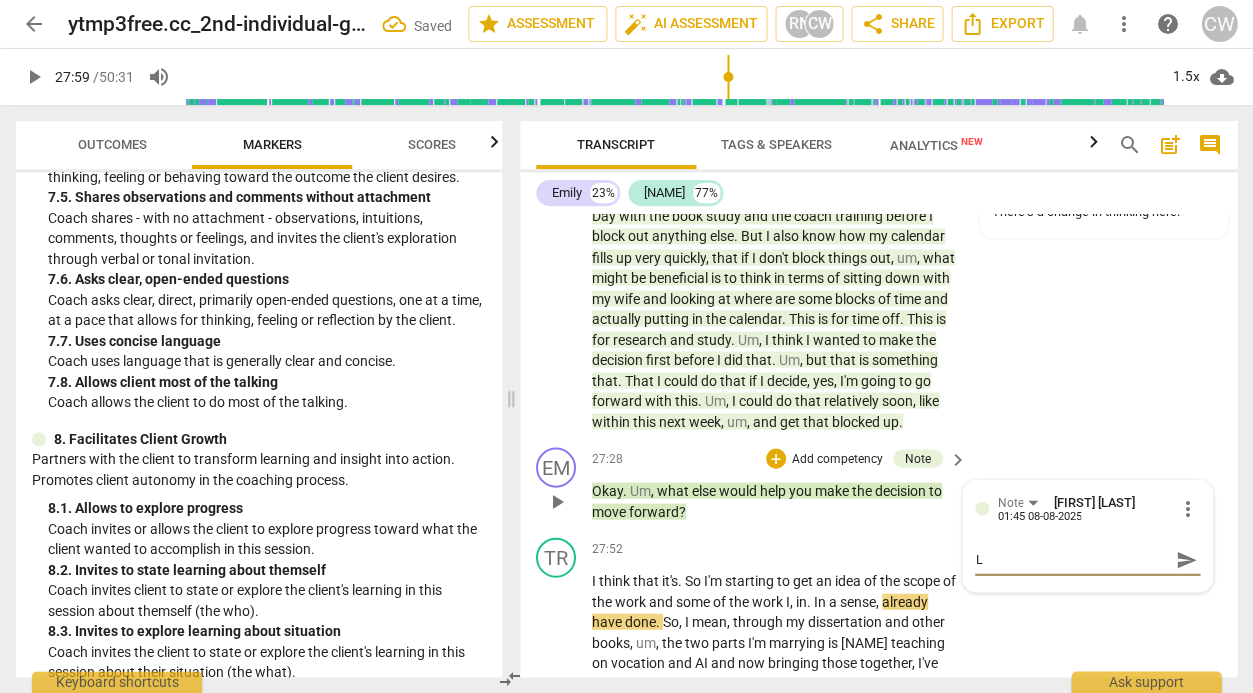 type on "[LOCATION]" 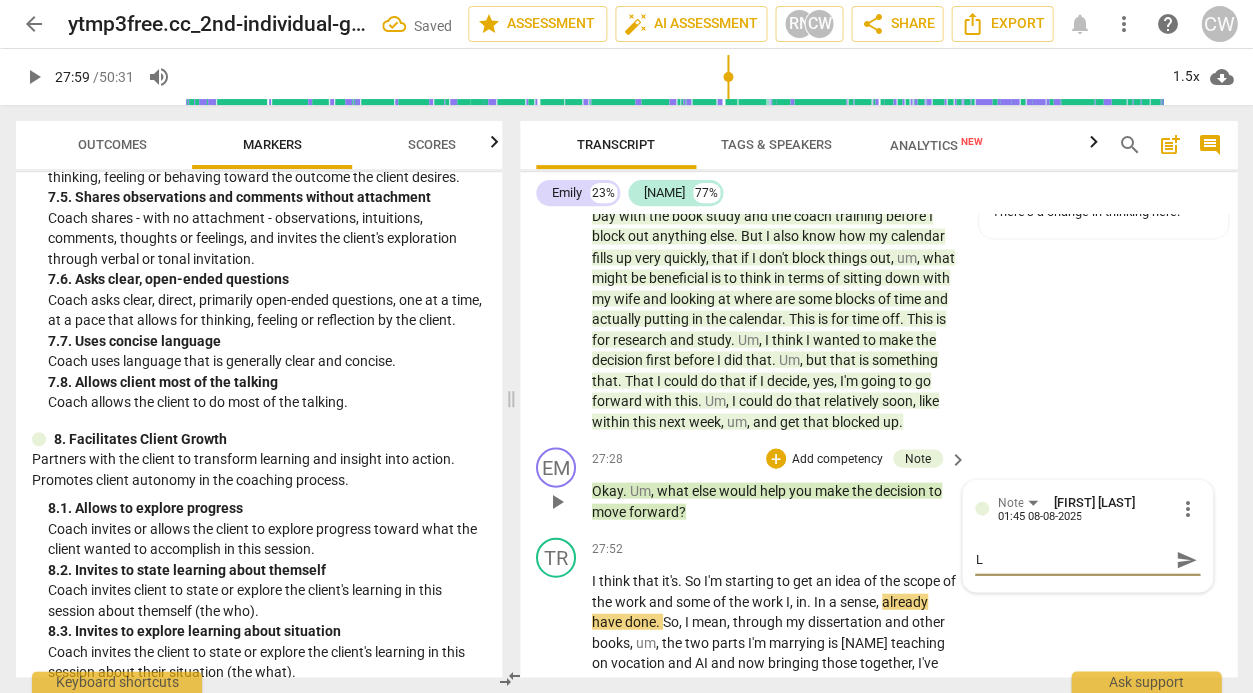type on "[LOCATION]" 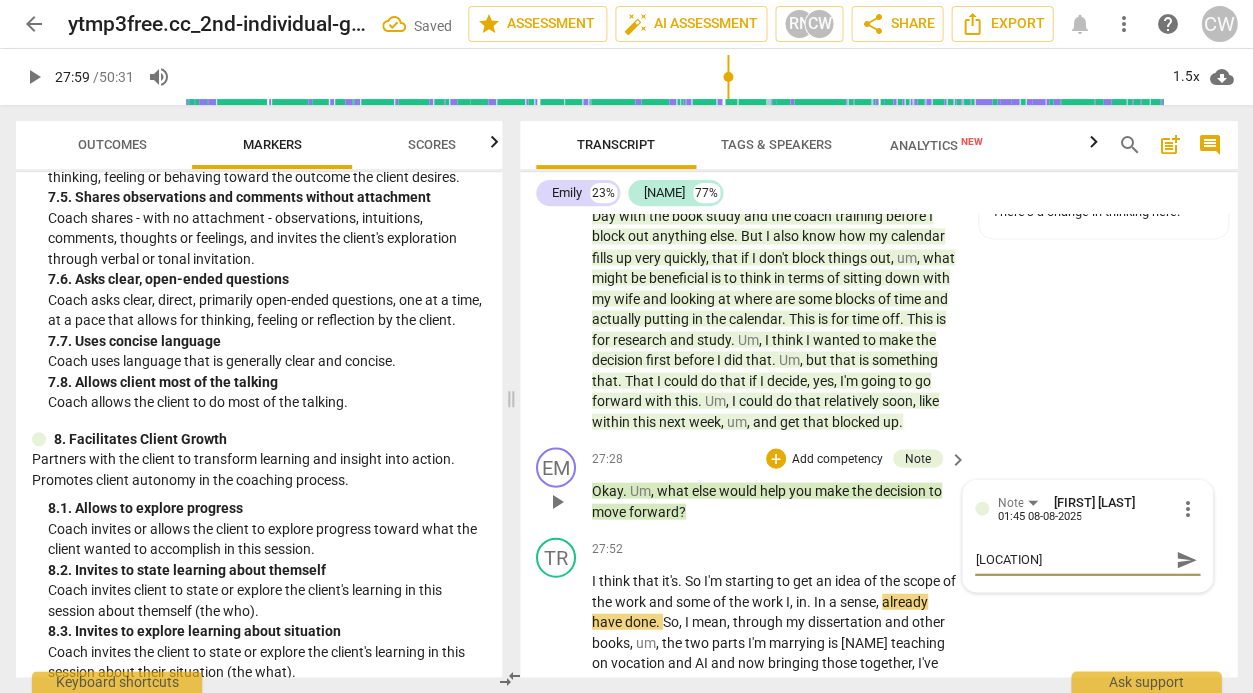 type on "Lar" 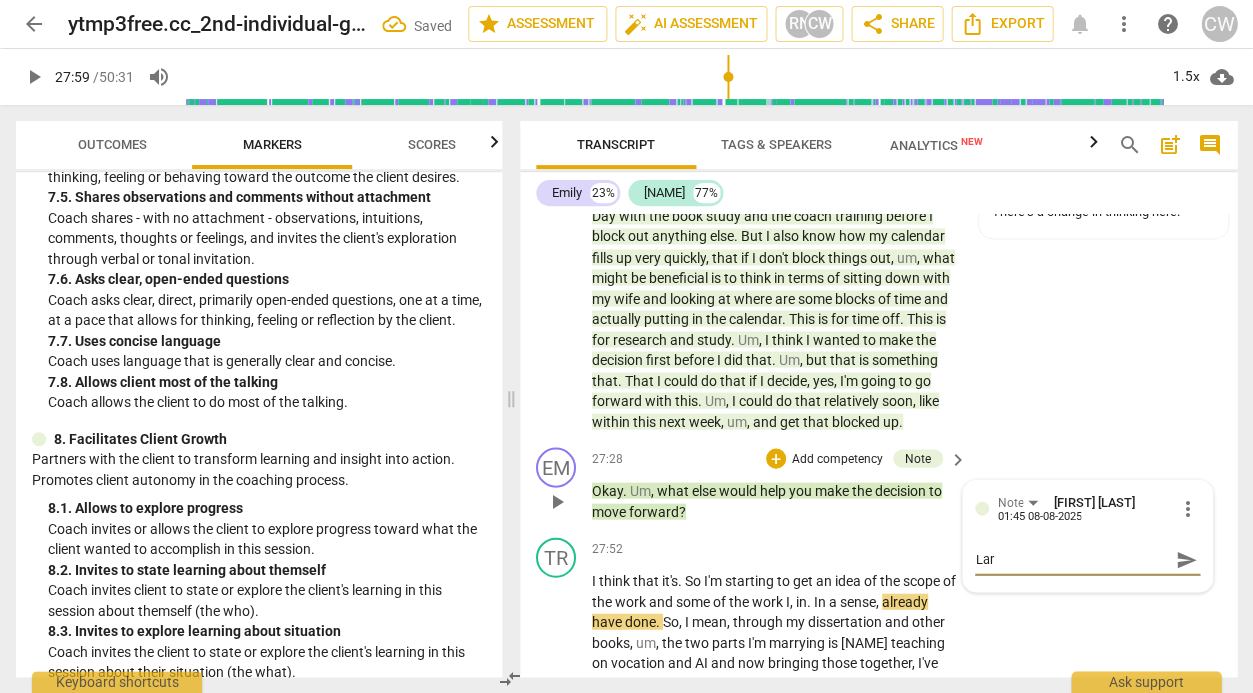 type on "Larg" 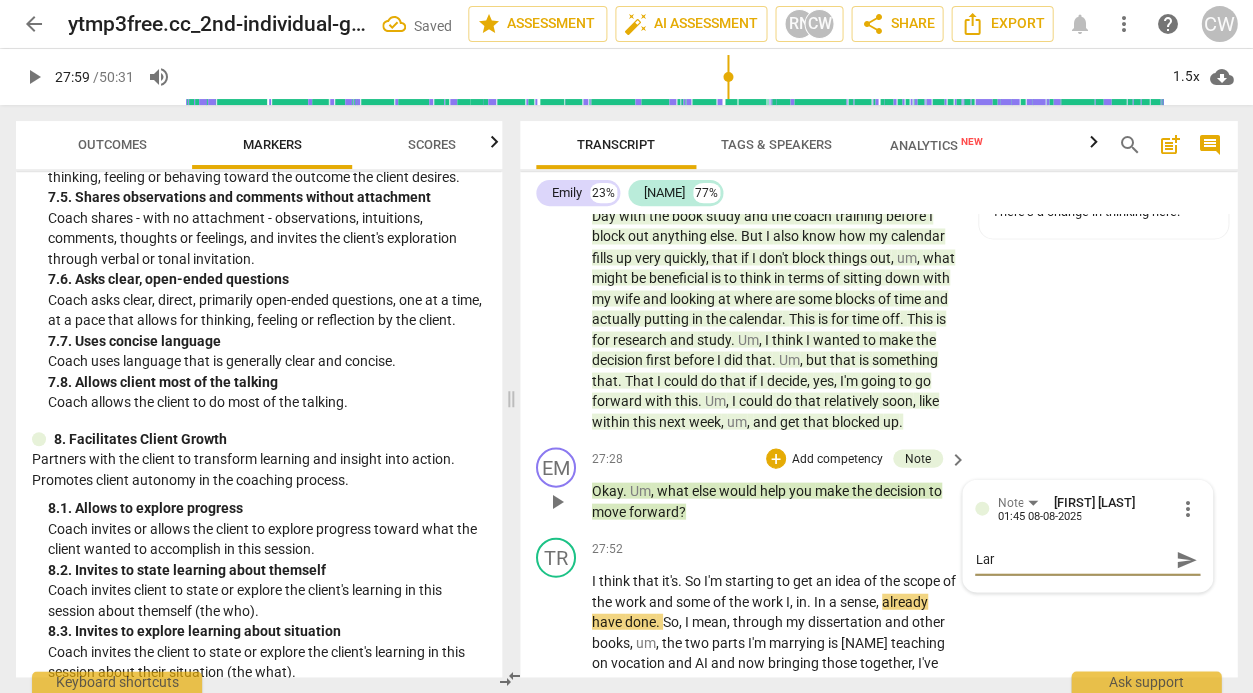 type on "Larg" 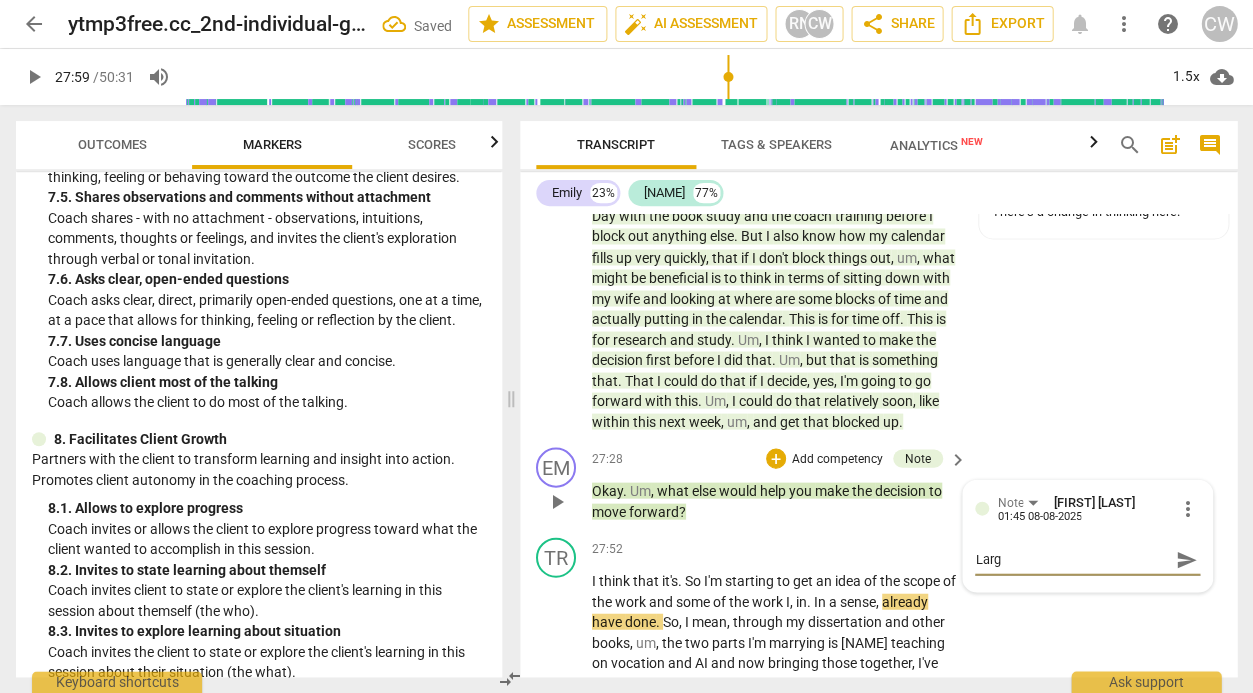 type on "Large" 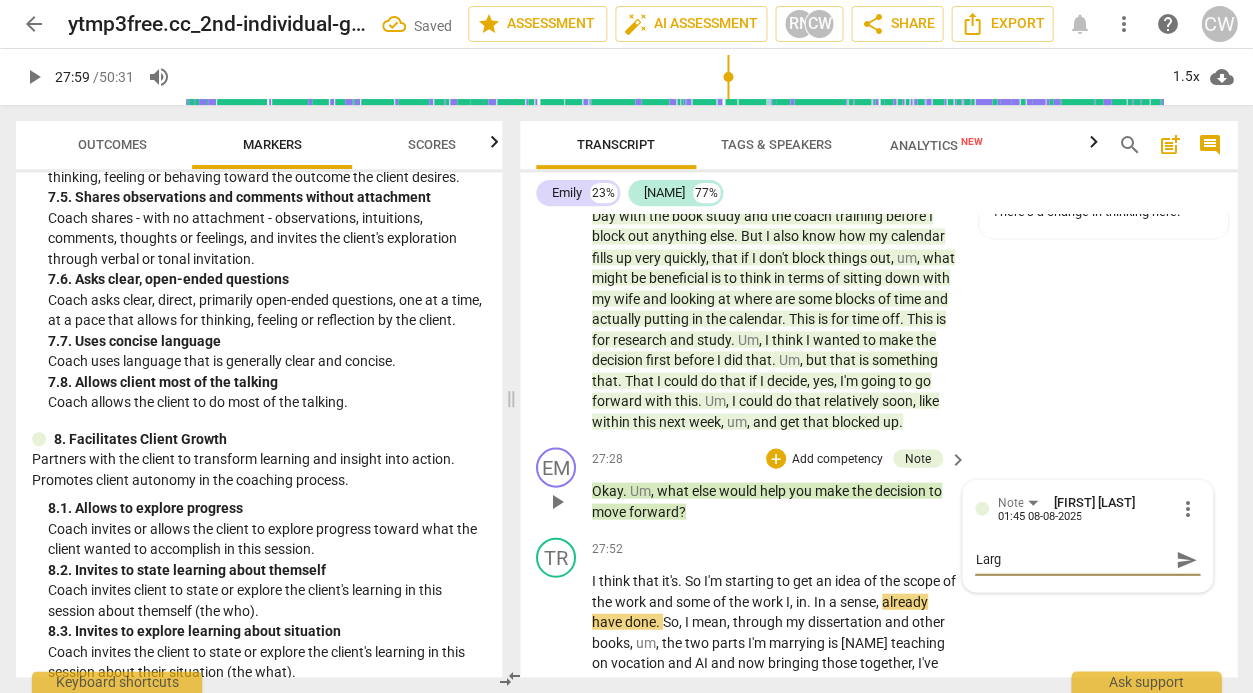 type on "Large" 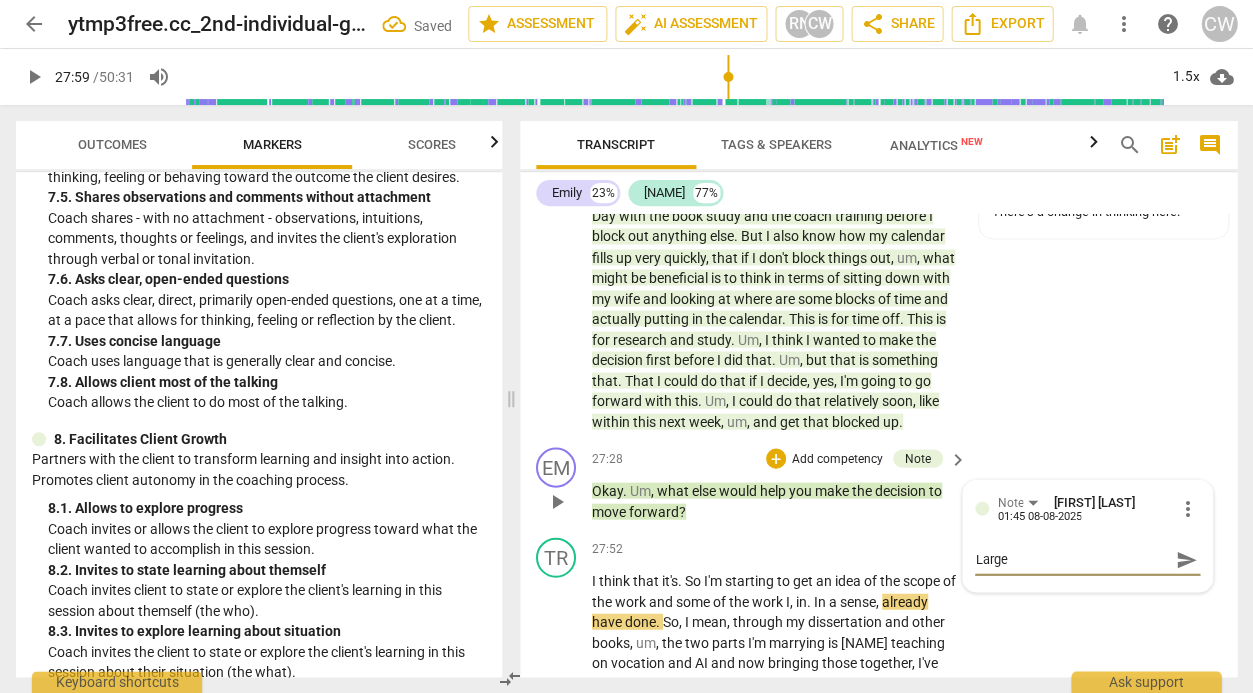 type on "Large" 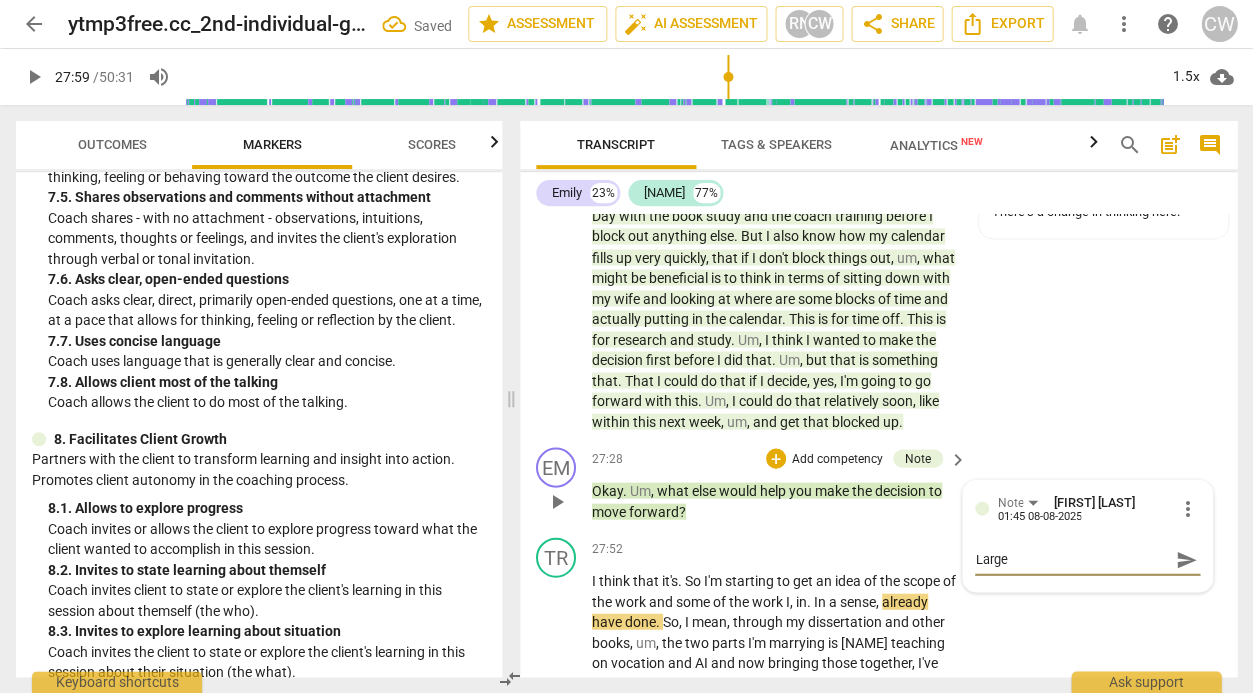 type on "Large p" 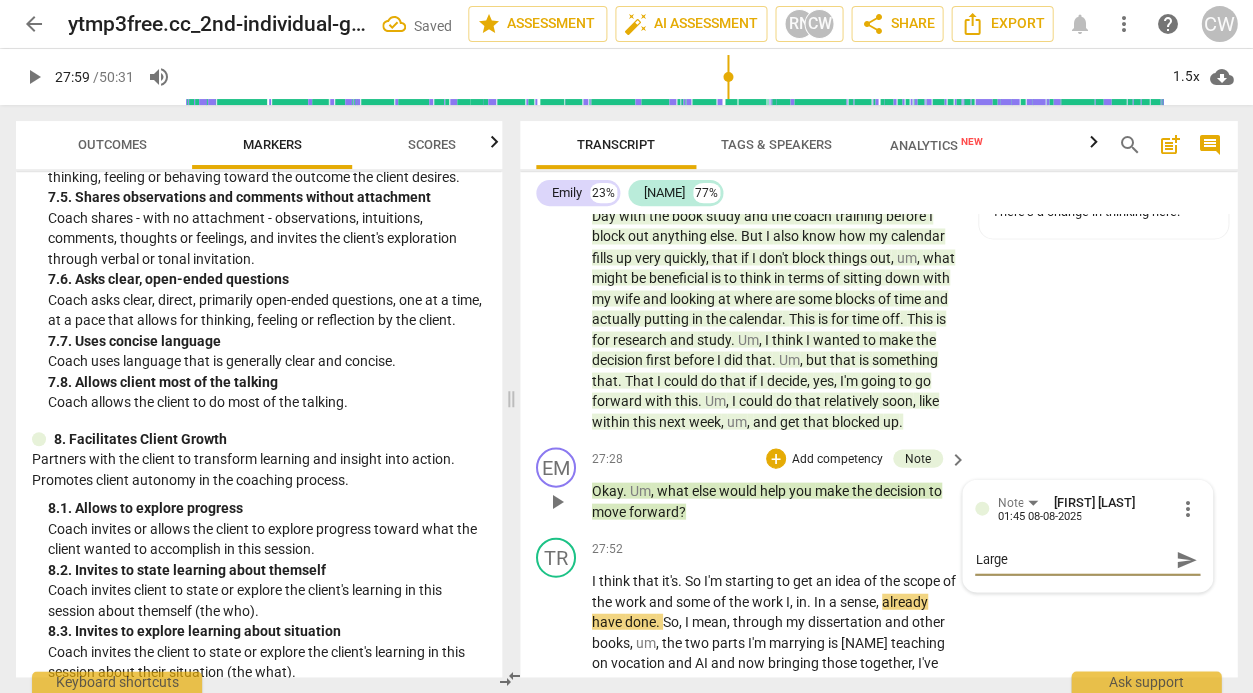 type on "Large p" 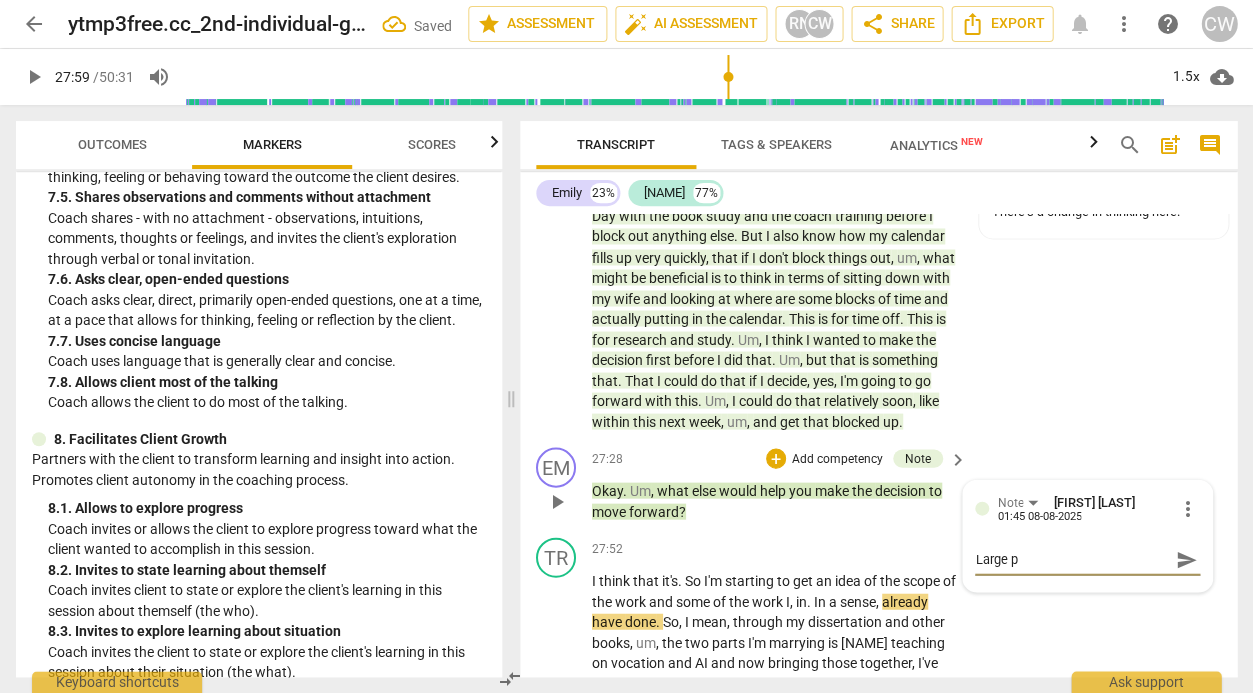 type on "Large po" 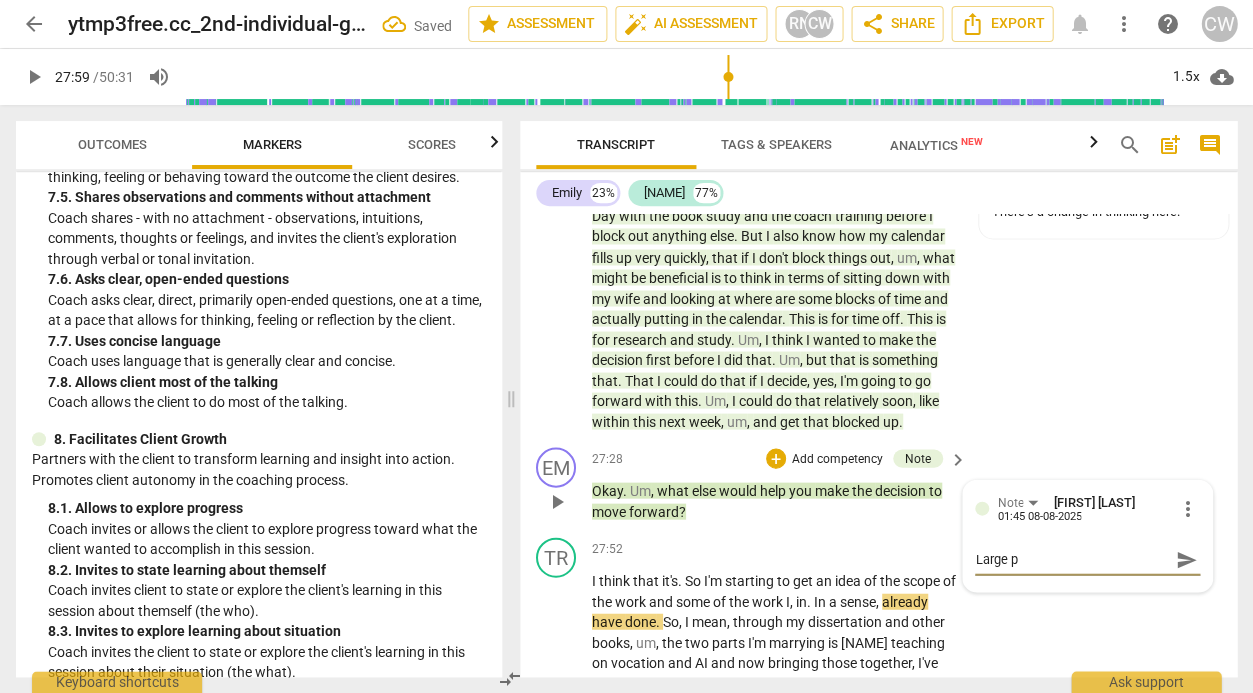 type on "Large po" 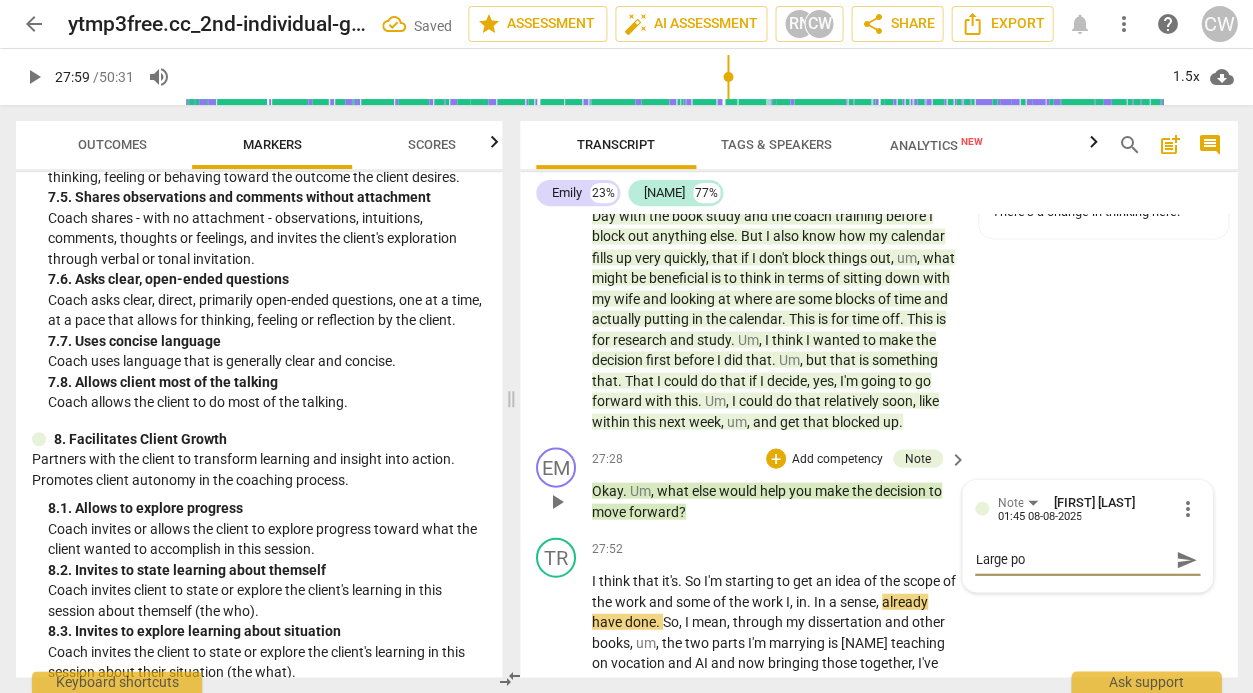 type on "Large pos" 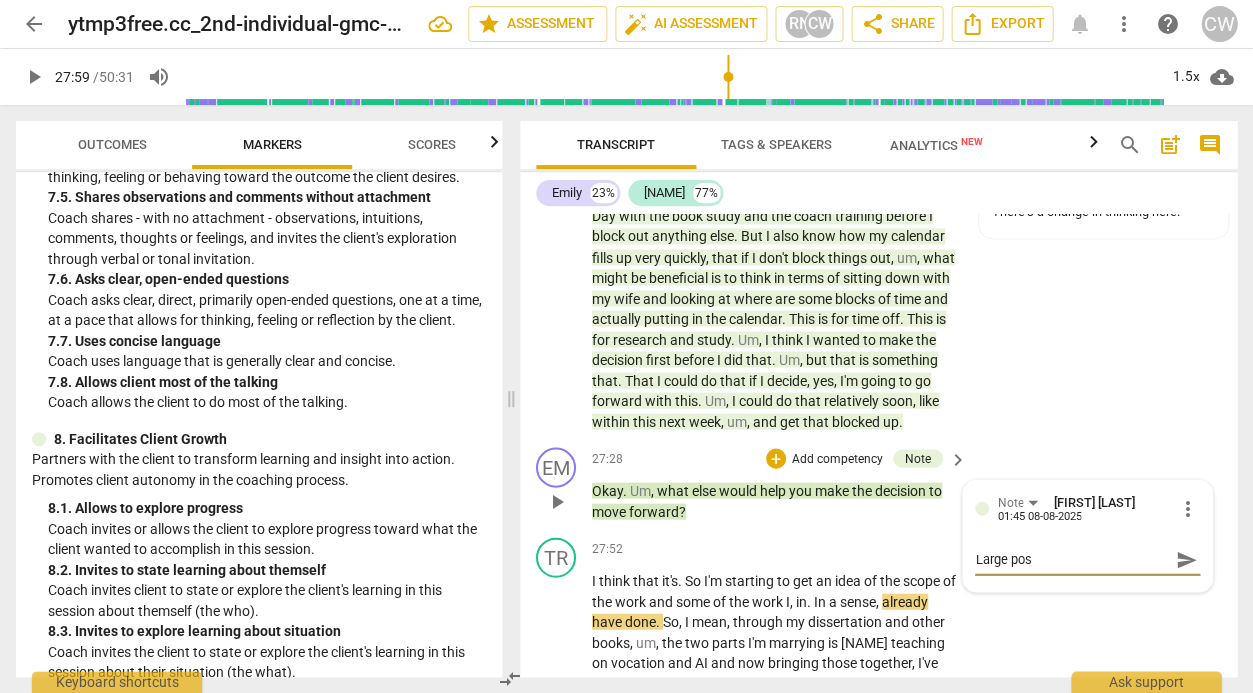 type on "Large po" 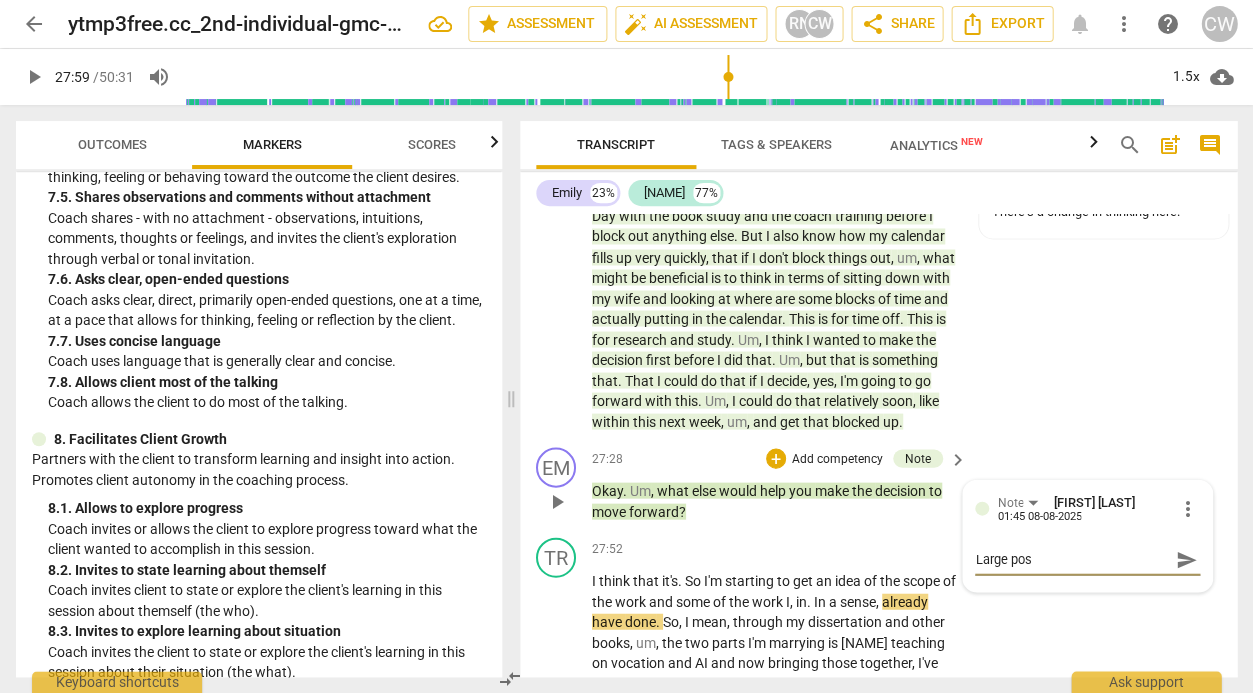 type on "Large po" 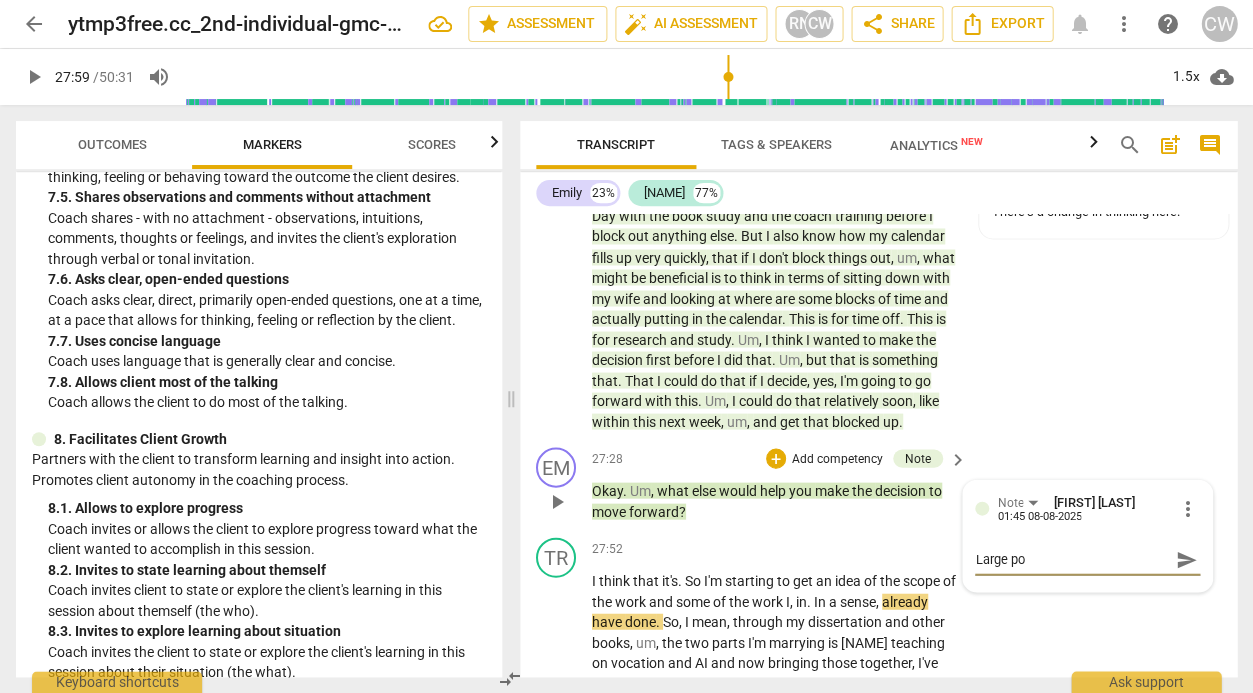 type on "Large p" 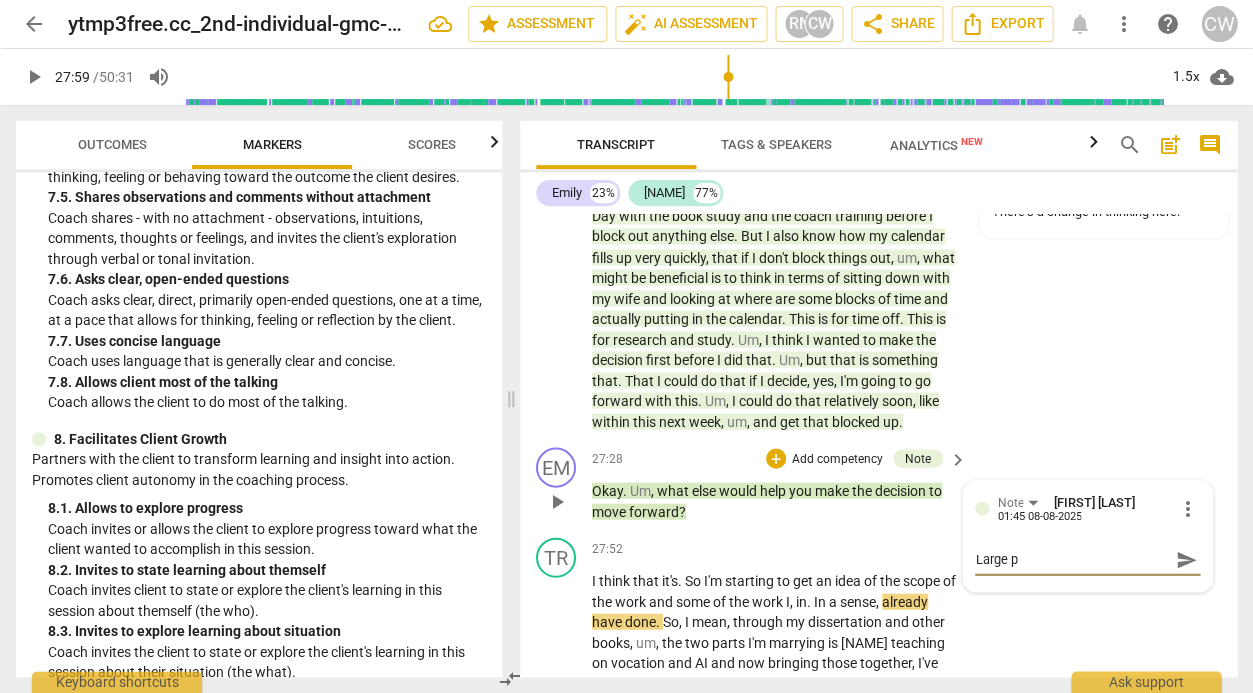type on "Large pa" 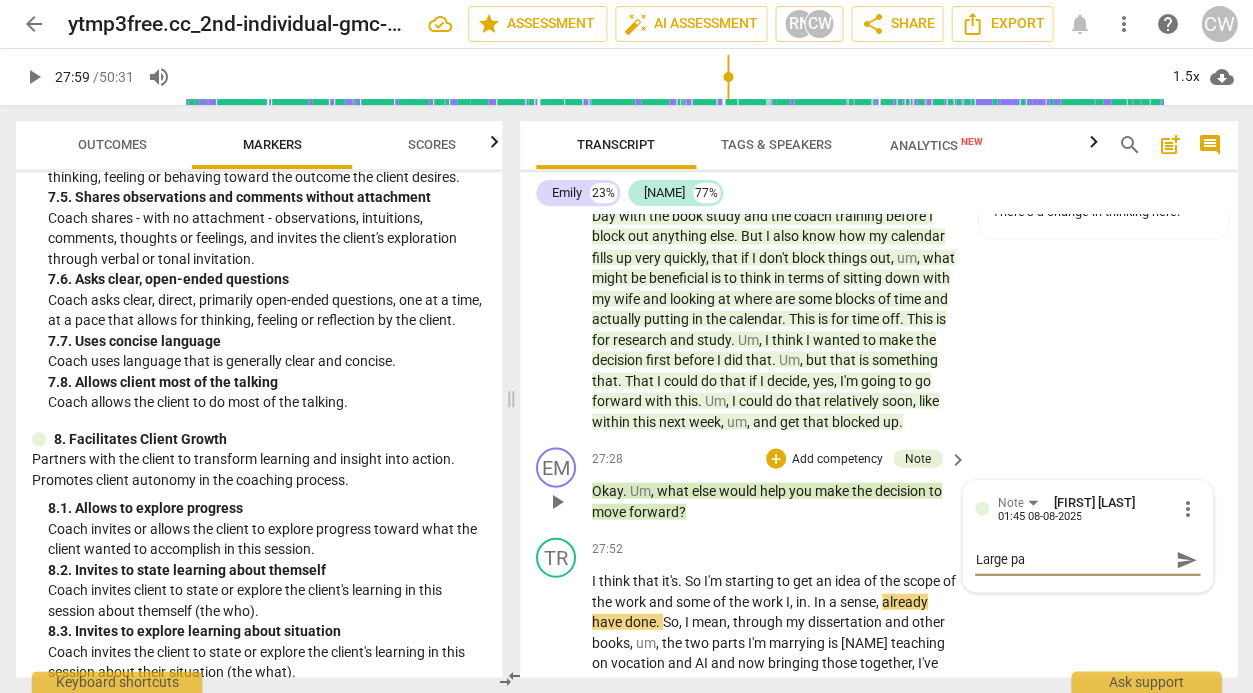 type on "Large pau" 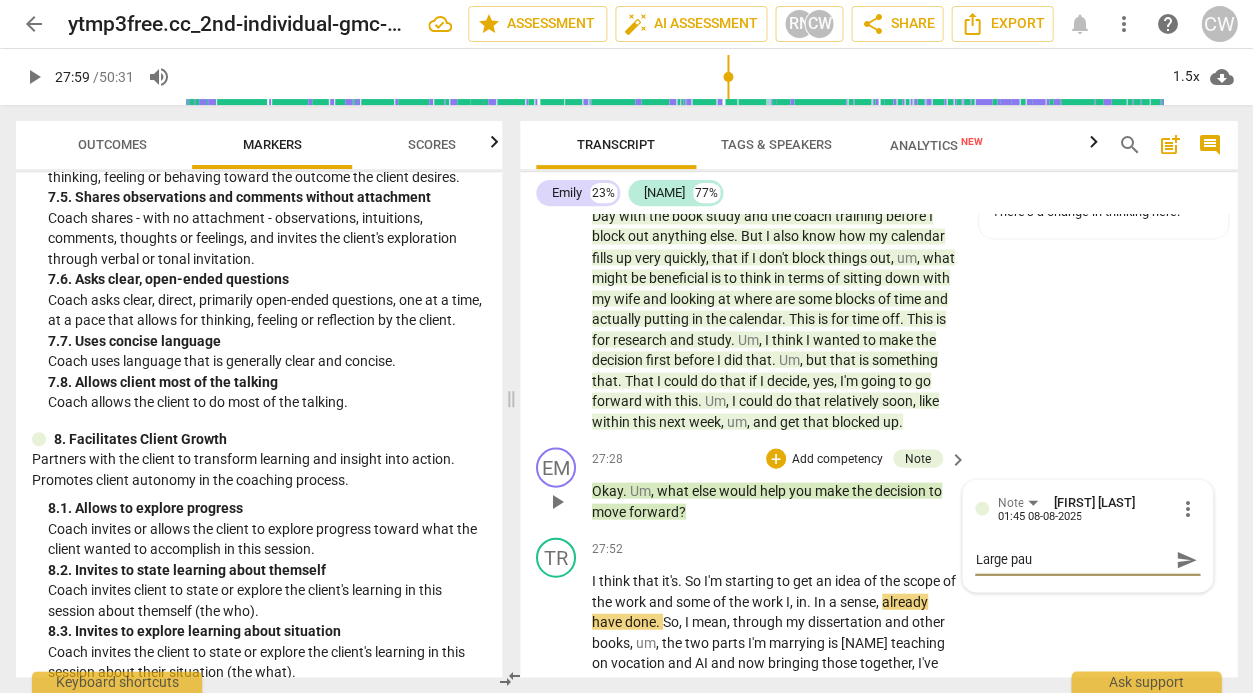 type on "Large paus" 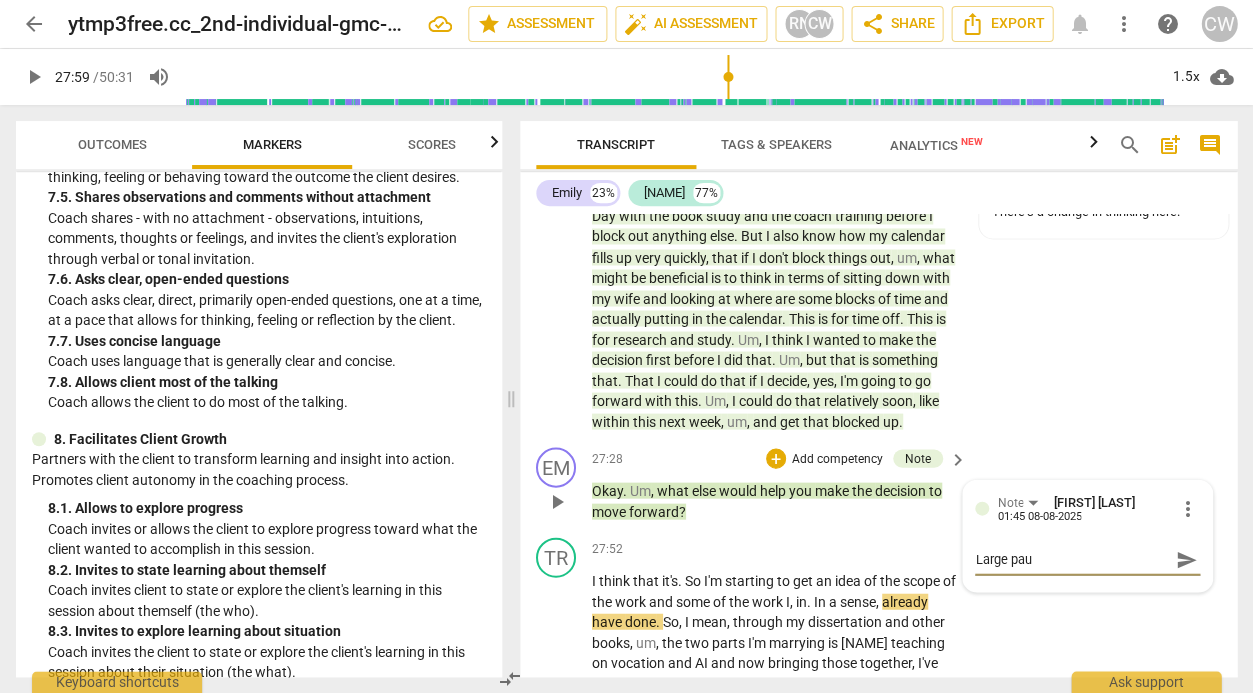 type on "Large paus" 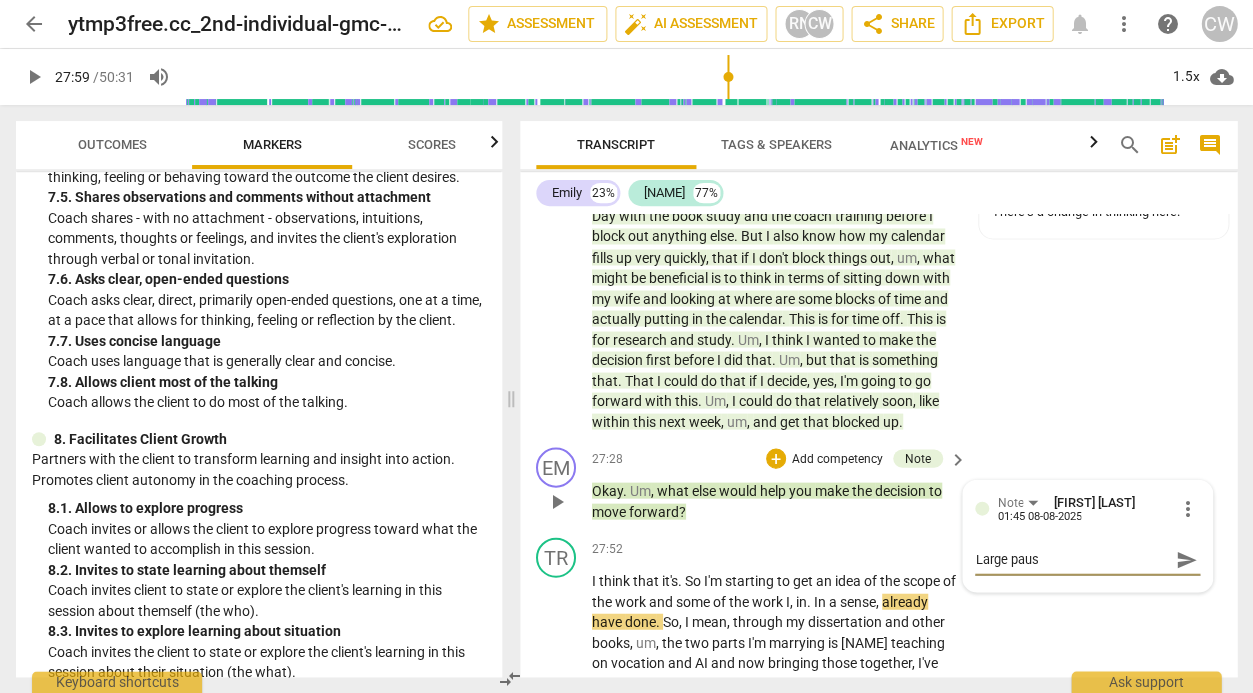 type on "Large pause" 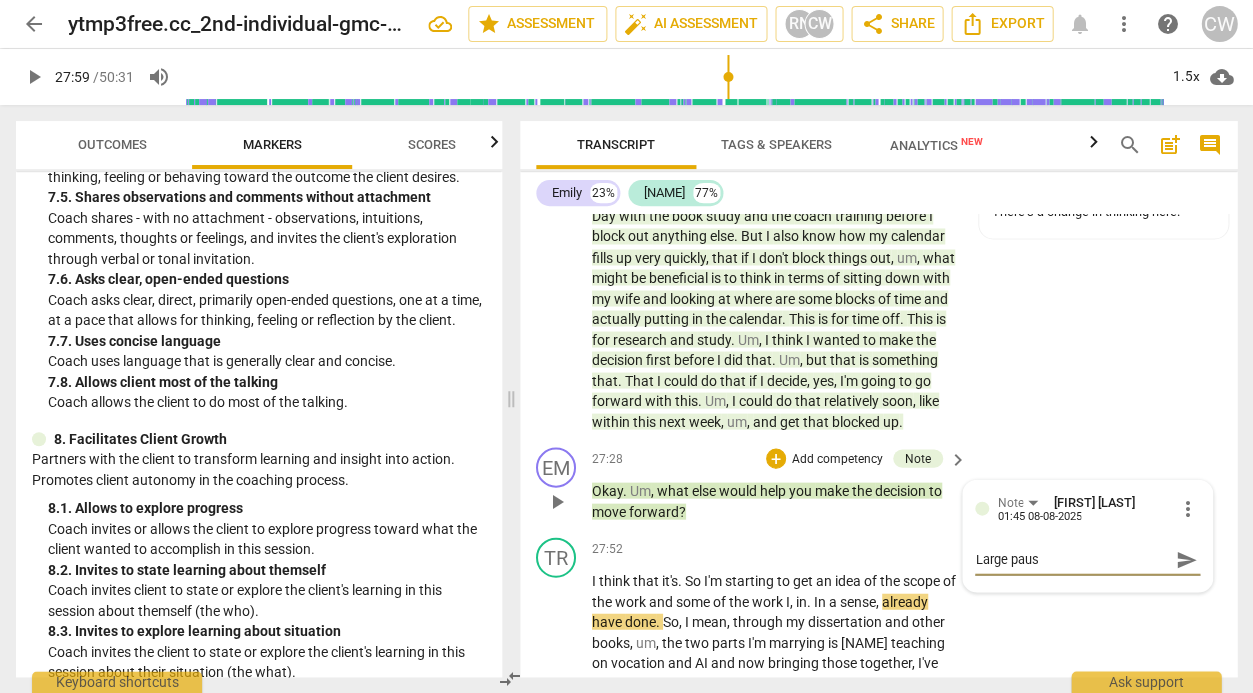 type on "Large pause" 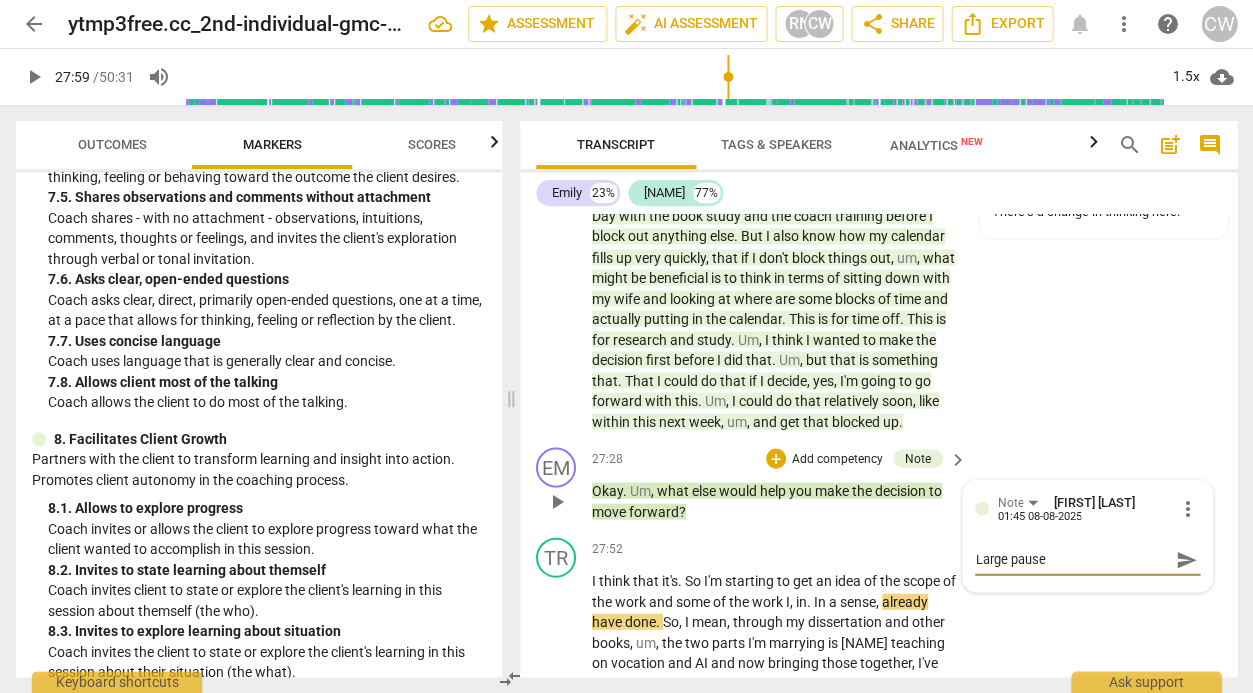 type on "Large pause" 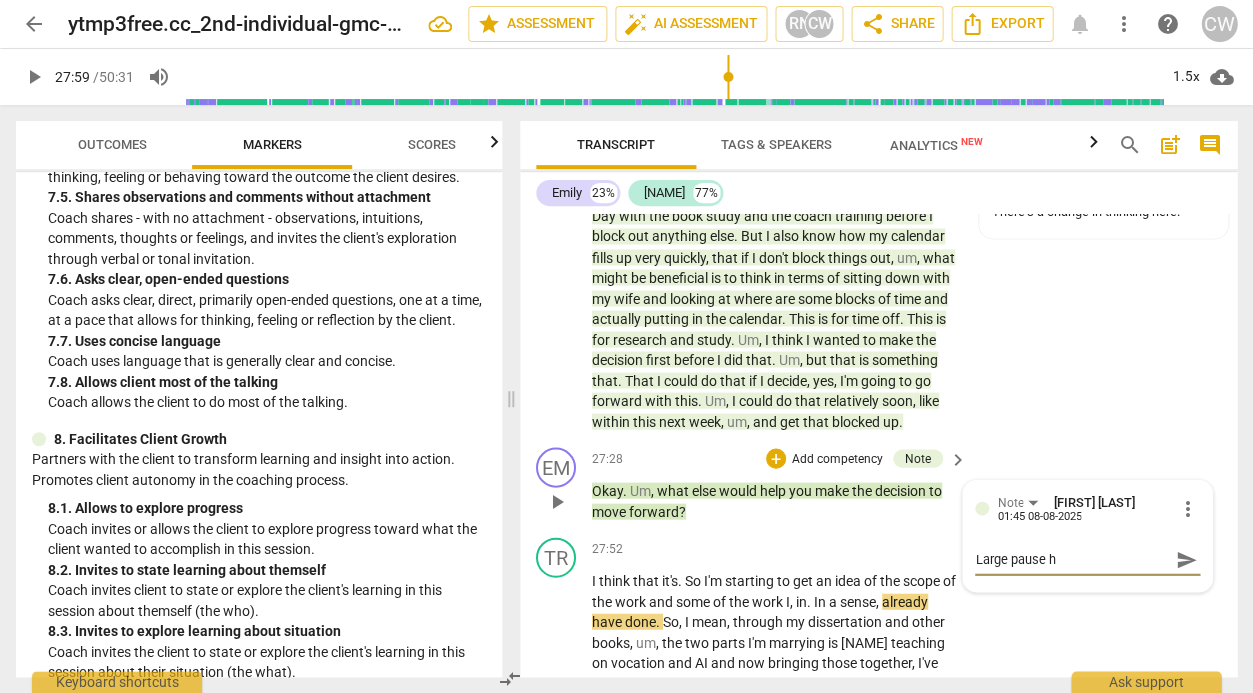 type on "Large pause he" 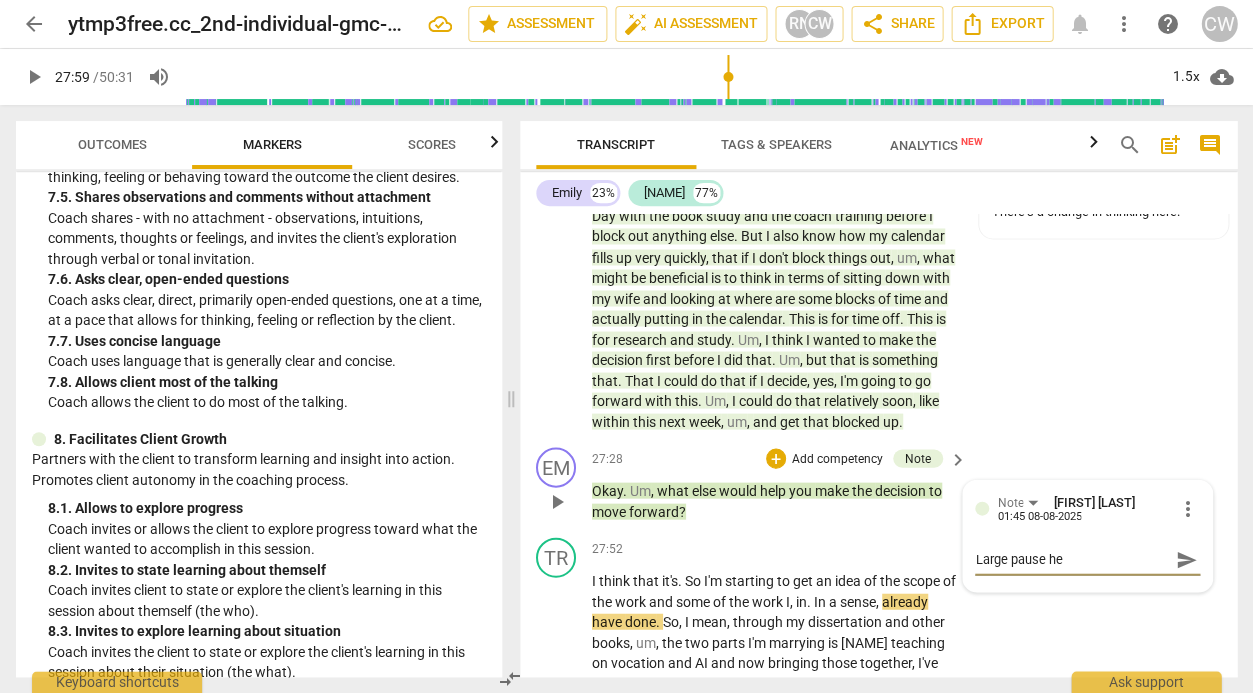 type on "Large pause her" 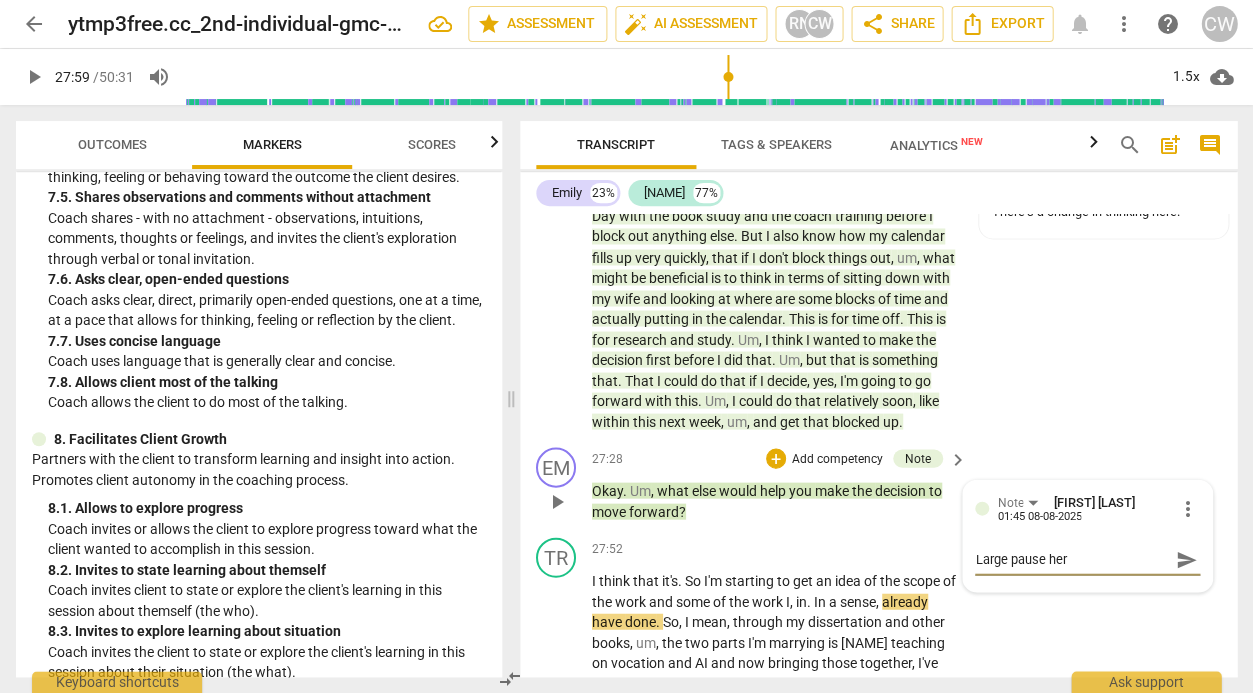 type on "Large pause here" 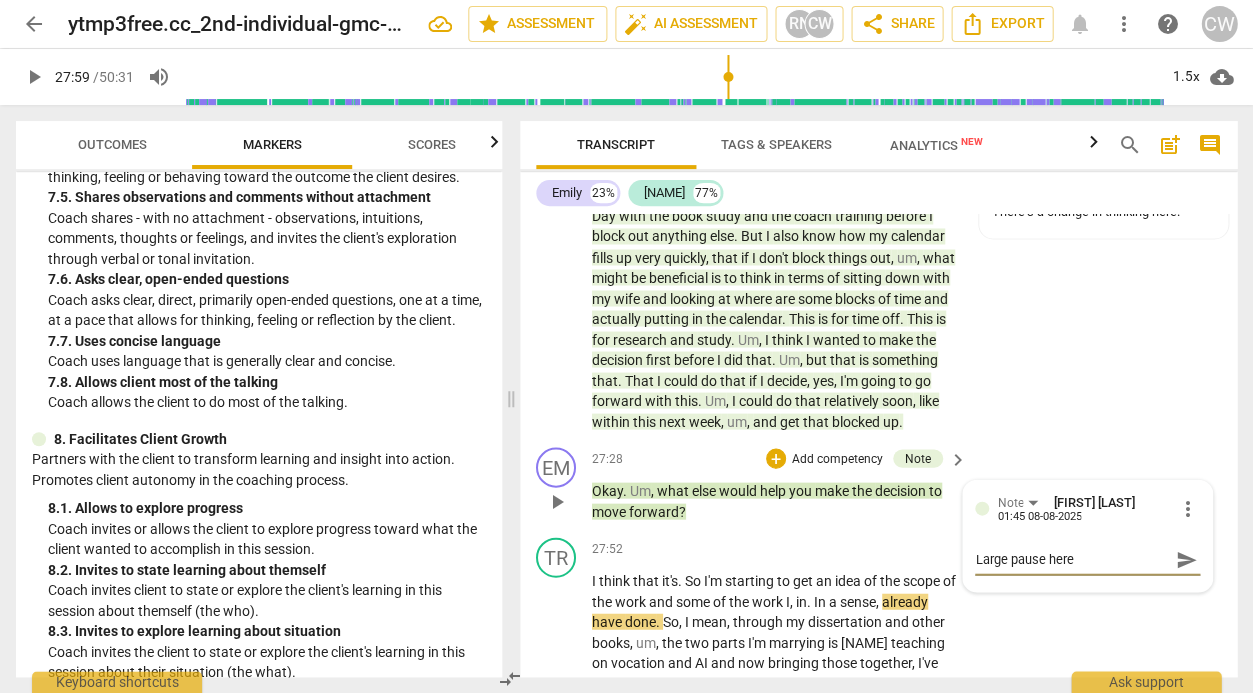 type on "Large pause here" 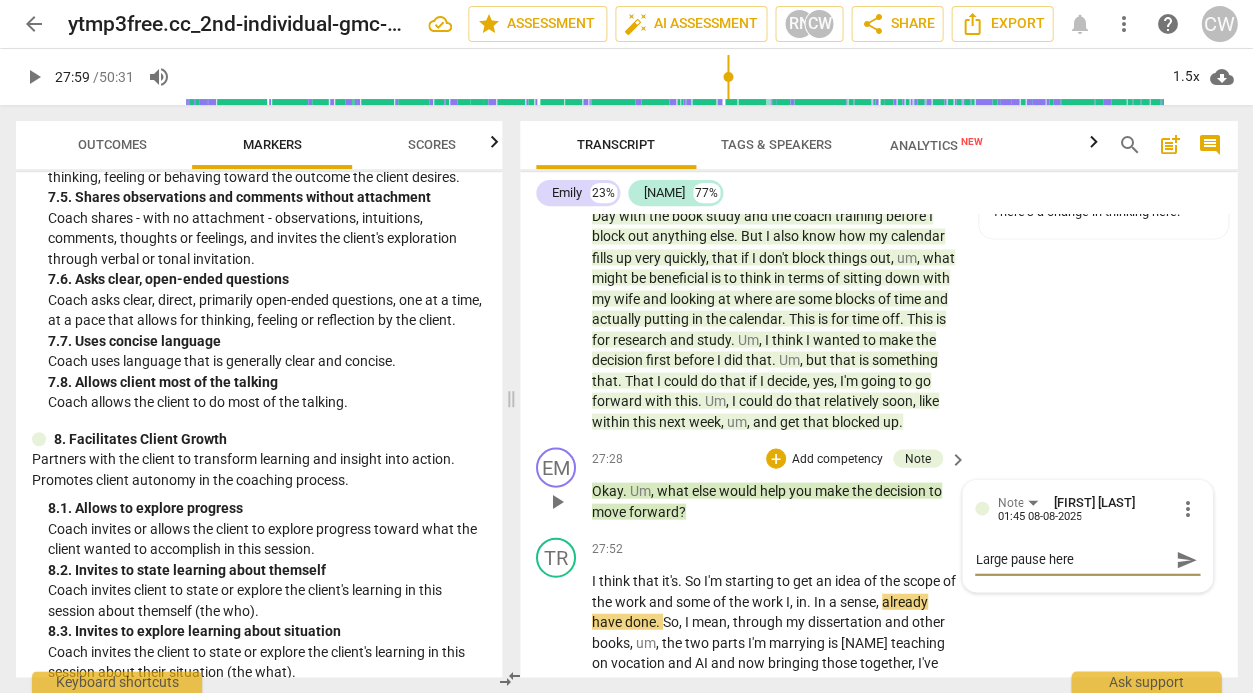 click on "send" at bounding box center (1186, 559) 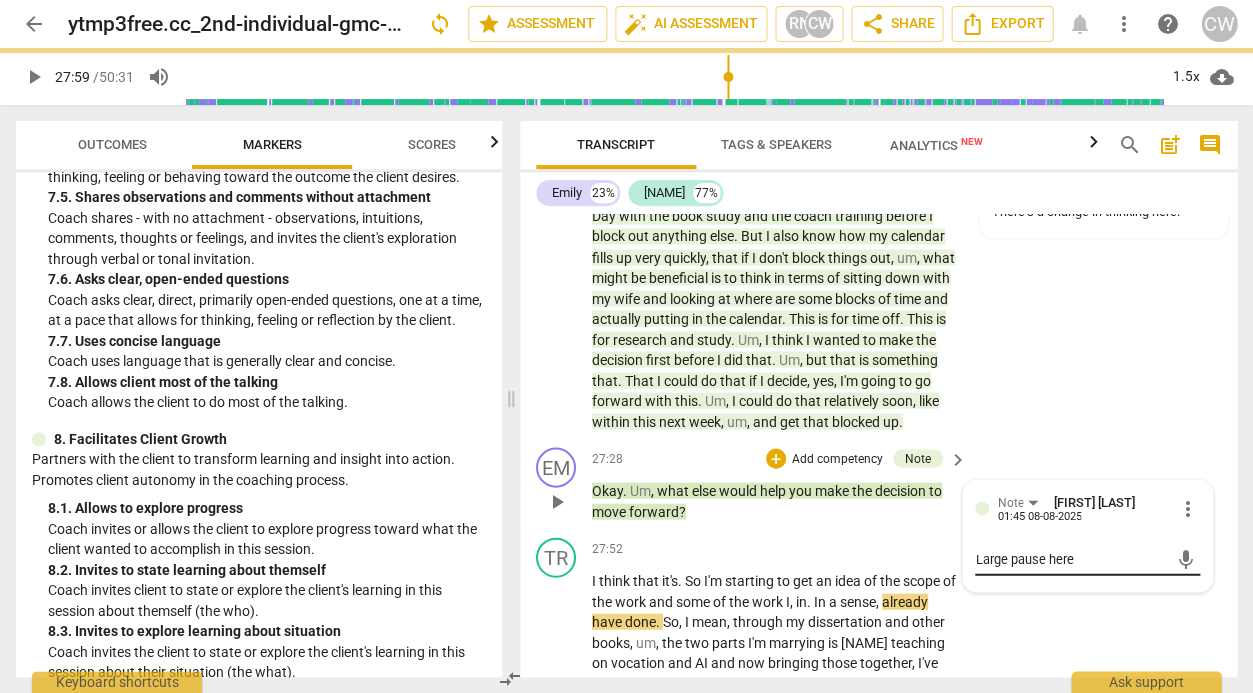 type 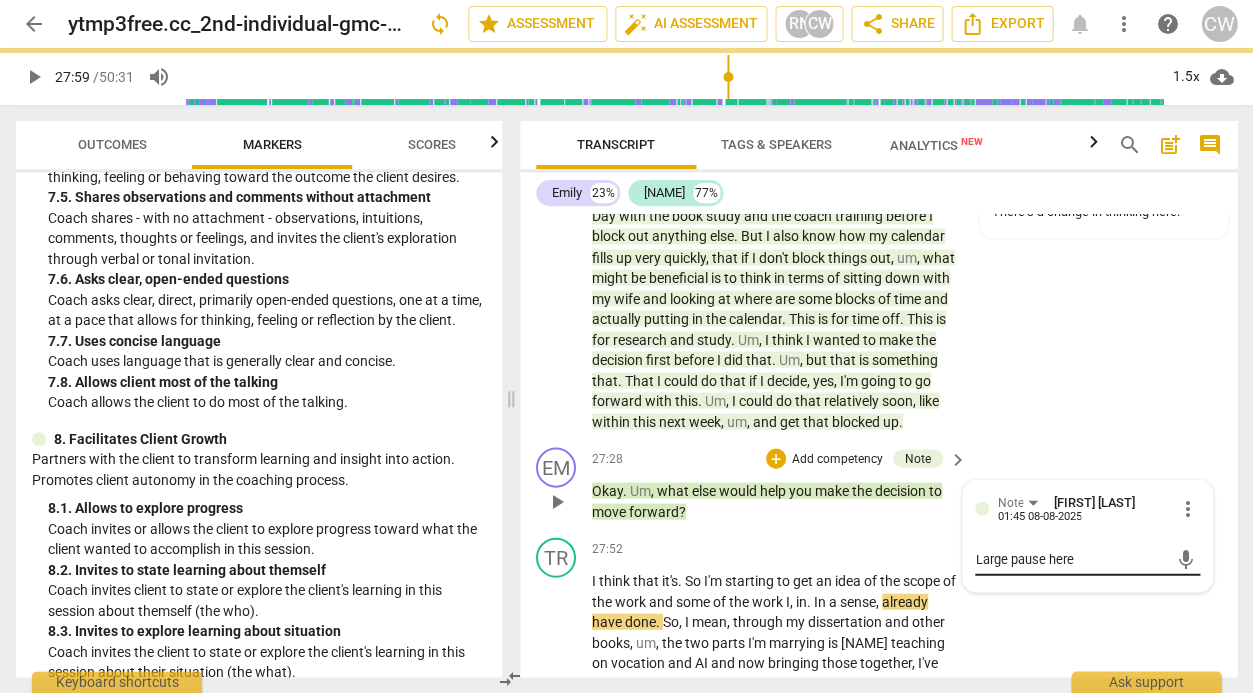 type 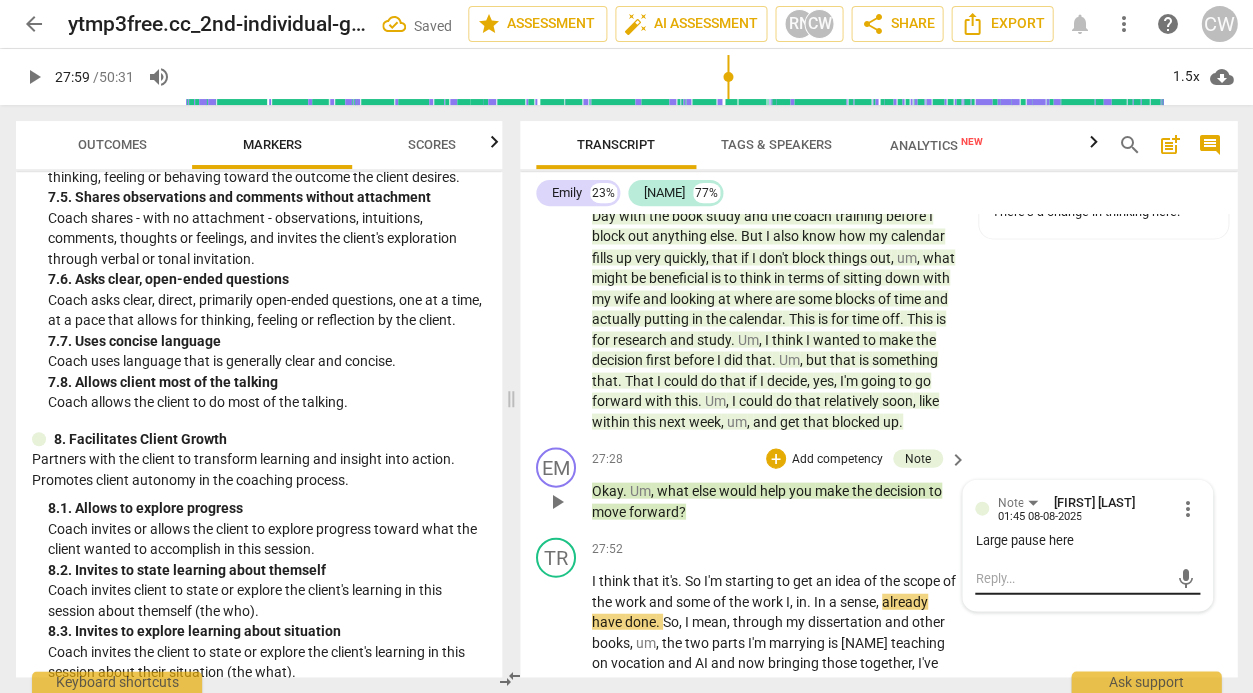 type 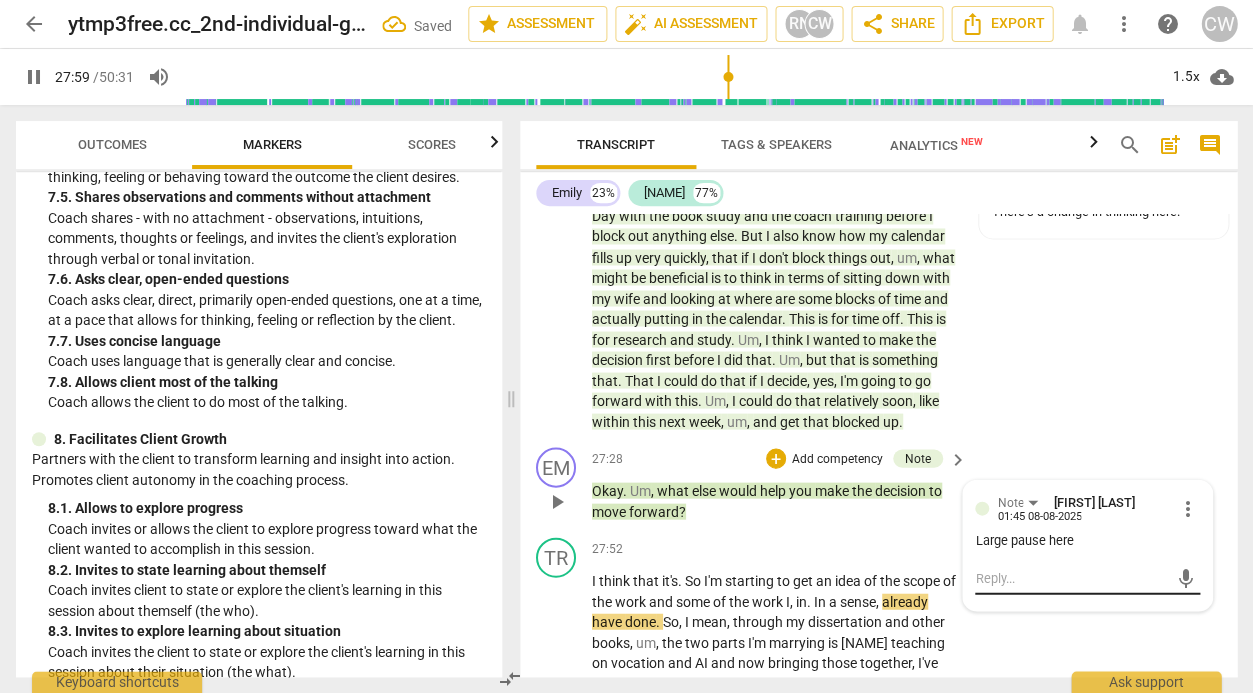 click on "mic" at bounding box center [1185, 577] 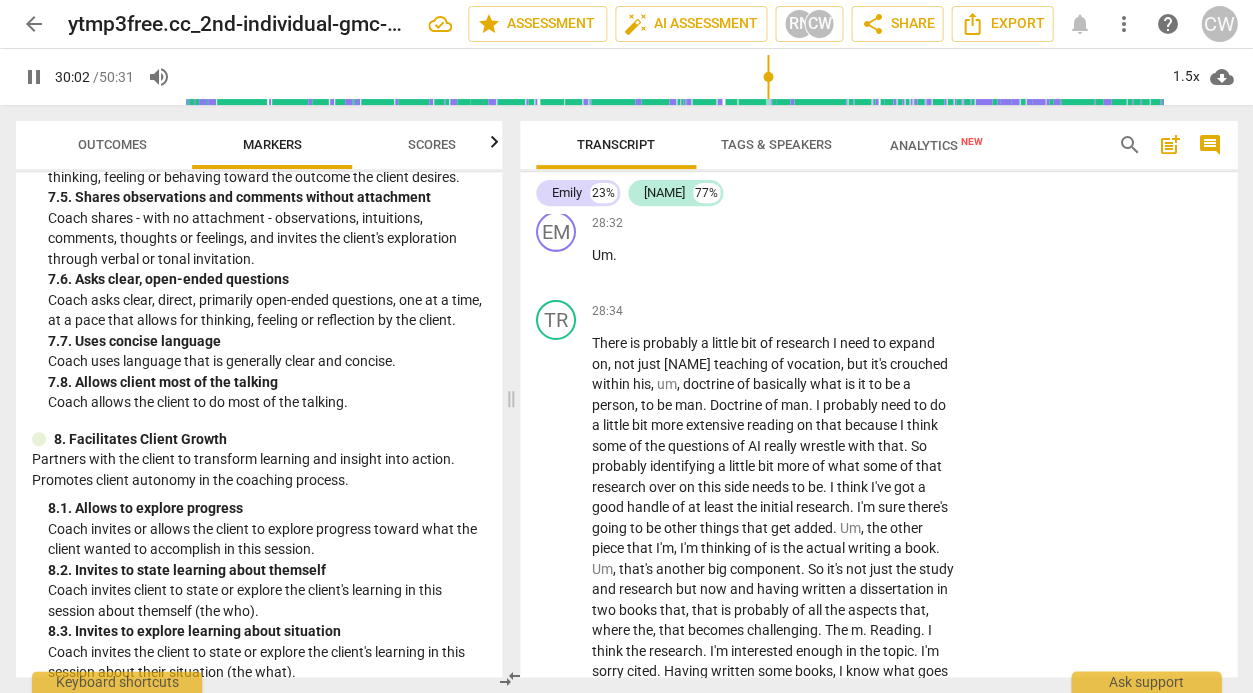 scroll, scrollTop: 12437, scrollLeft: 0, axis: vertical 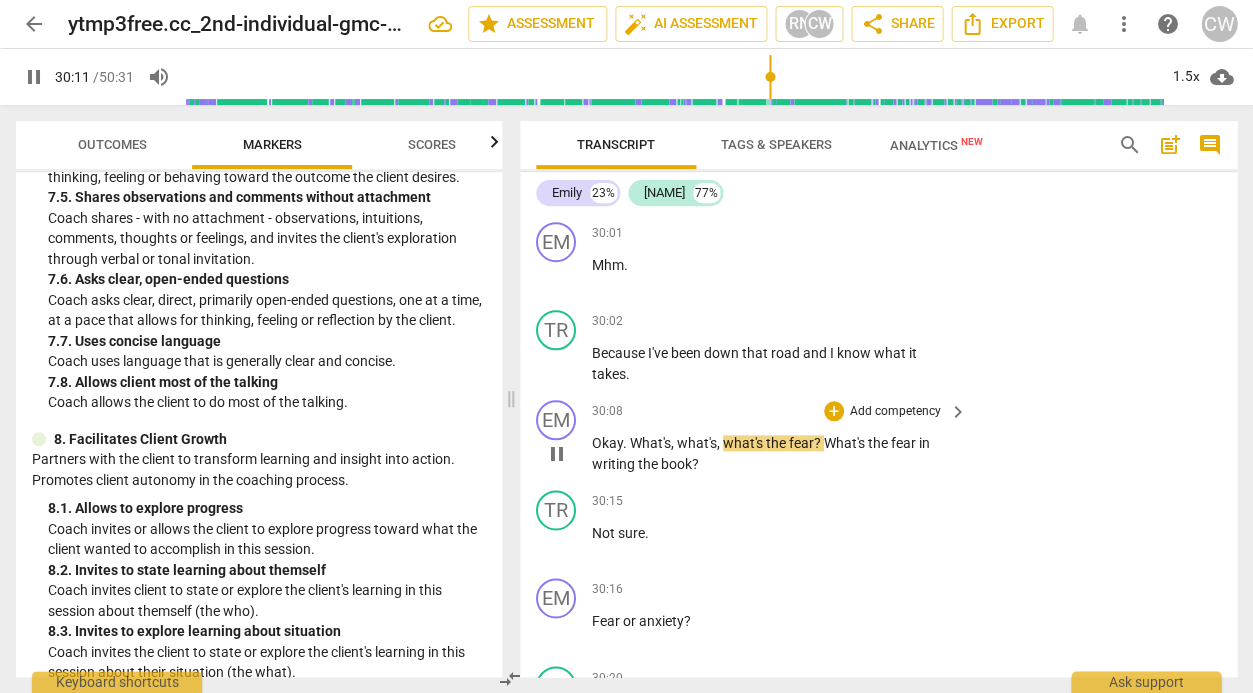 click on "Add competency" at bounding box center (895, 412) 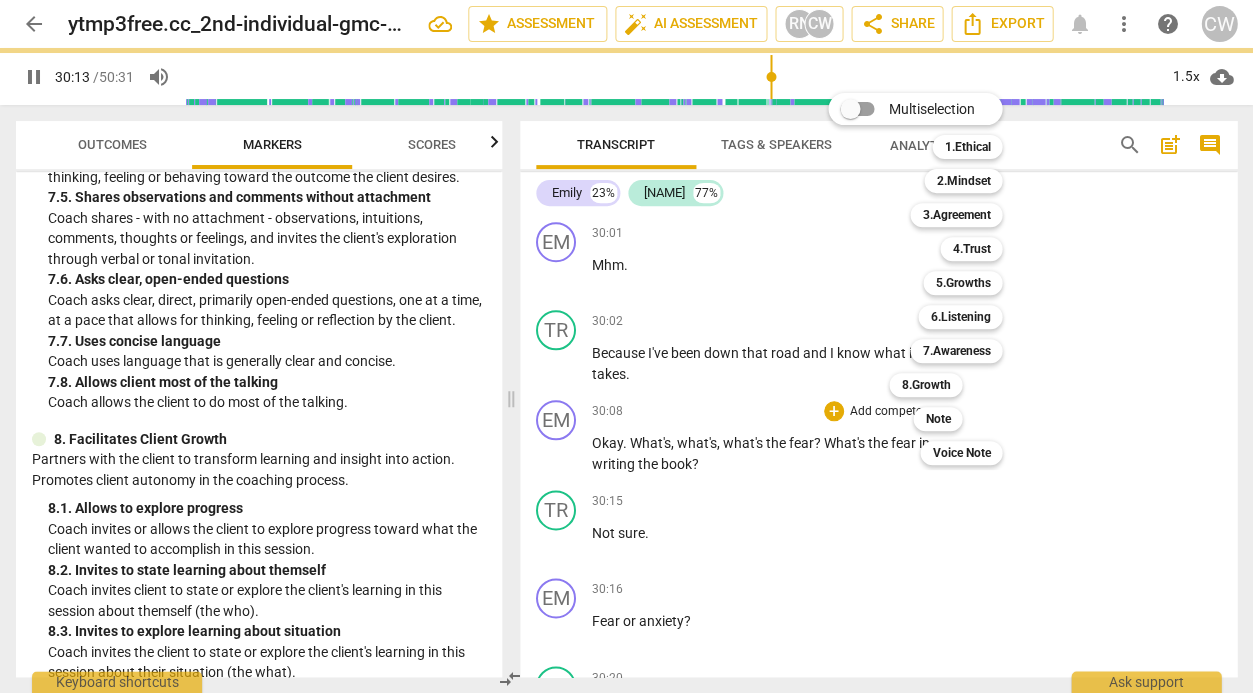 click on "Multiselection m 1.Ethical 1 2.Mindset 2 3.Agreement 3 4.Trust 4 5.Presence 5 6.Listening 6 7.Awareness 7 8.Growth 8 Note 9 Voice Note 0" at bounding box center [930, 279] 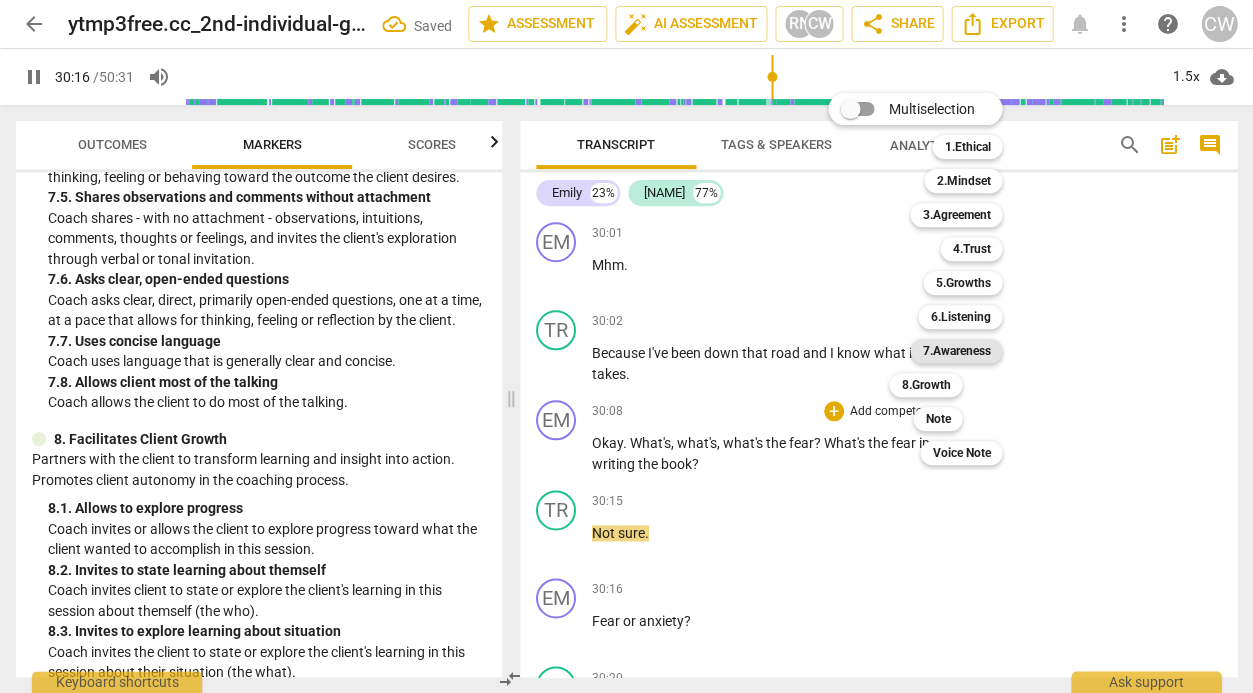 click on "7.Awareness" at bounding box center (956, 351) 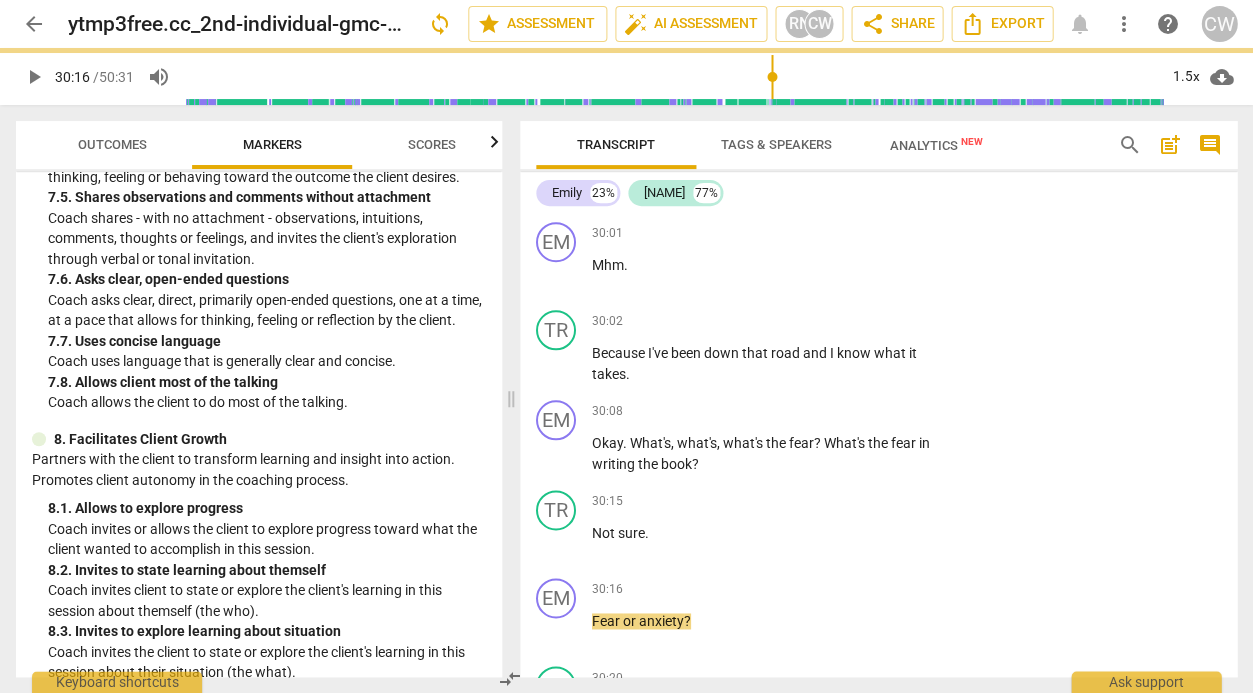 type on "1817" 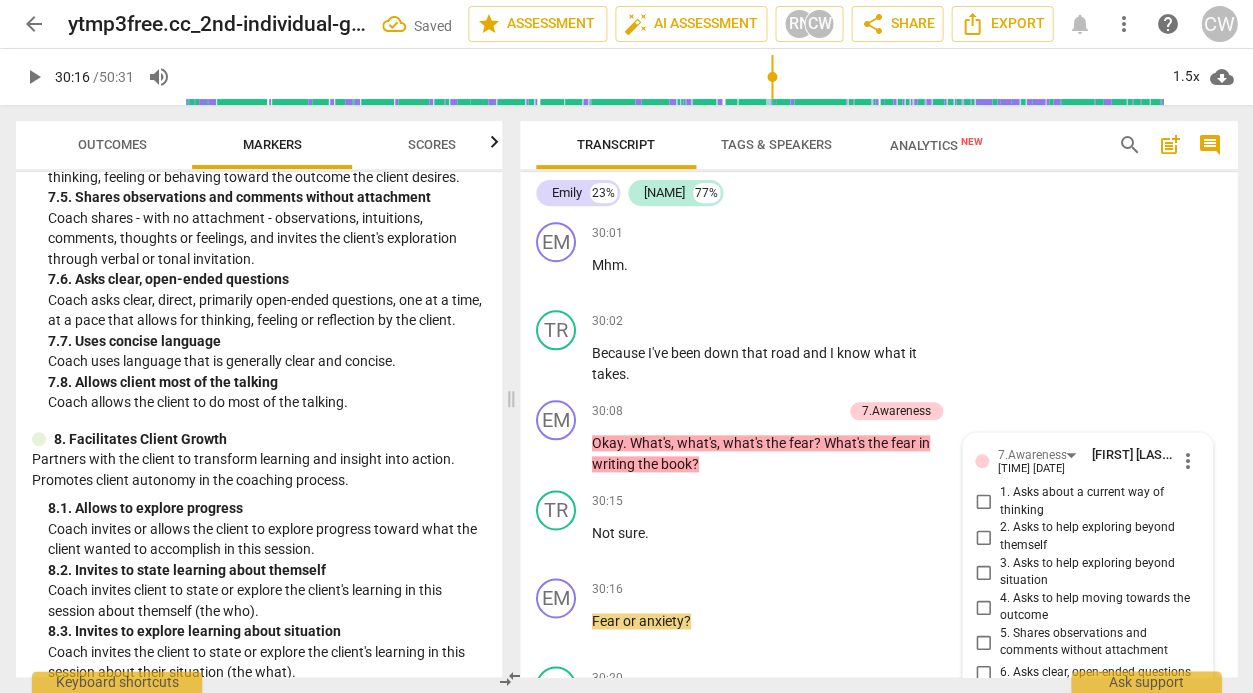 type 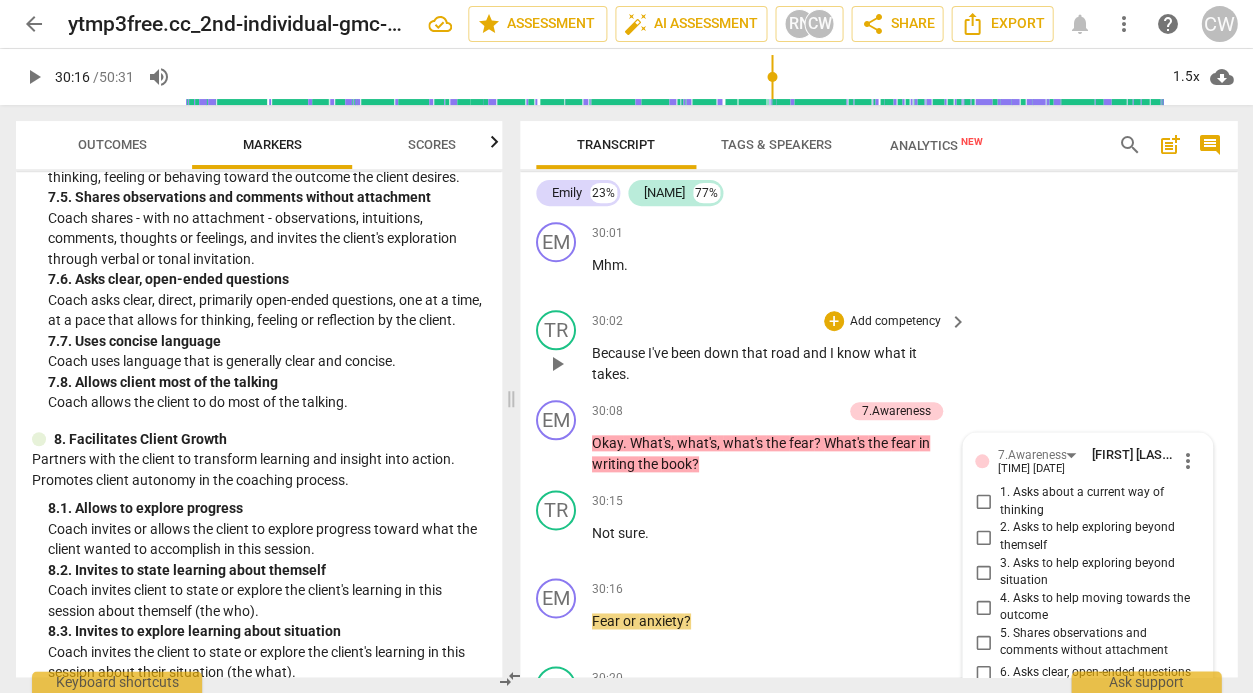 type 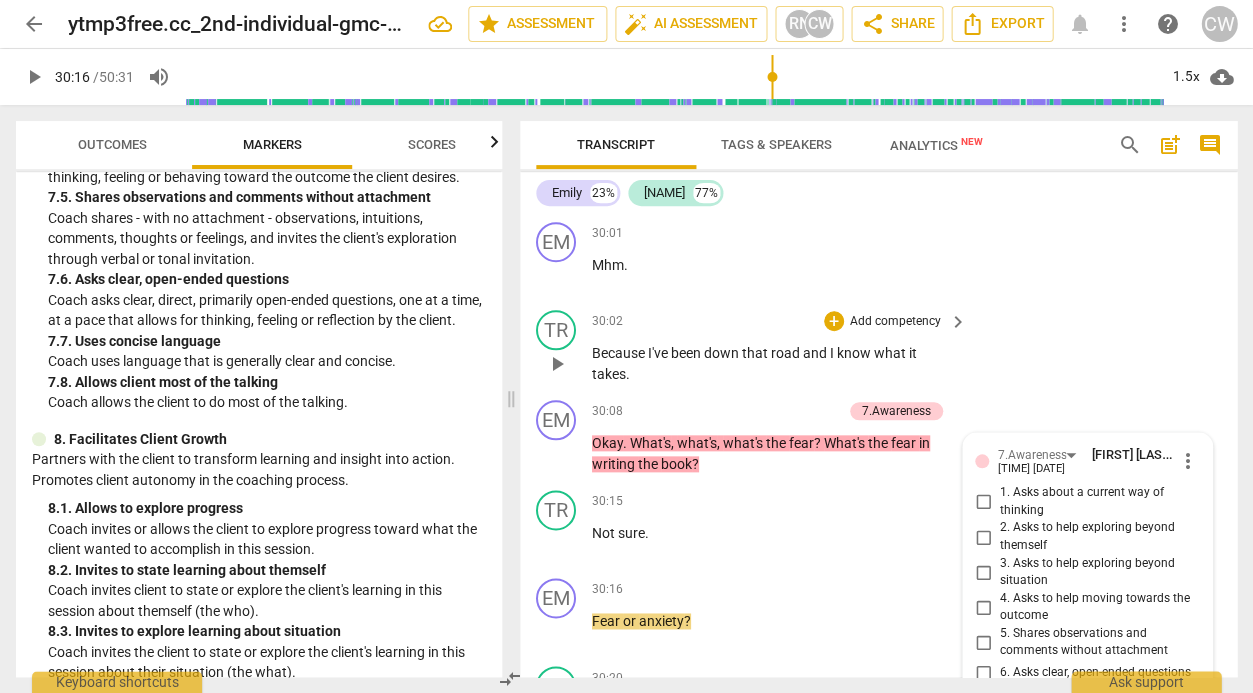 click on "TR play_arrow pause 30:02 + Add competency keyboard_arrow_right Because I've been down that road and I know what it takes ." at bounding box center [878, 347] 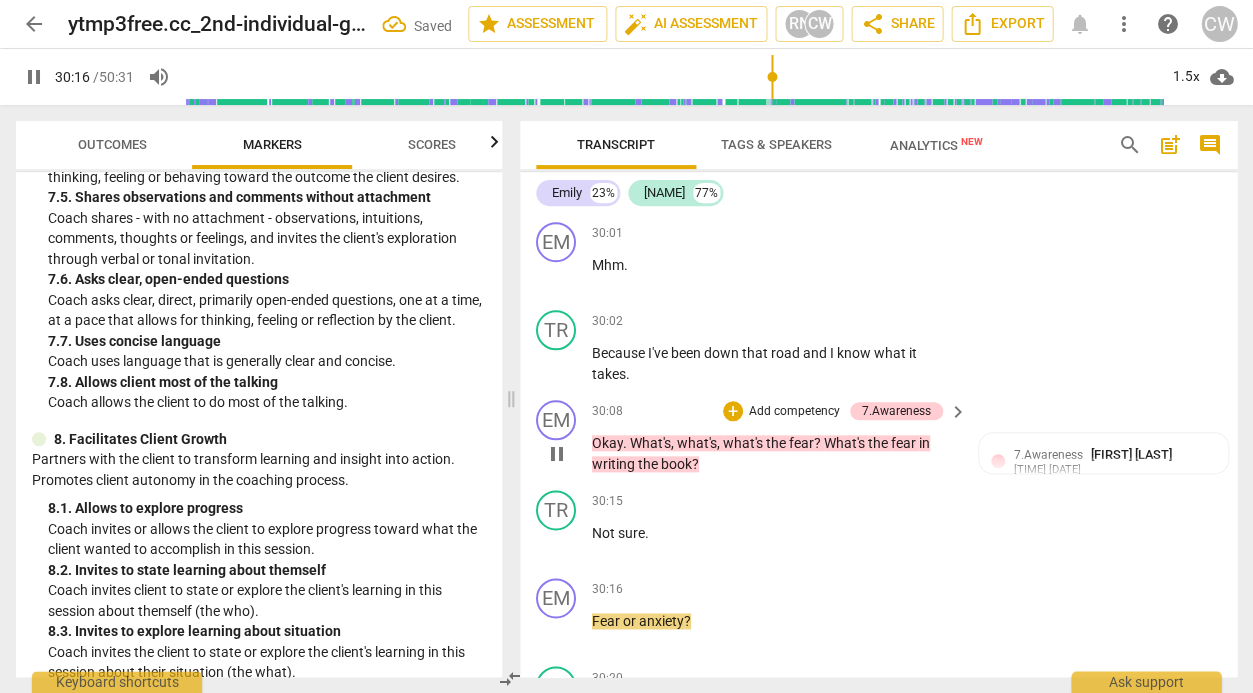 scroll, scrollTop: 12432, scrollLeft: 0, axis: vertical 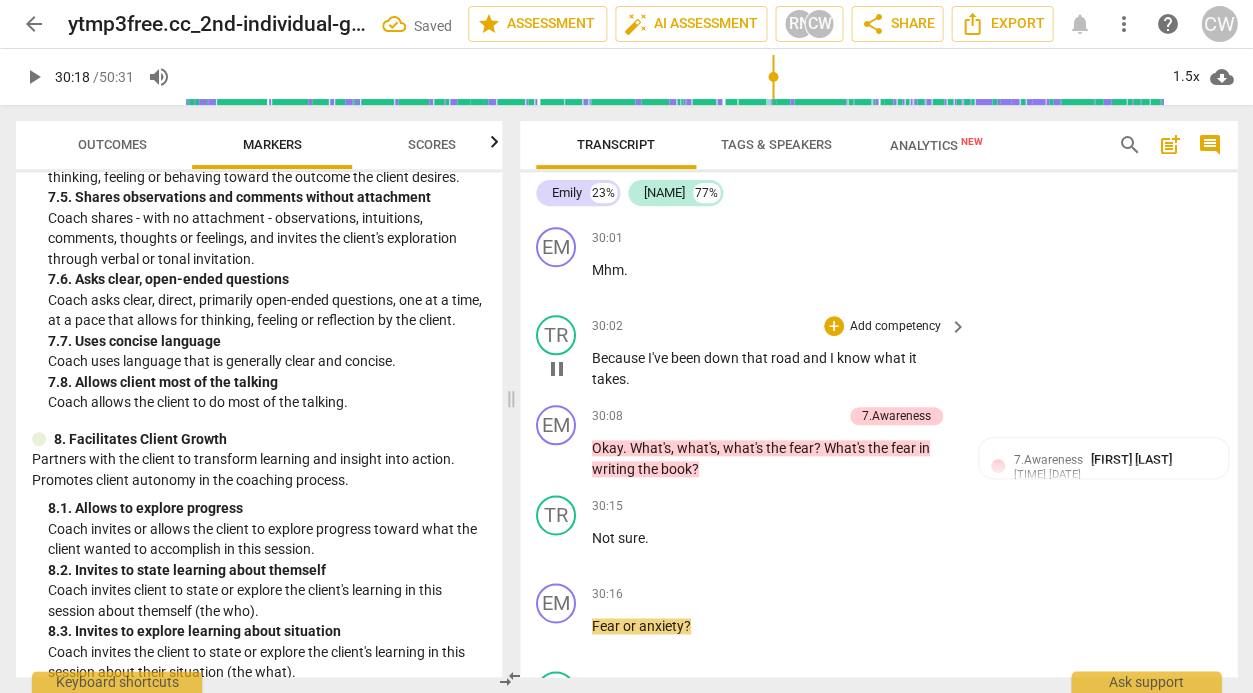 type on "1818" 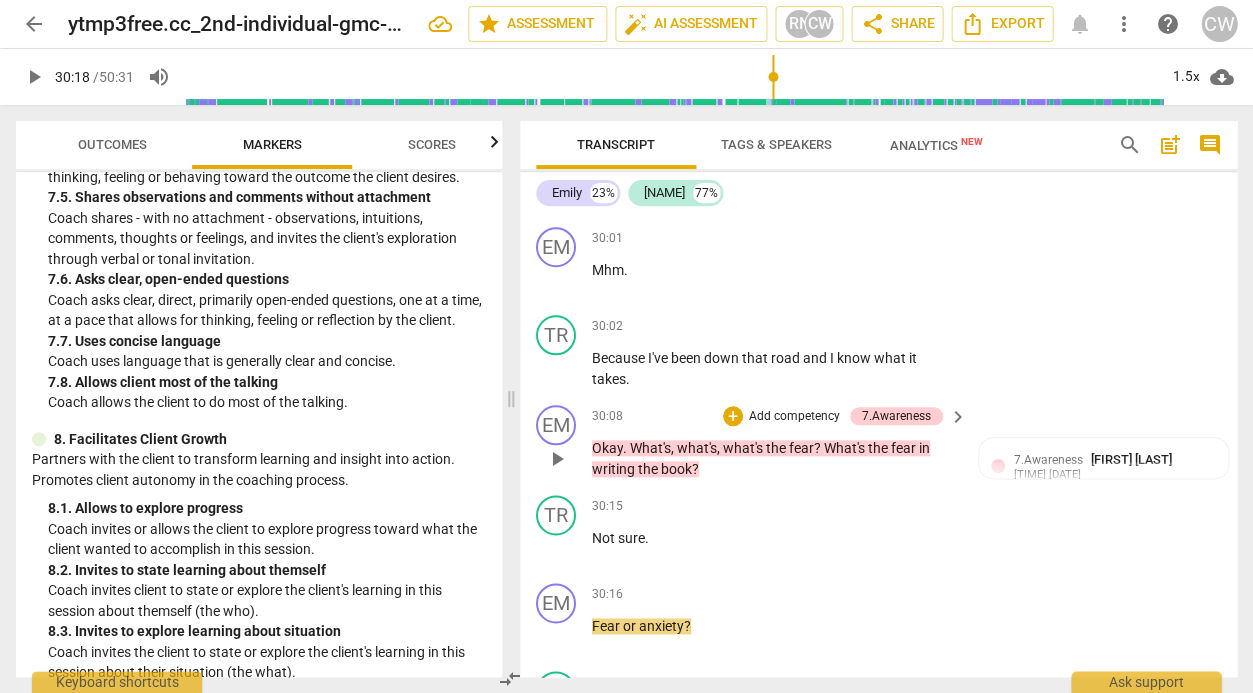 click on "Add competency" at bounding box center [794, 417] 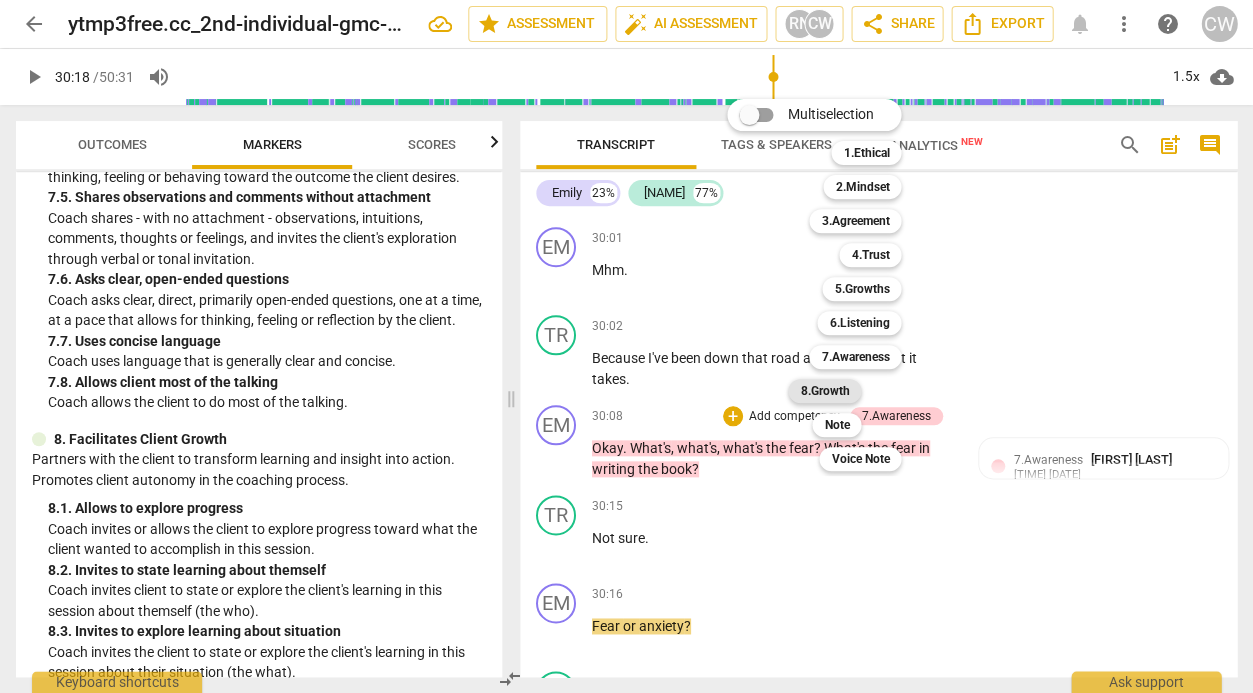 click on "8.Growth" at bounding box center (824, 391) 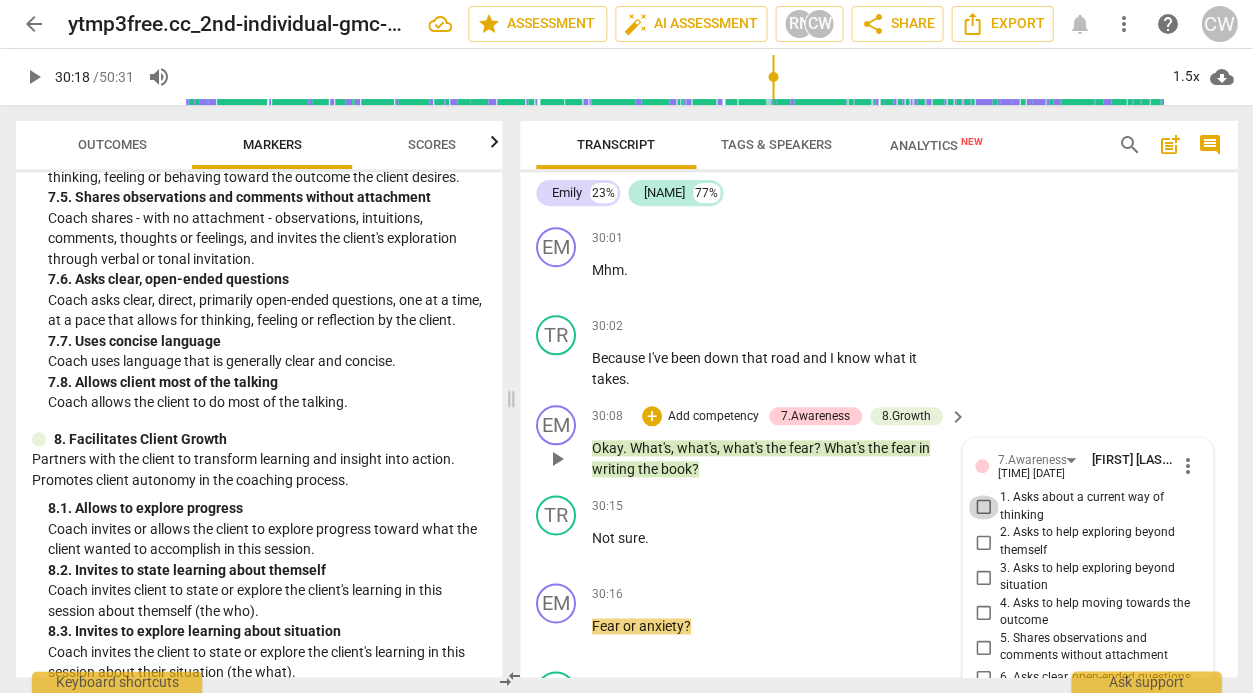 click on "1. Asks about a current way of thinking" at bounding box center [983, 507] 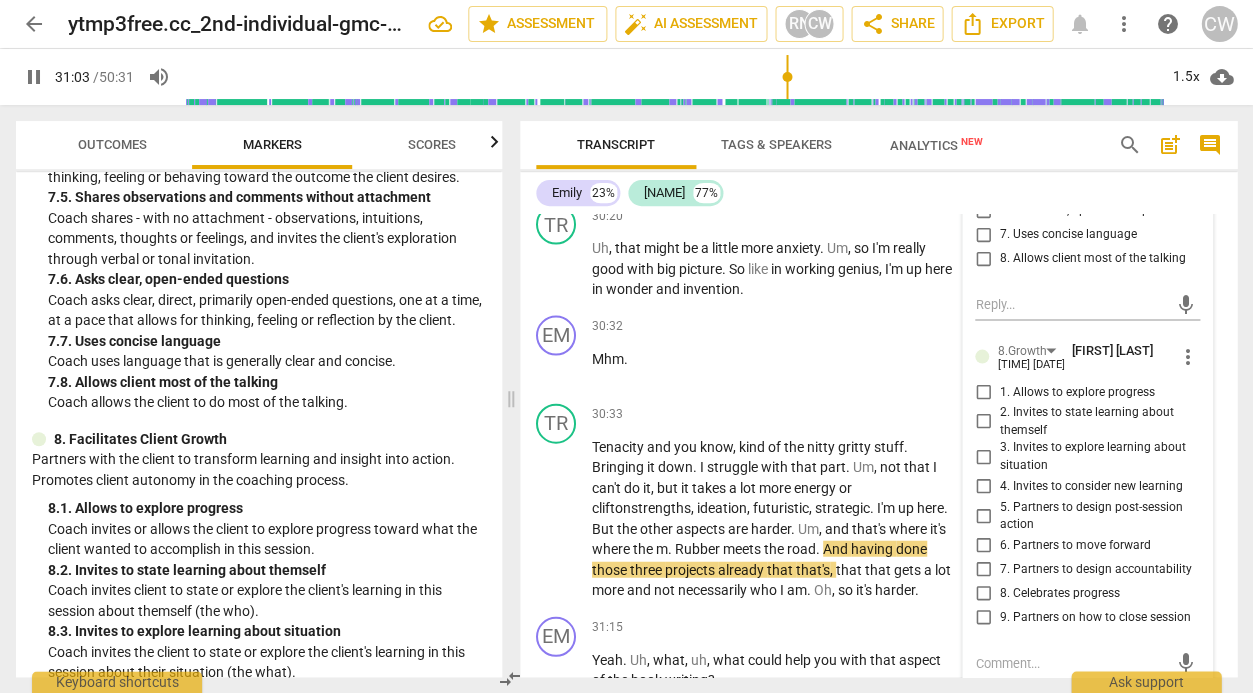 scroll, scrollTop: 12898, scrollLeft: 0, axis: vertical 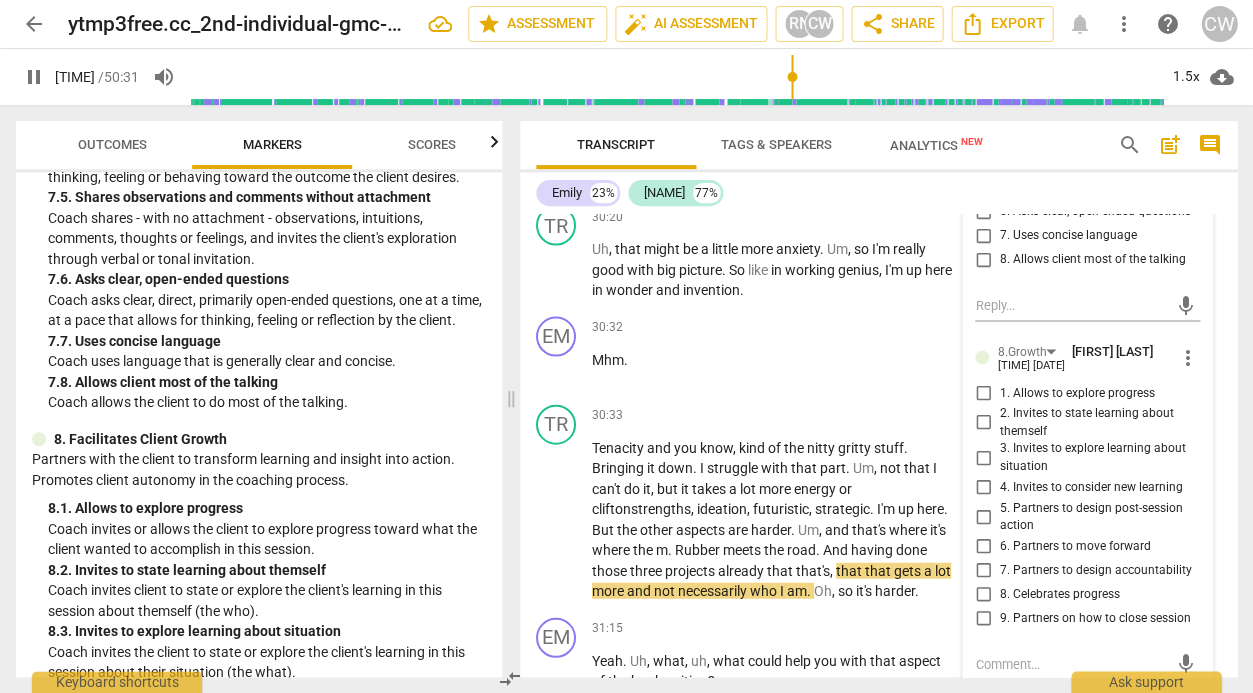 type on "1872" 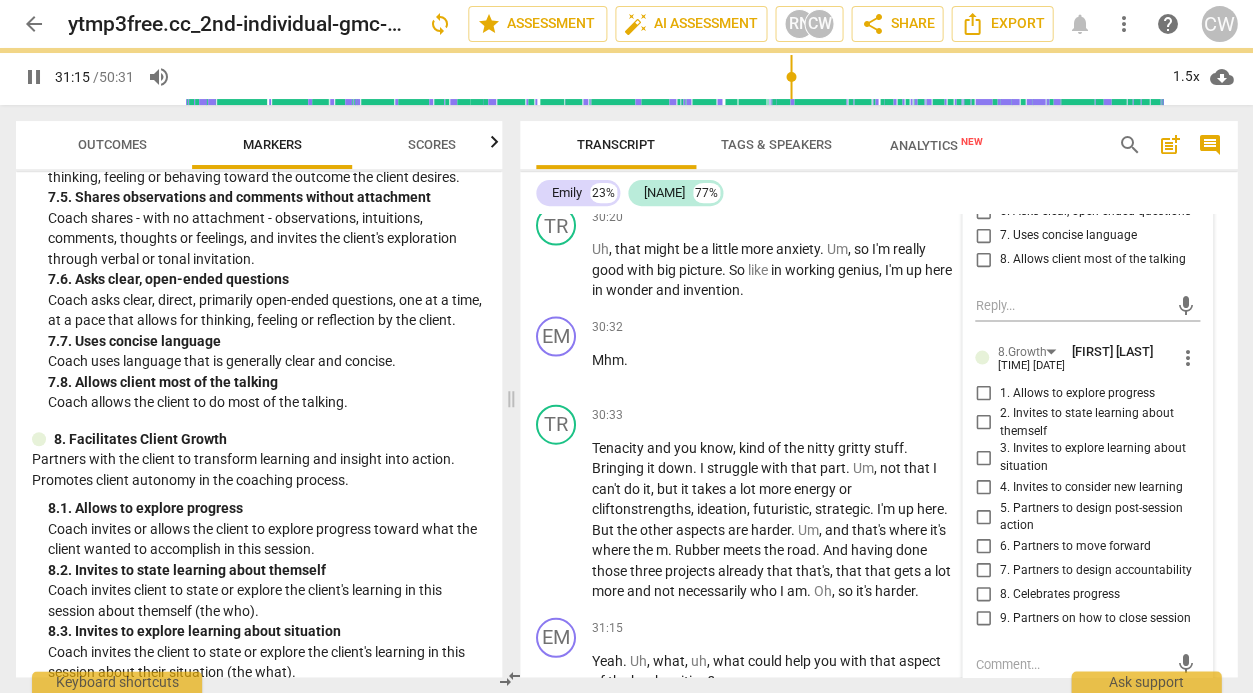 type on "1875" 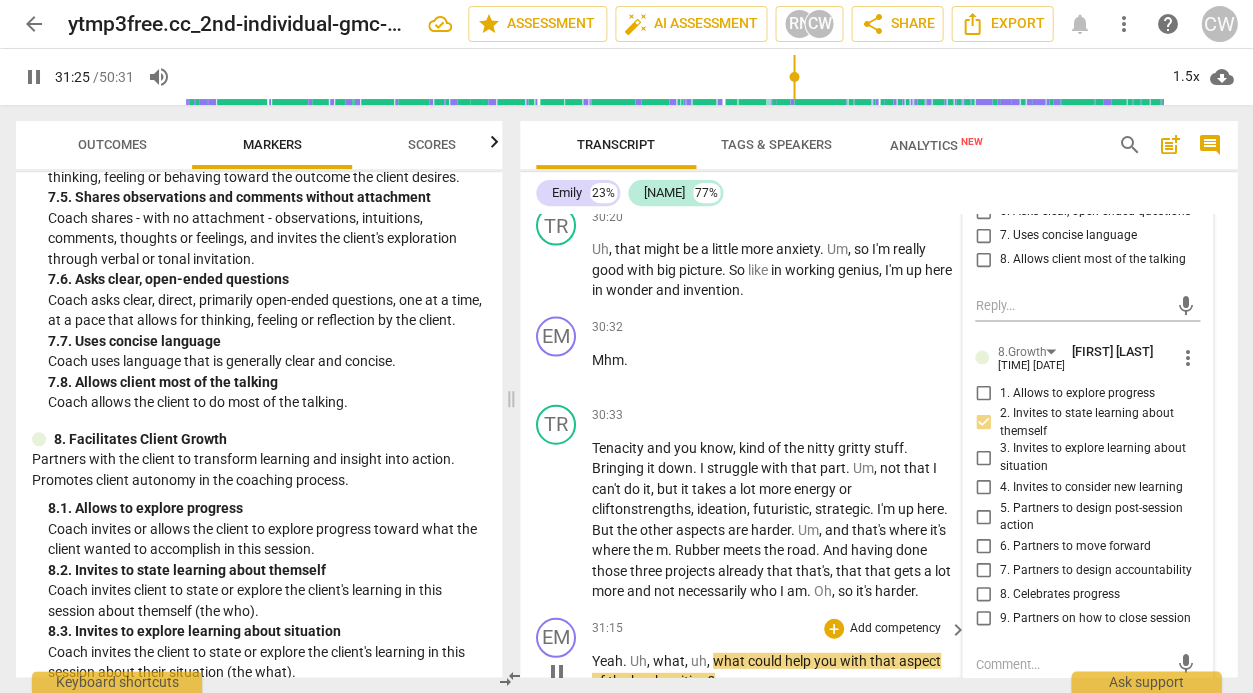 click on "Add competency" at bounding box center [895, 628] 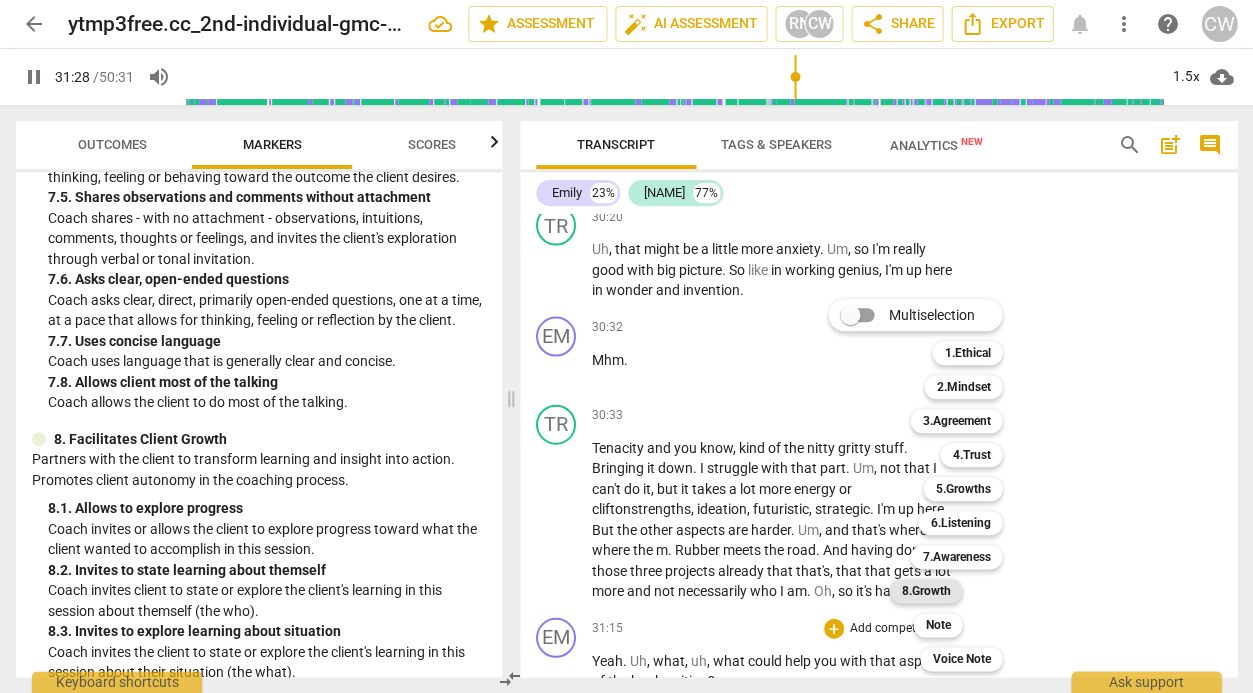 click on "8.Growth" at bounding box center [925, 591] 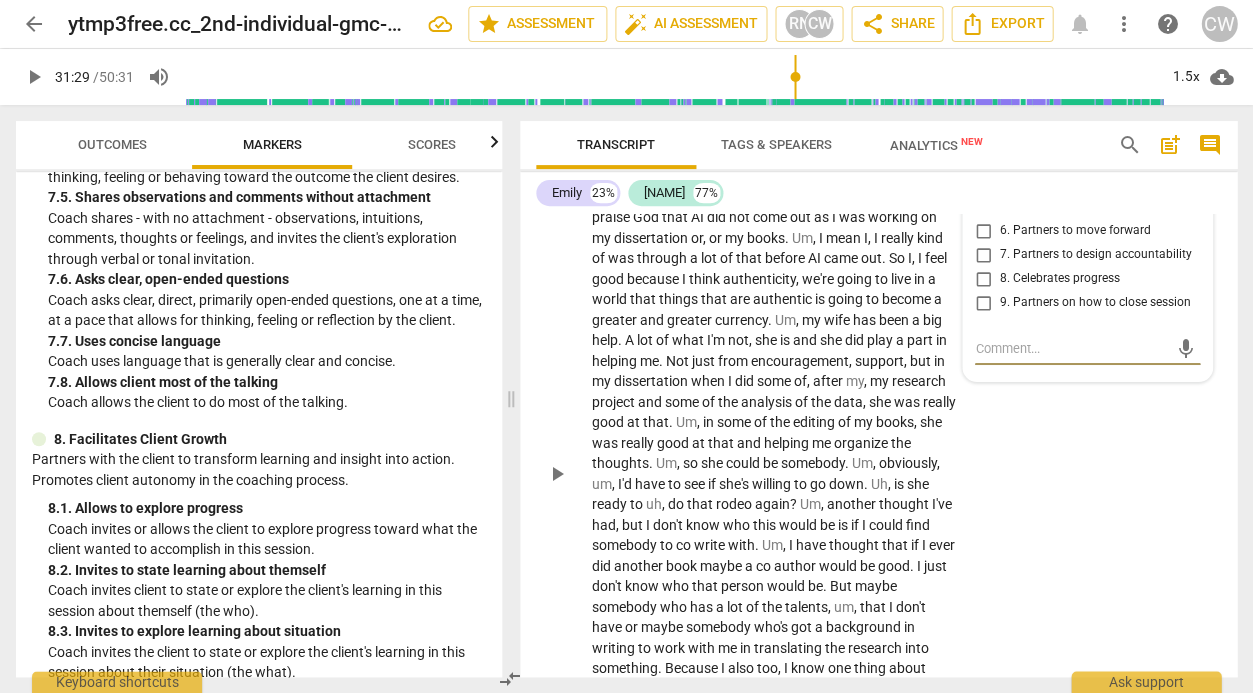 scroll, scrollTop: 13536, scrollLeft: 0, axis: vertical 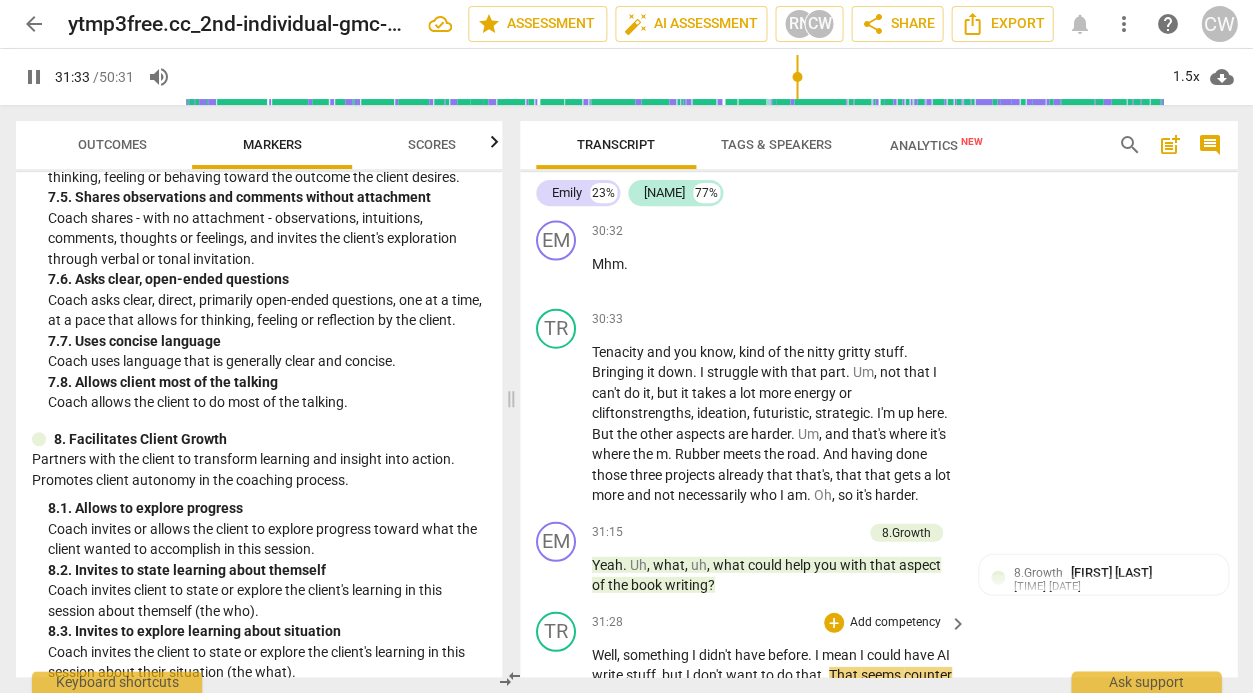 click on "Well, they do know. I mean I could have AI write stuff, but I don't want to do that. That seems counter to. Counter to uh, what I'm trying to accomplish. Uh, but it's an idea. I'll just throw it out there. Not a good idea. But you know, I, I do think that the world of. I, in some ways I really praise God that AI did not come out as I was working on my dissertation or, or my books. Um, I mean I, I really kind of was through a lot of that before AI came out. So I, I feel good because I think authenticity, we're going to live in a world that things that are authentic is going to become a greater and greater currency. Um, my wife has been a big help. A" at bounding box center [780, 996] 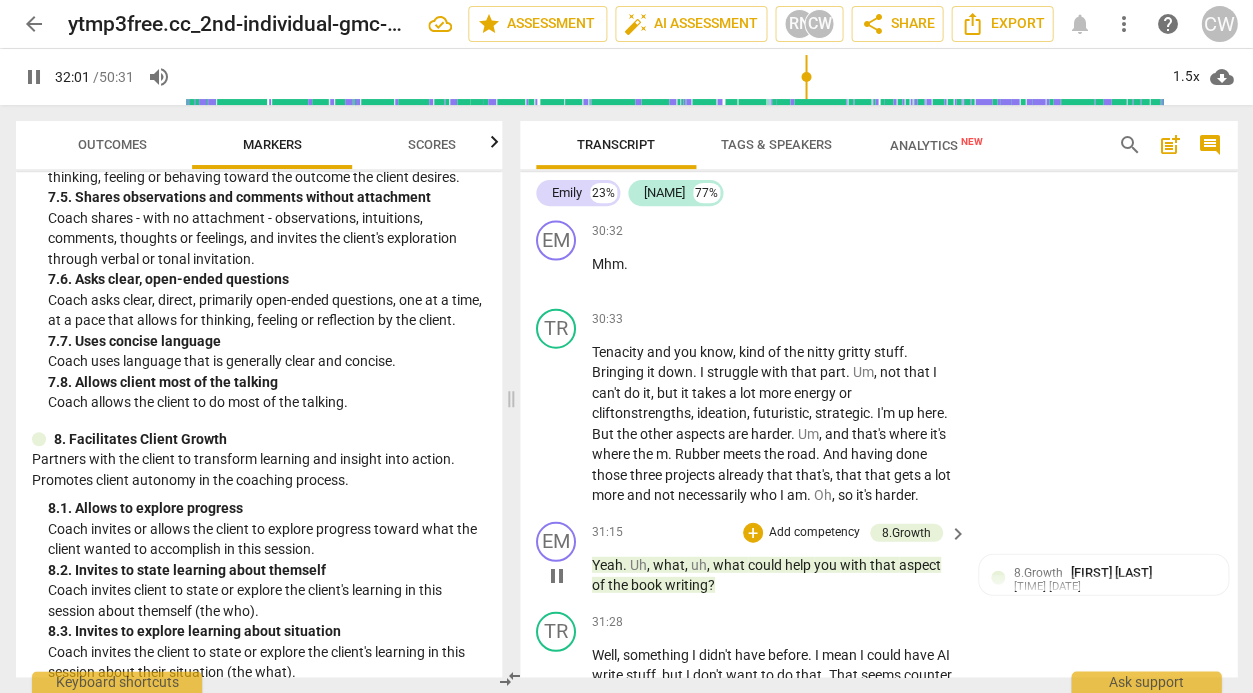 scroll, scrollTop: 13465, scrollLeft: 0, axis: vertical 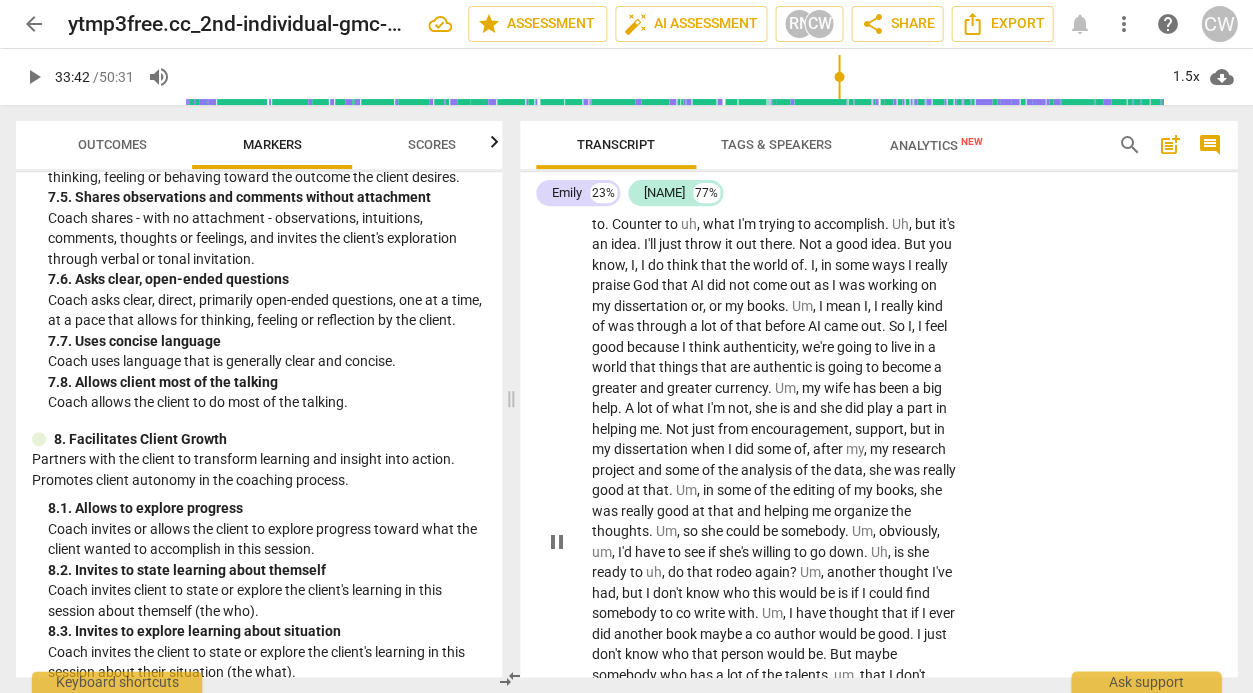 type on "2023" 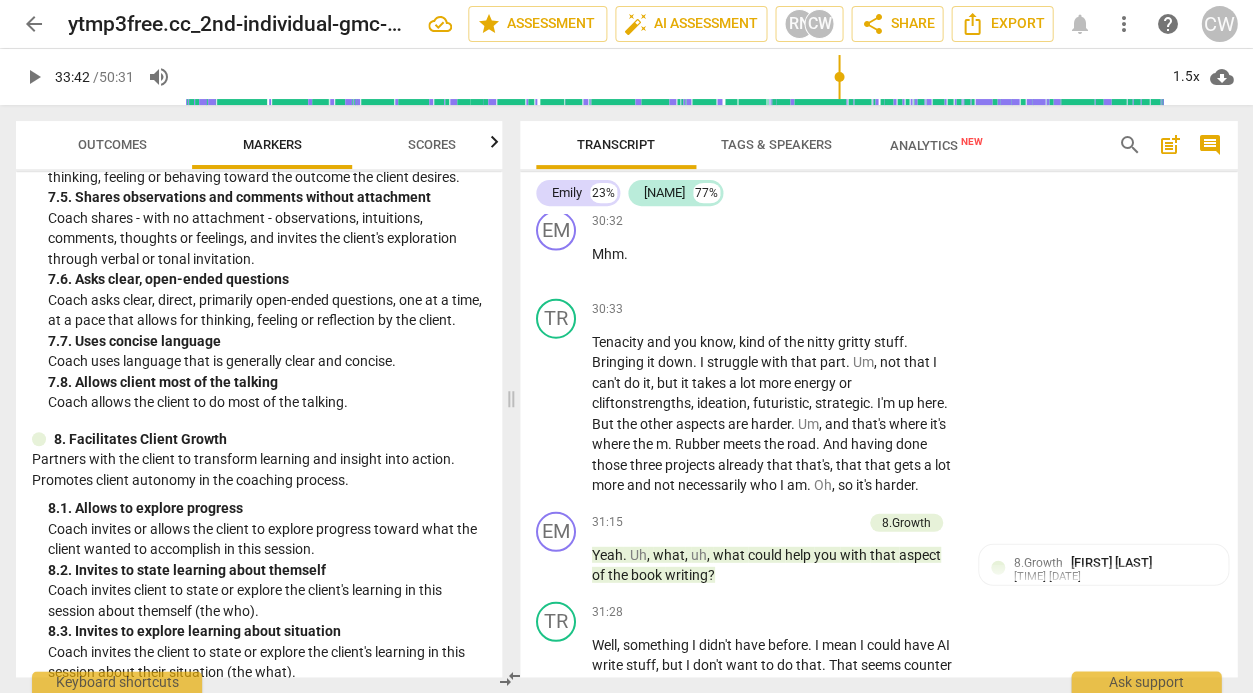 scroll, scrollTop: 13047, scrollLeft: 0, axis: vertical 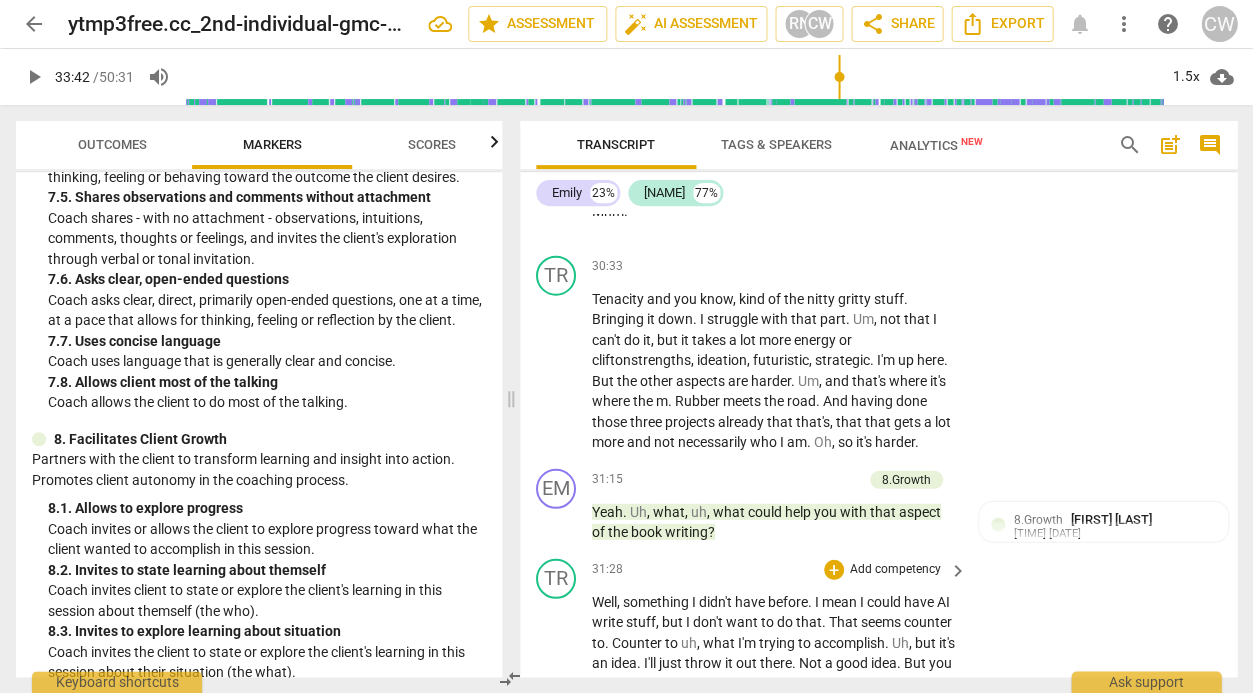 click on "Add competency" at bounding box center [895, 569] 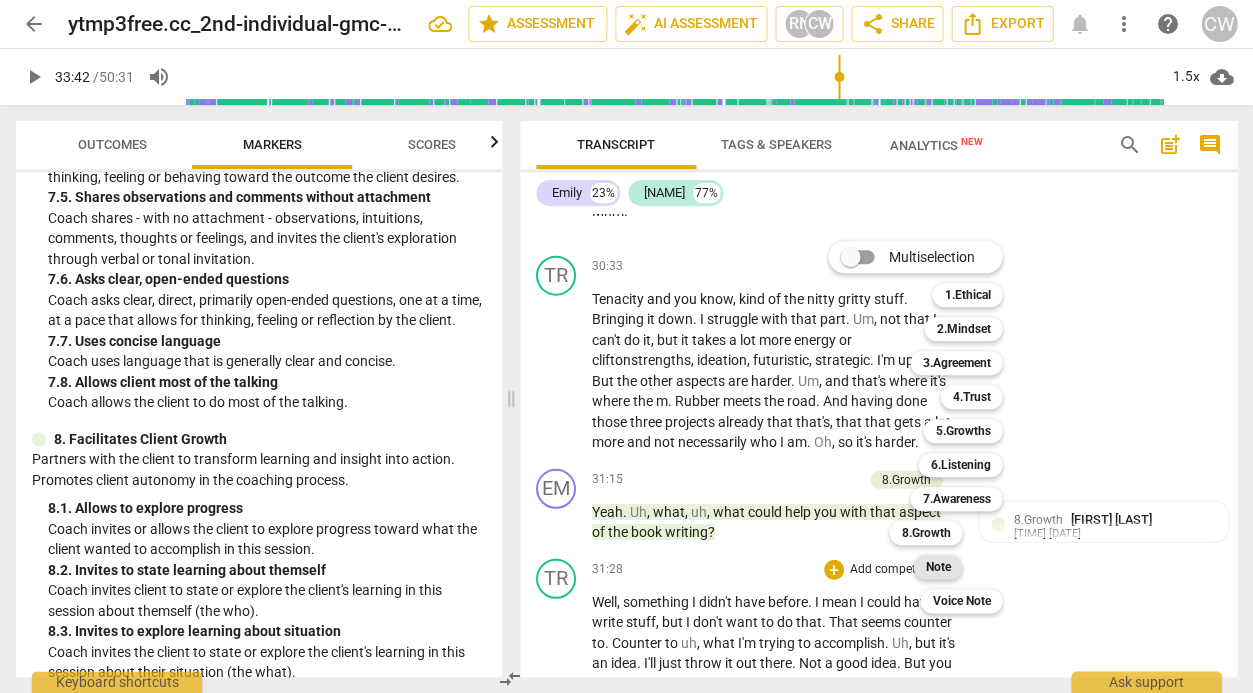 click on "Note" at bounding box center [937, 567] 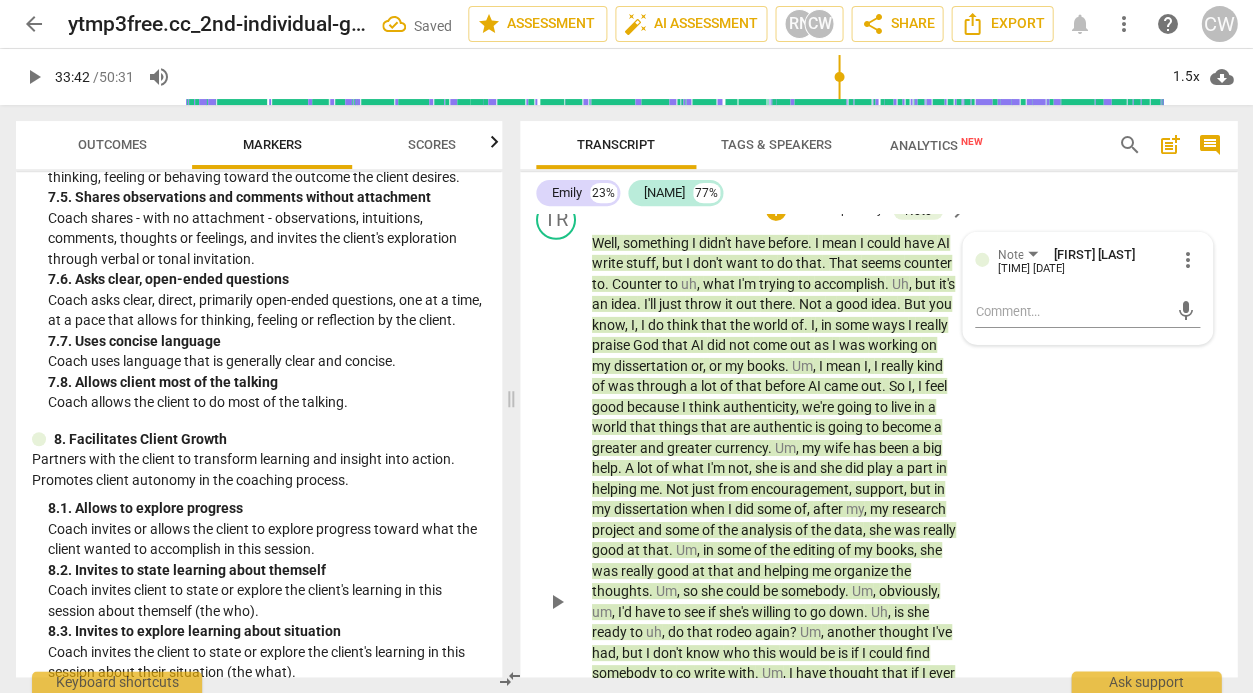 scroll, scrollTop: 13130, scrollLeft: 0, axis: vertical 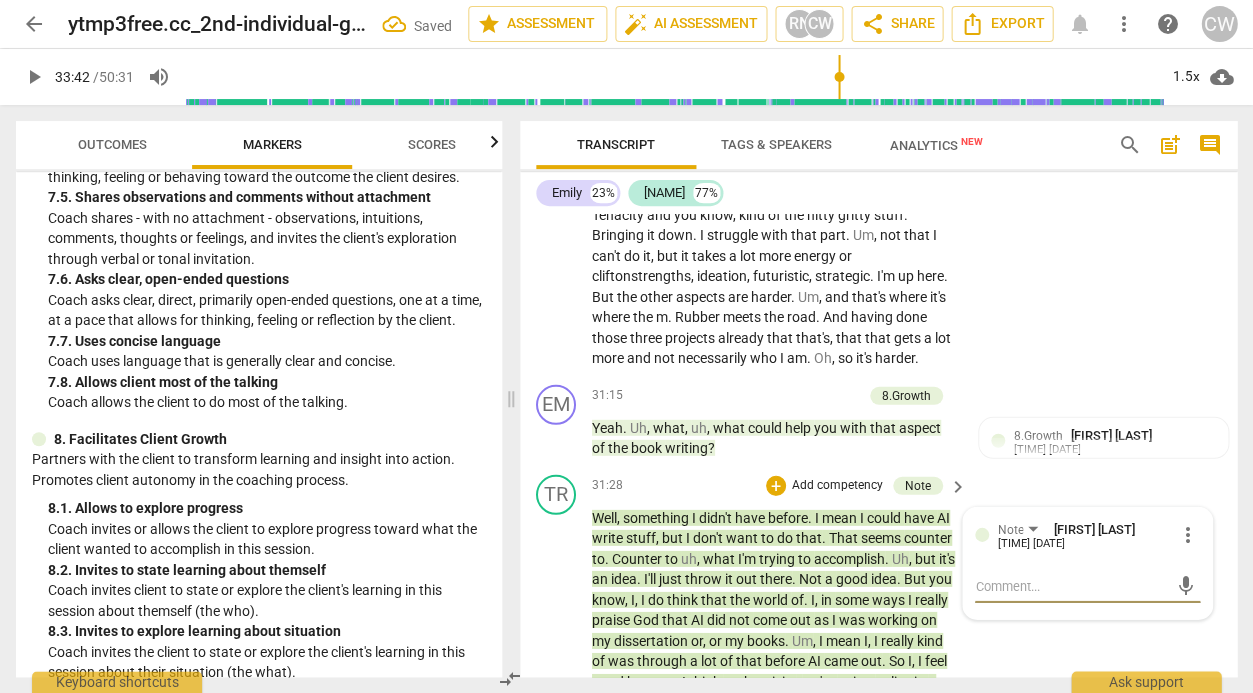 type on "L" 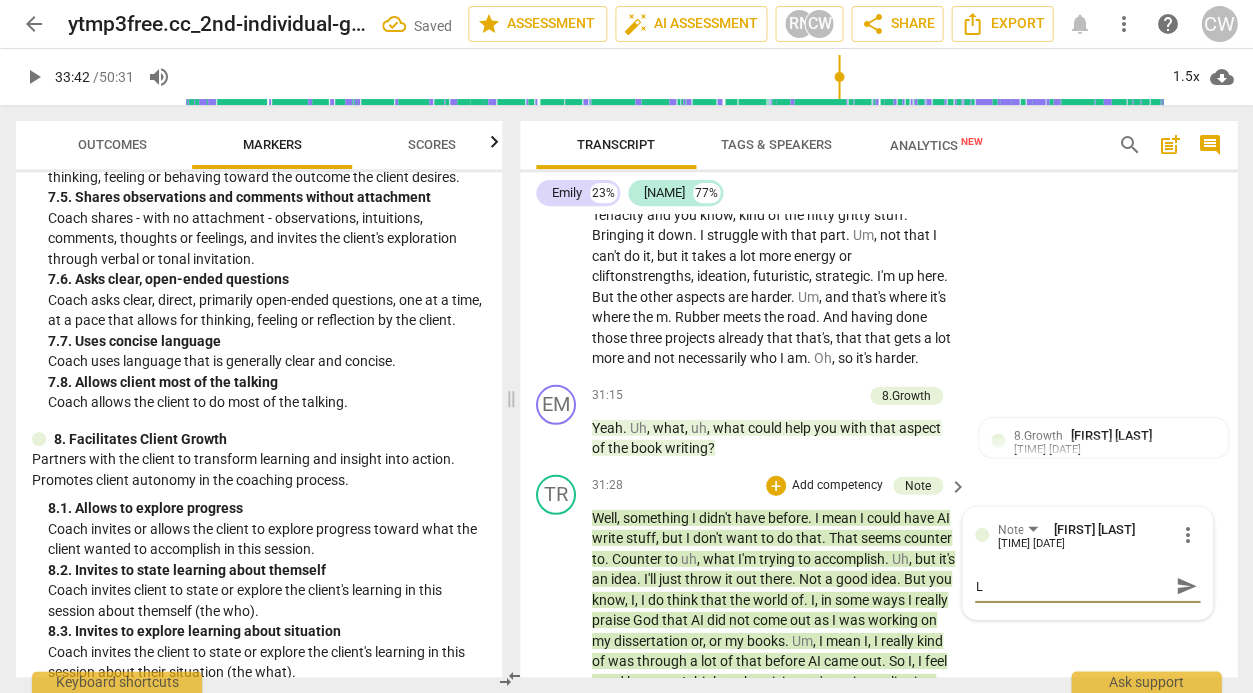 type on "Lo" 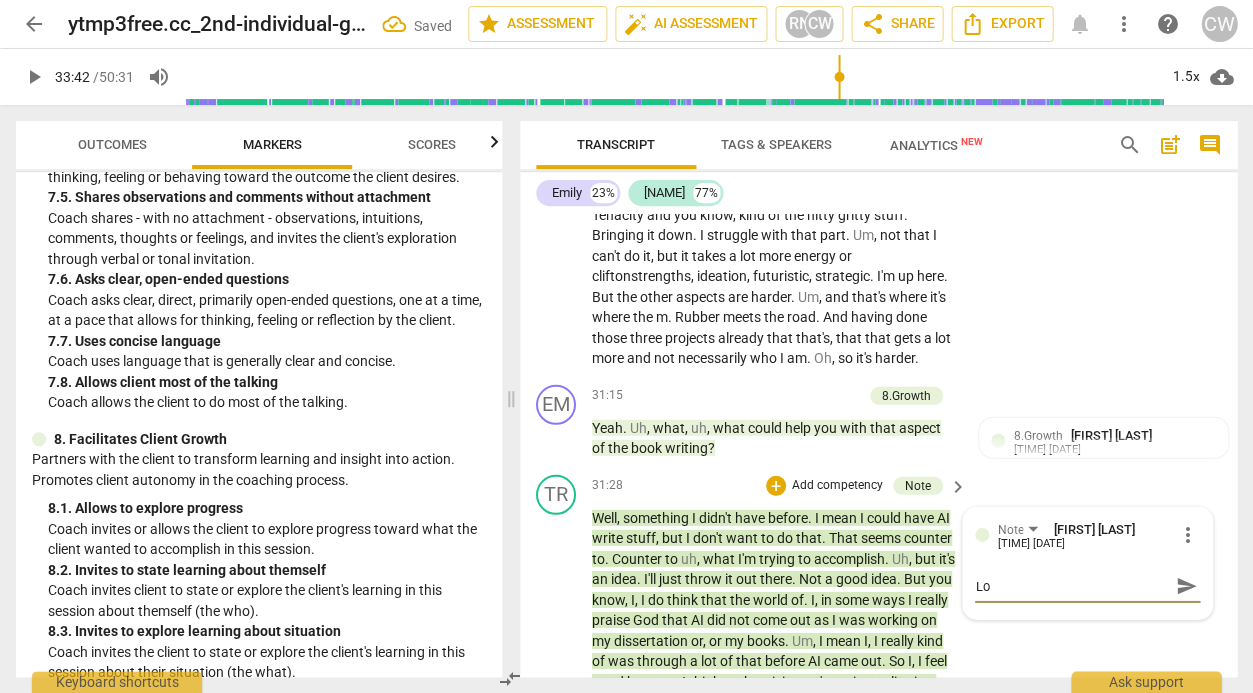 type on "Lon" 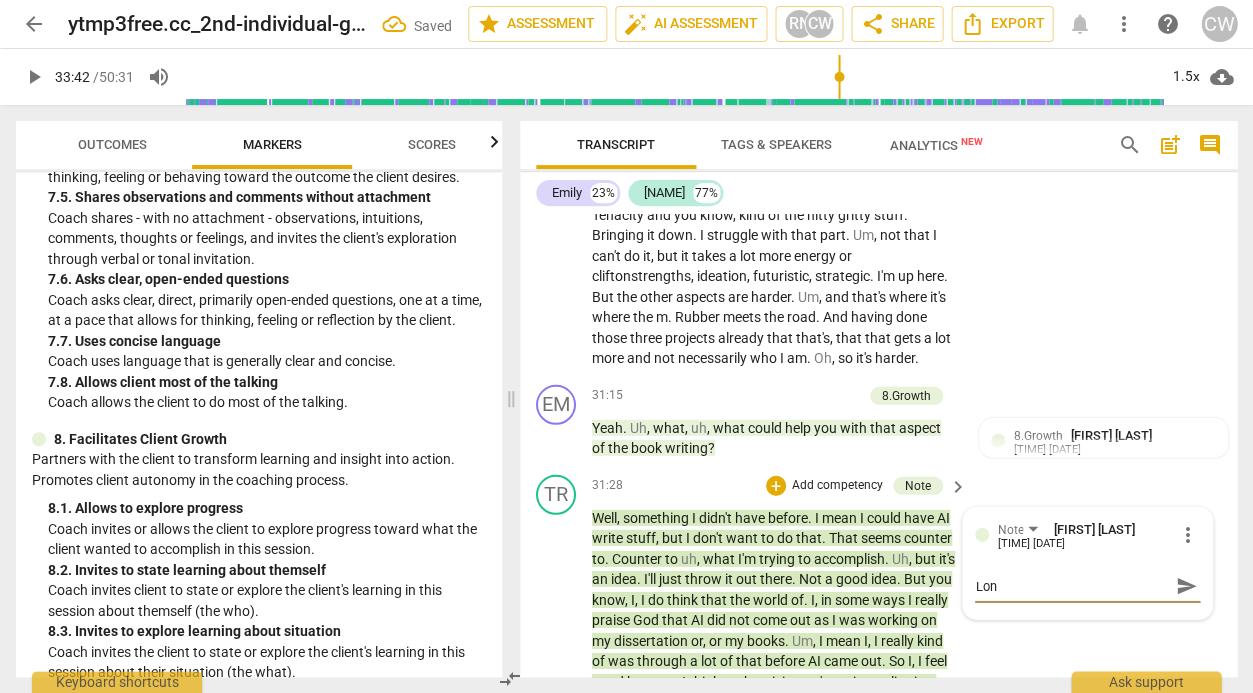 type on "Long" 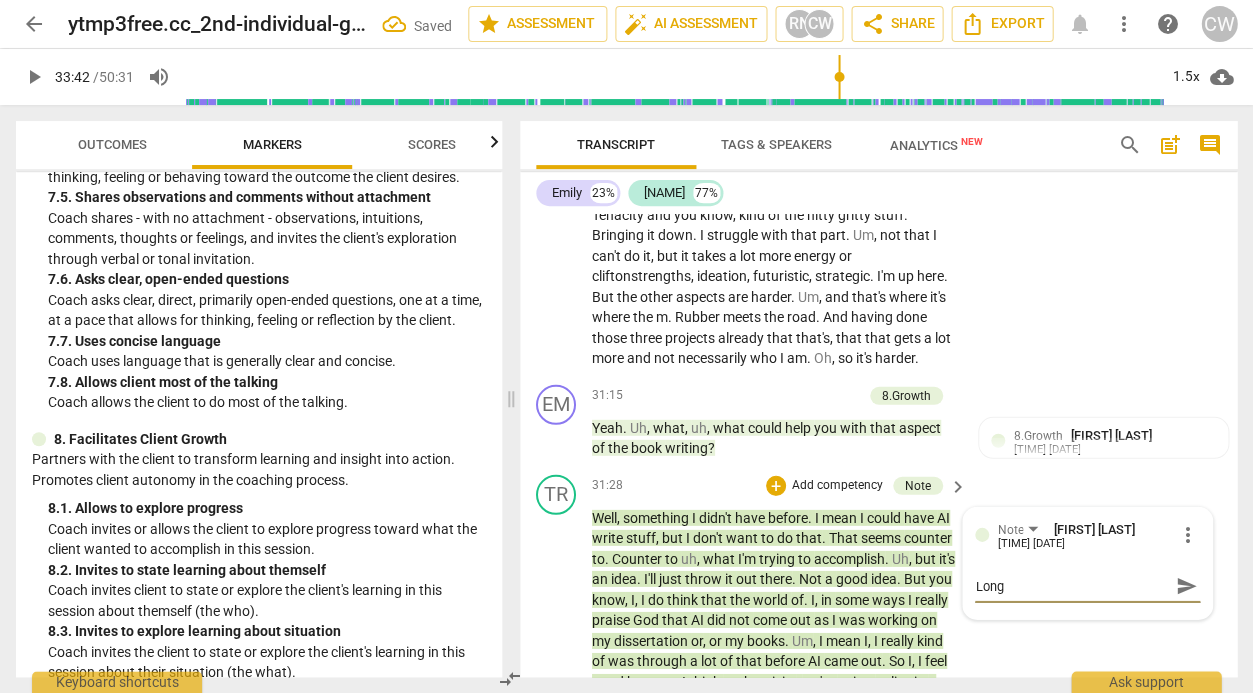 type on "Long" 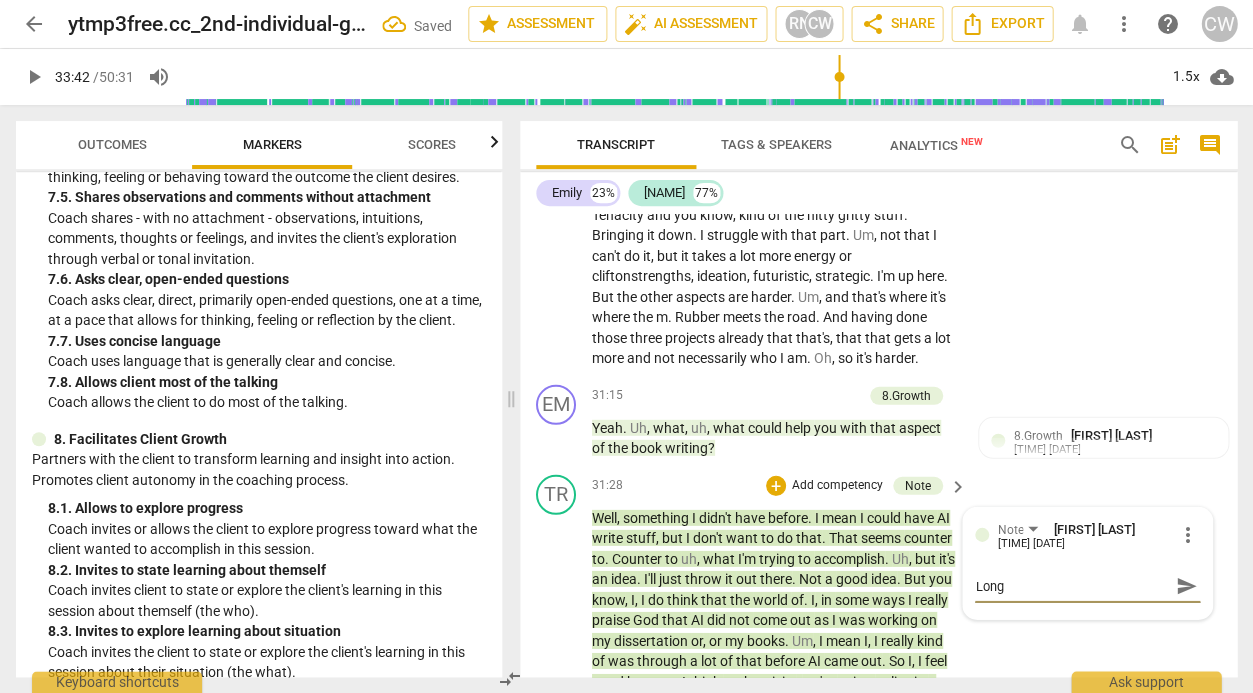 type on "Long" 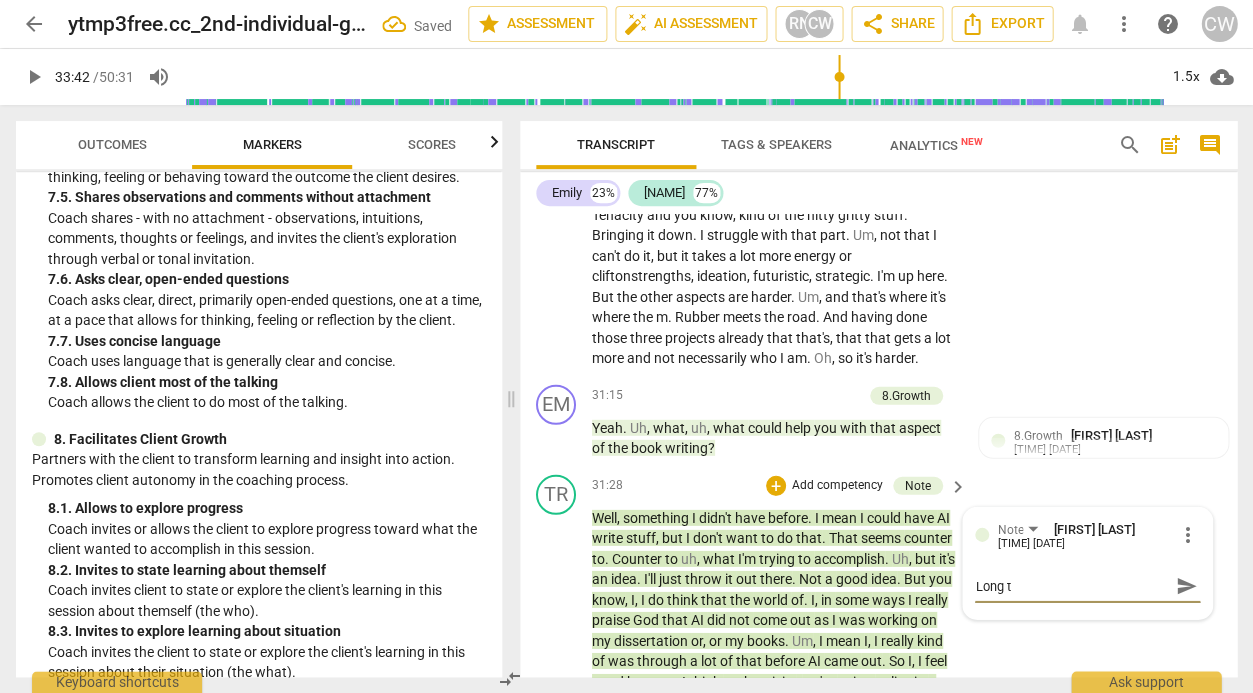 type on "Long tu" 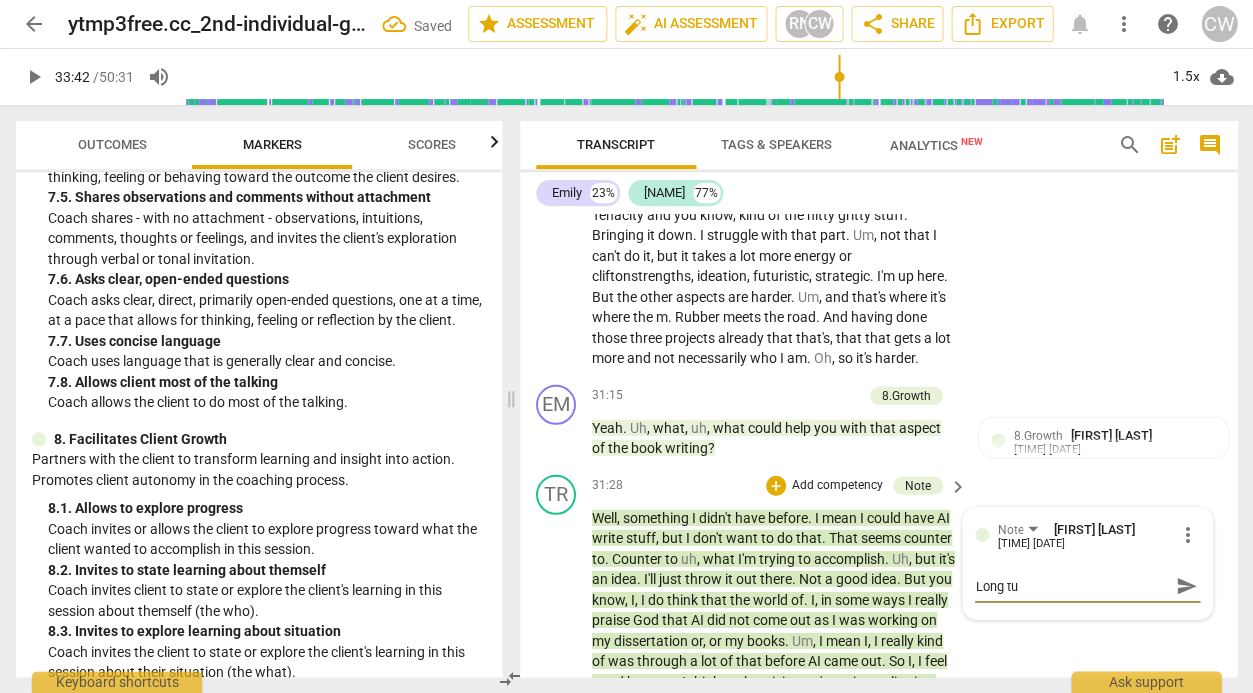 type on "Long tum" 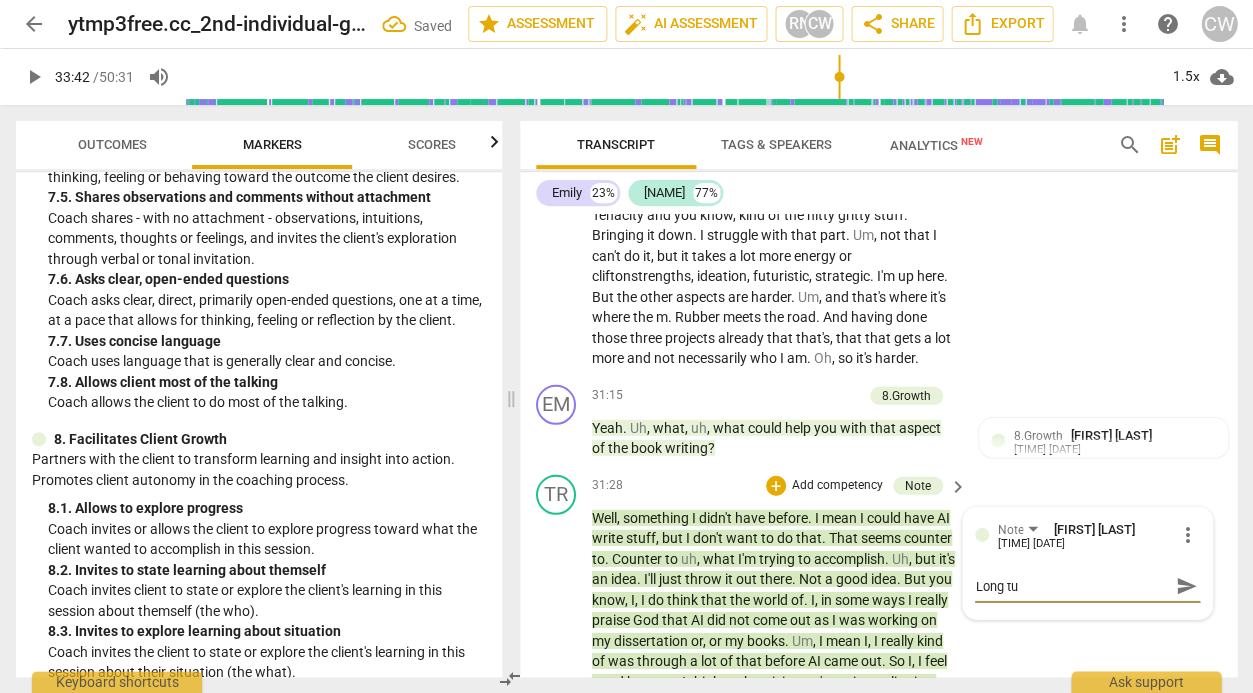 type on "Long tum" 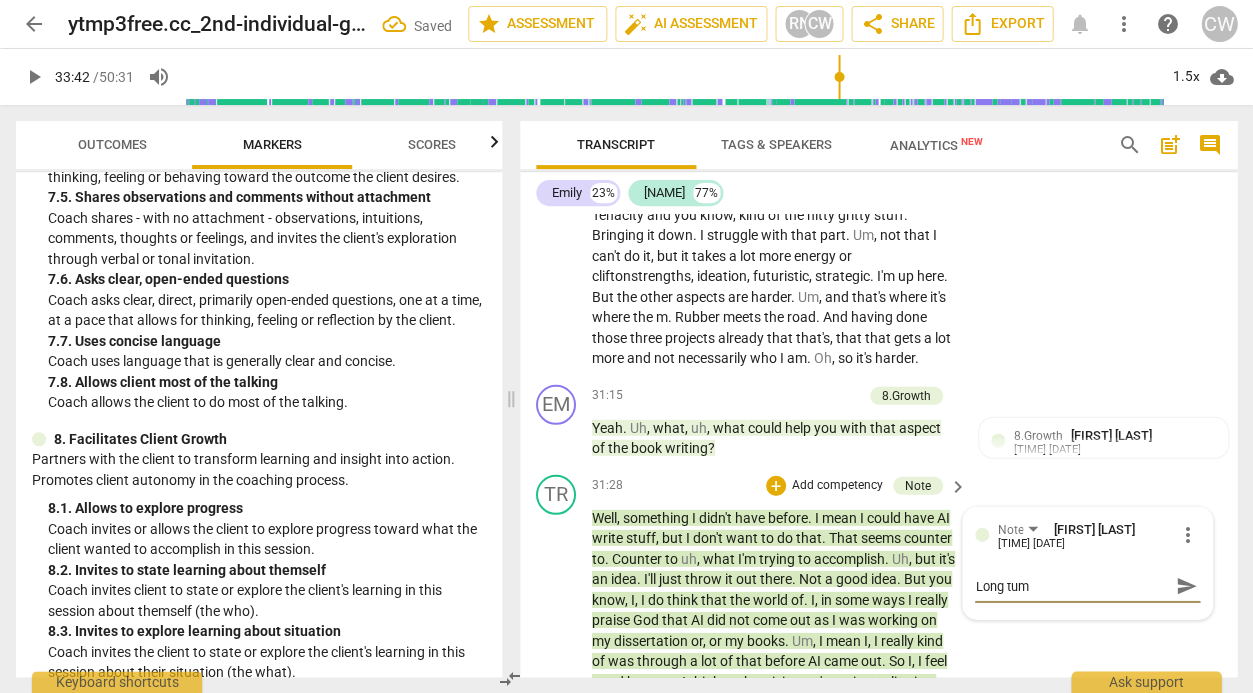 type on "Long tumn" 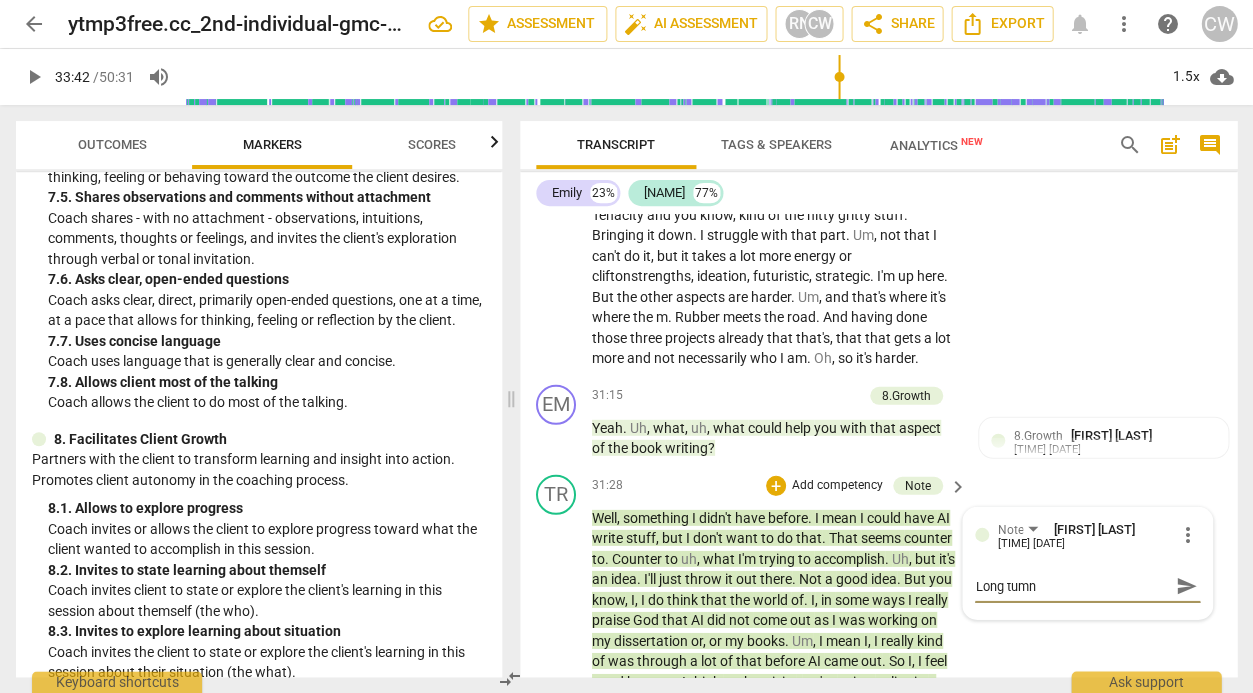 type on "Long tum" 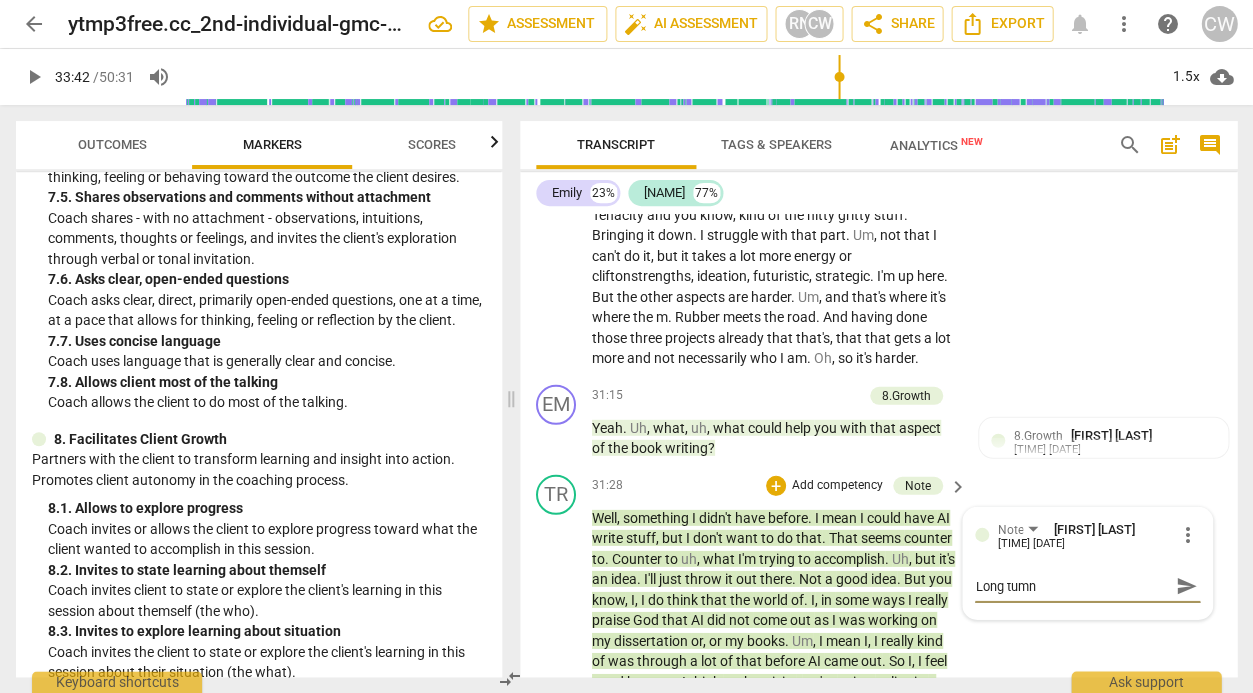 type on "Long tum" 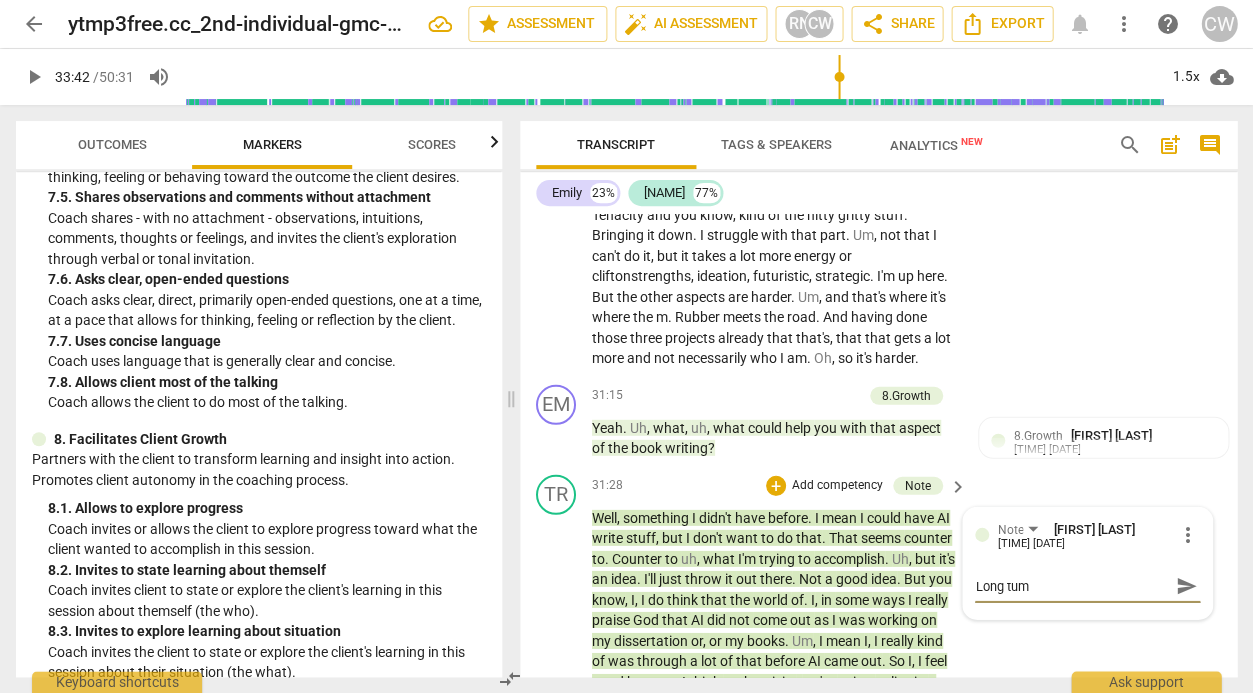 type on "Long tu" 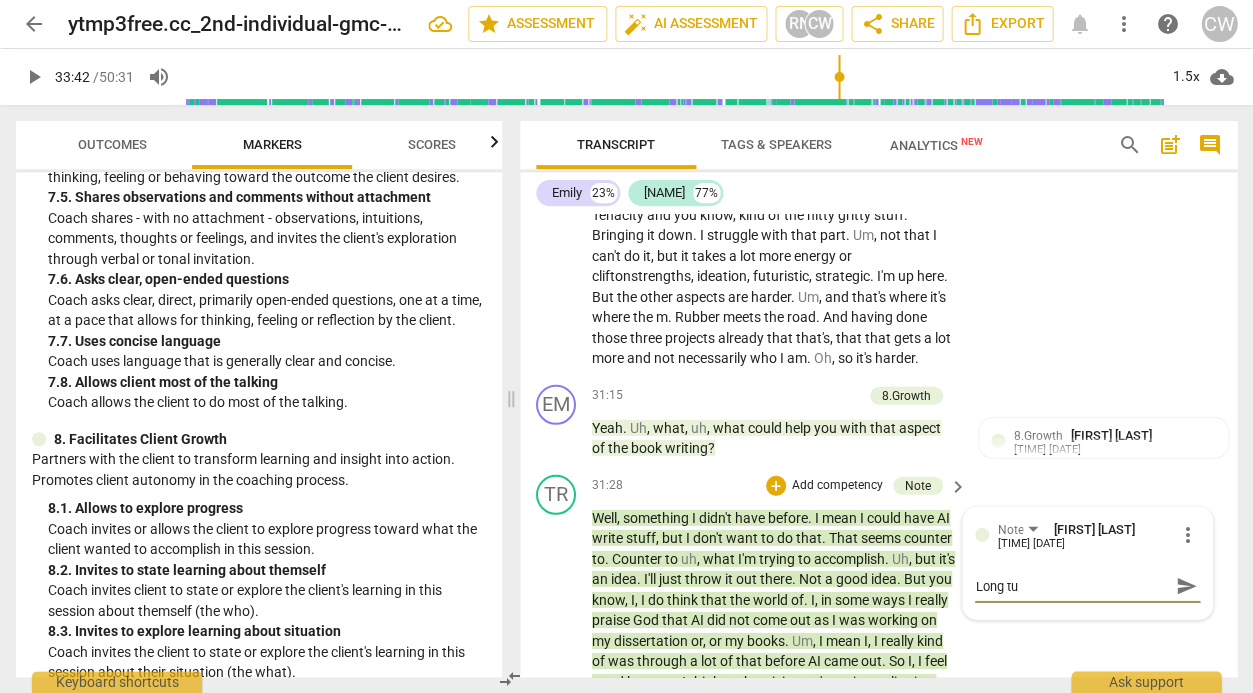 type on "Long t" 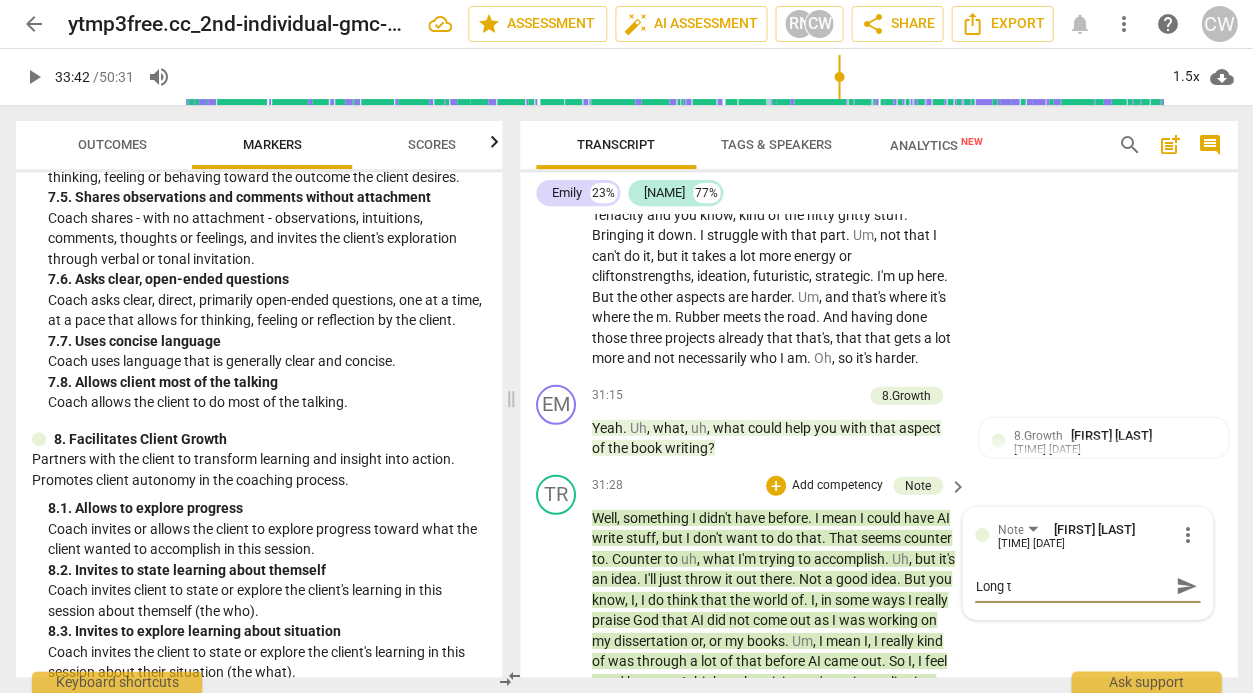 type on "Long ti" 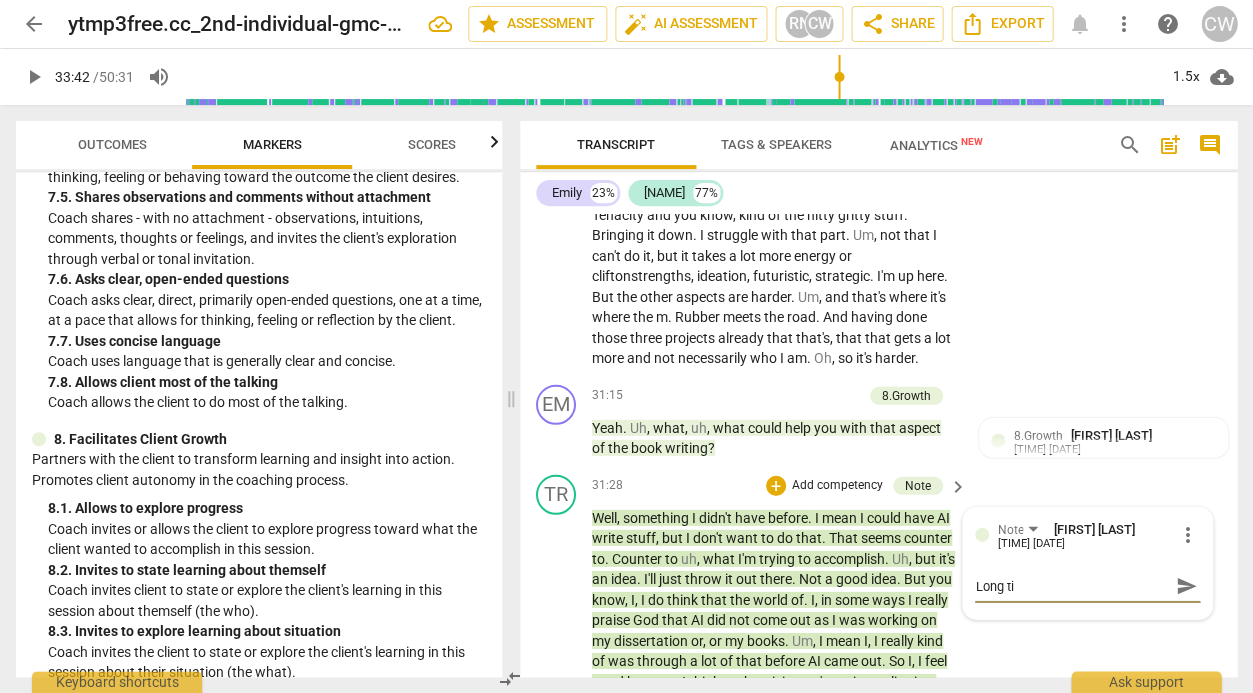 type on "Long tim" 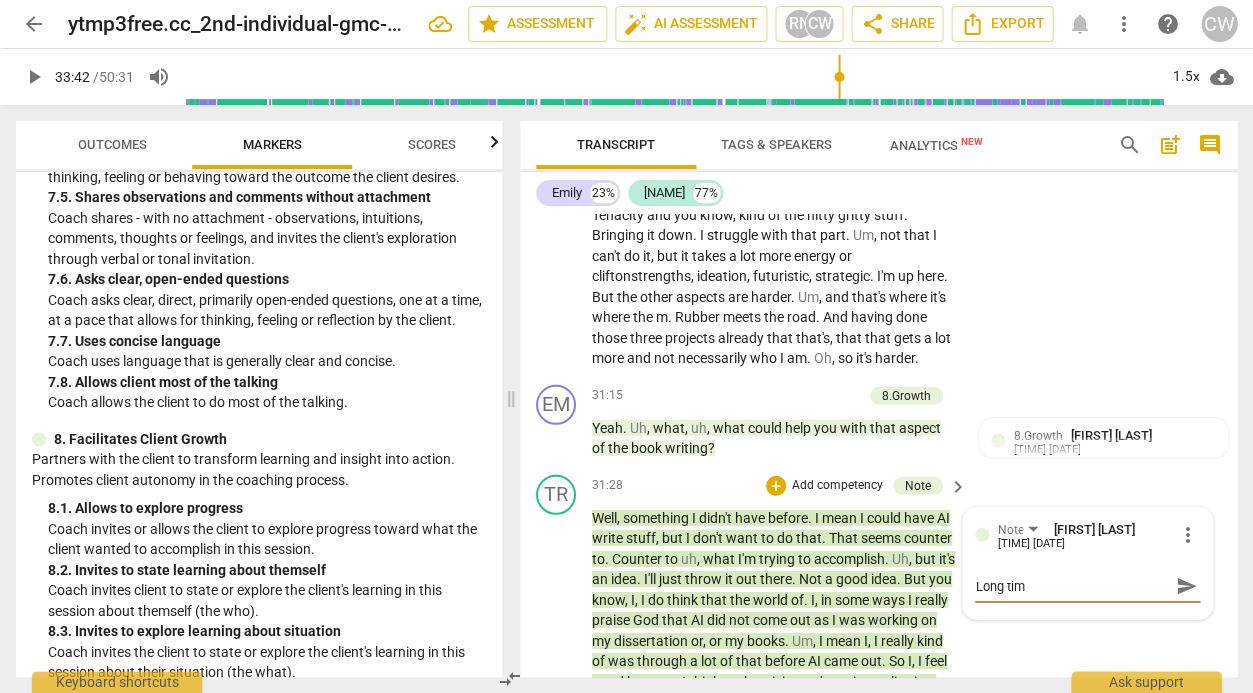 type on "Long time" 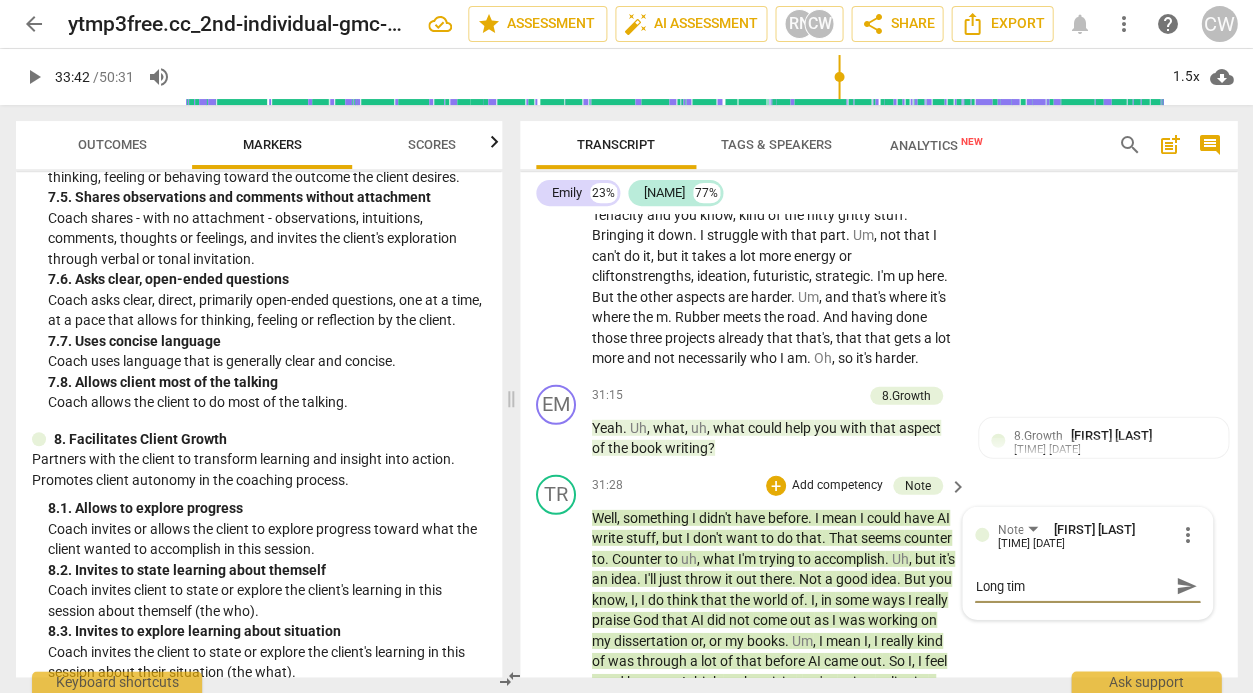 type on "Long time" 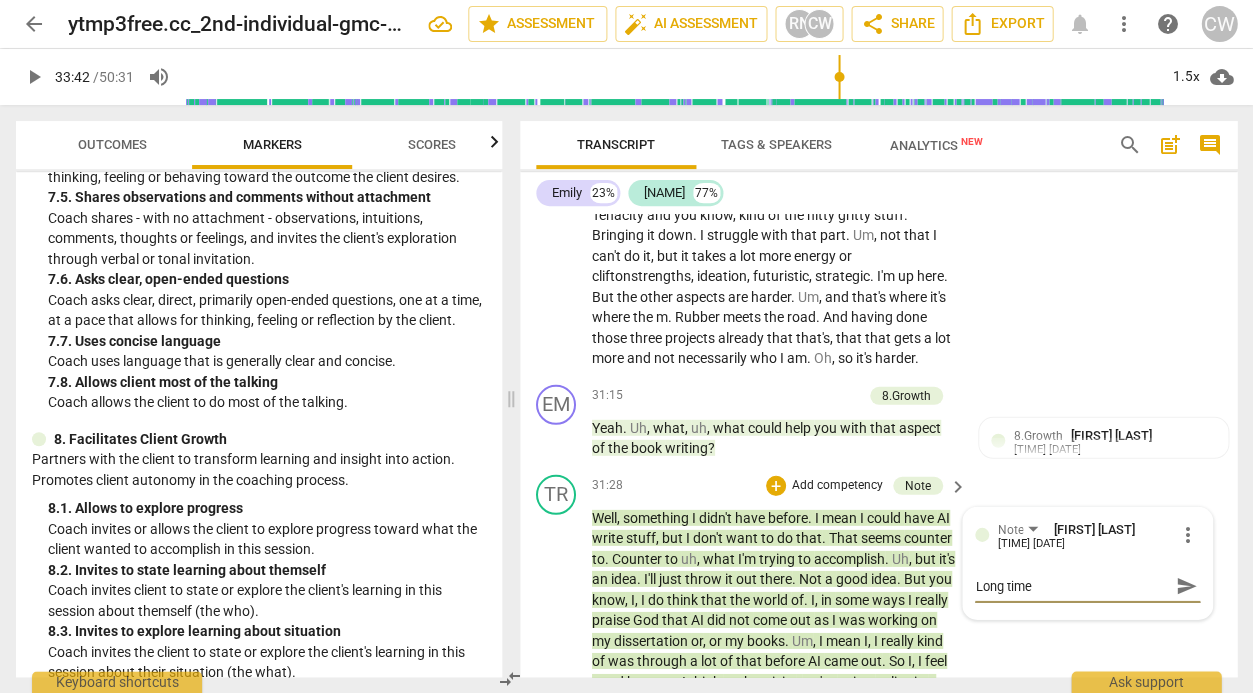 type on "Long time" 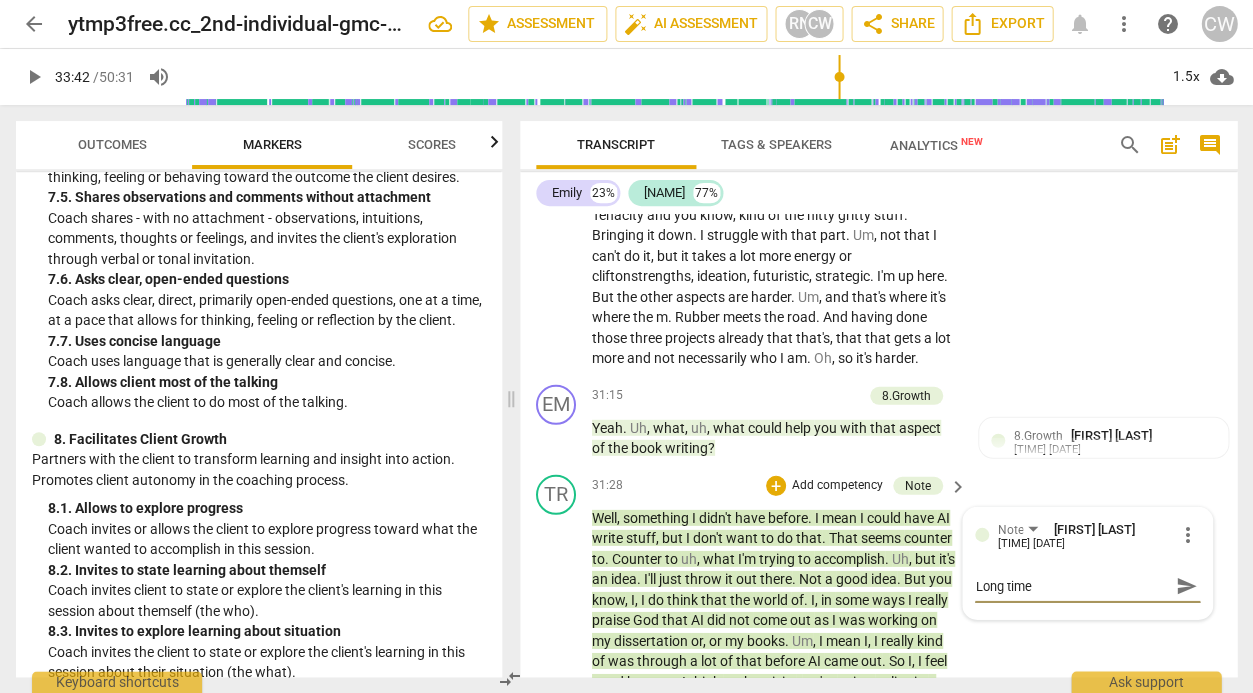 type on "Long time" 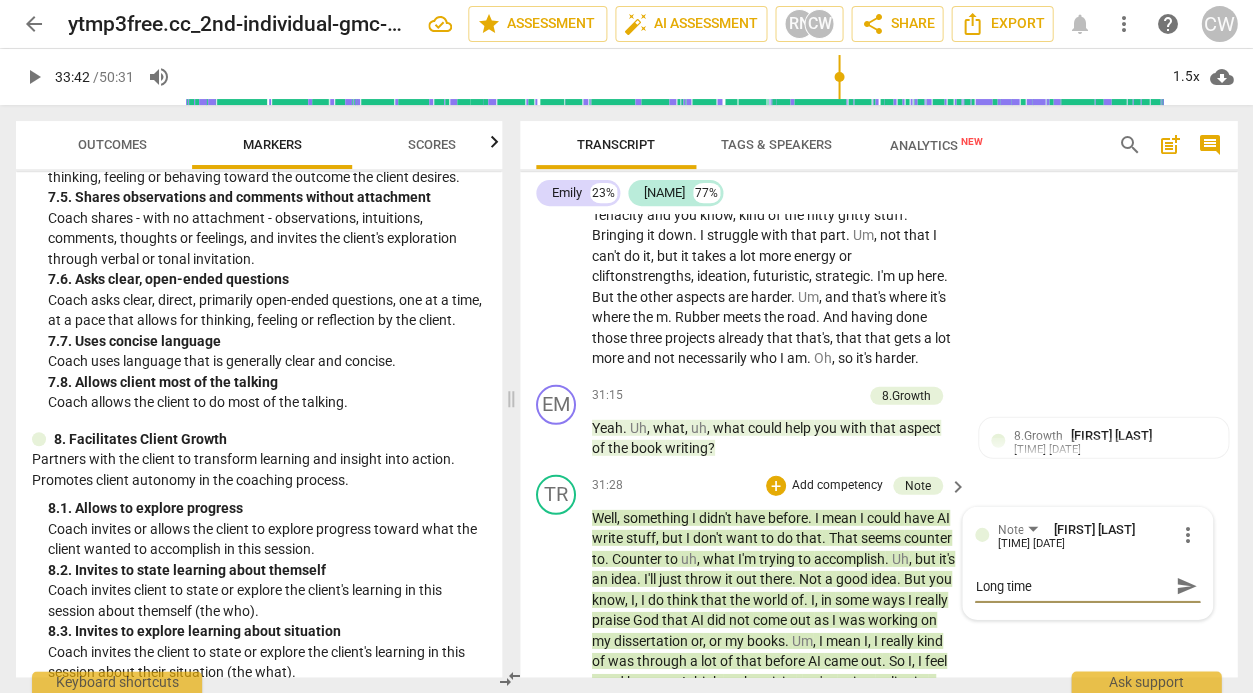 type on "Long time w" 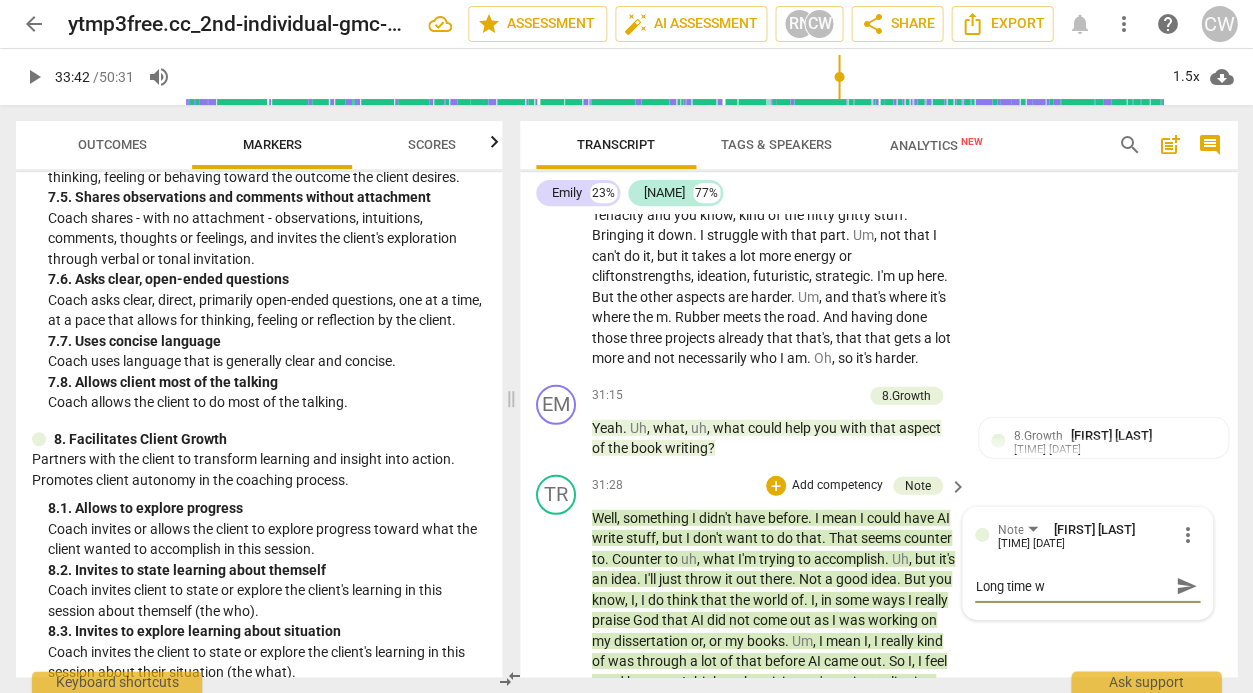 type on "Long time w/" 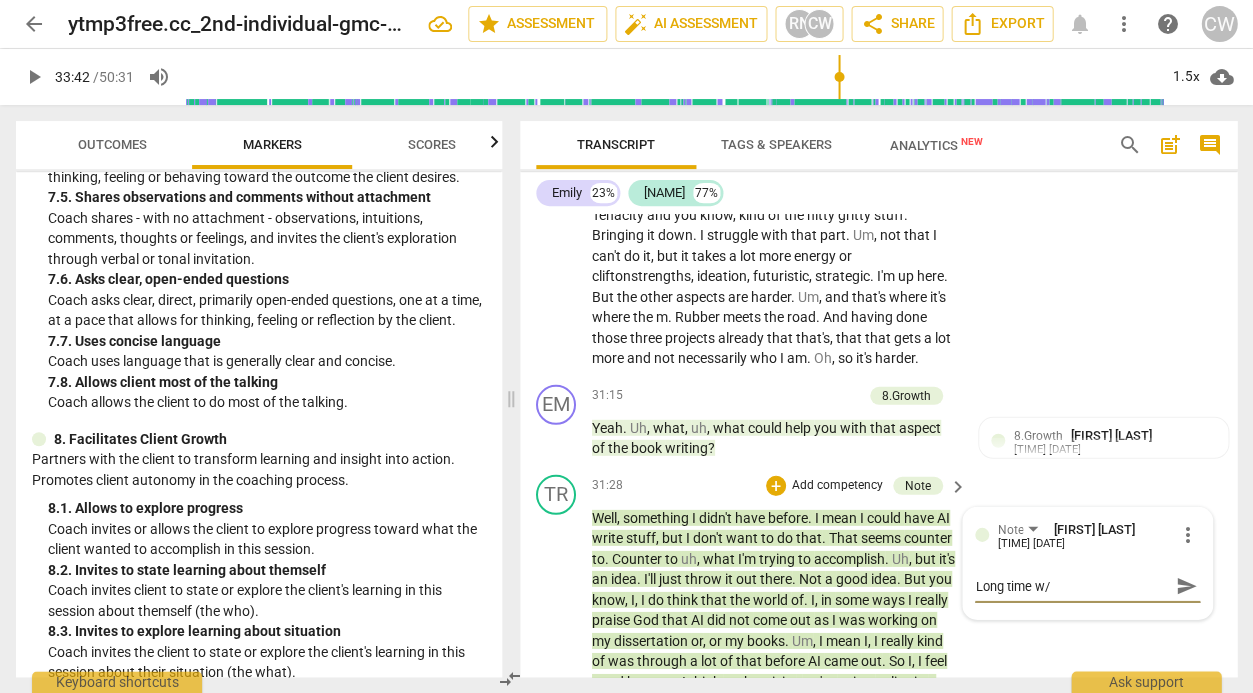 type on "Long time w/o" 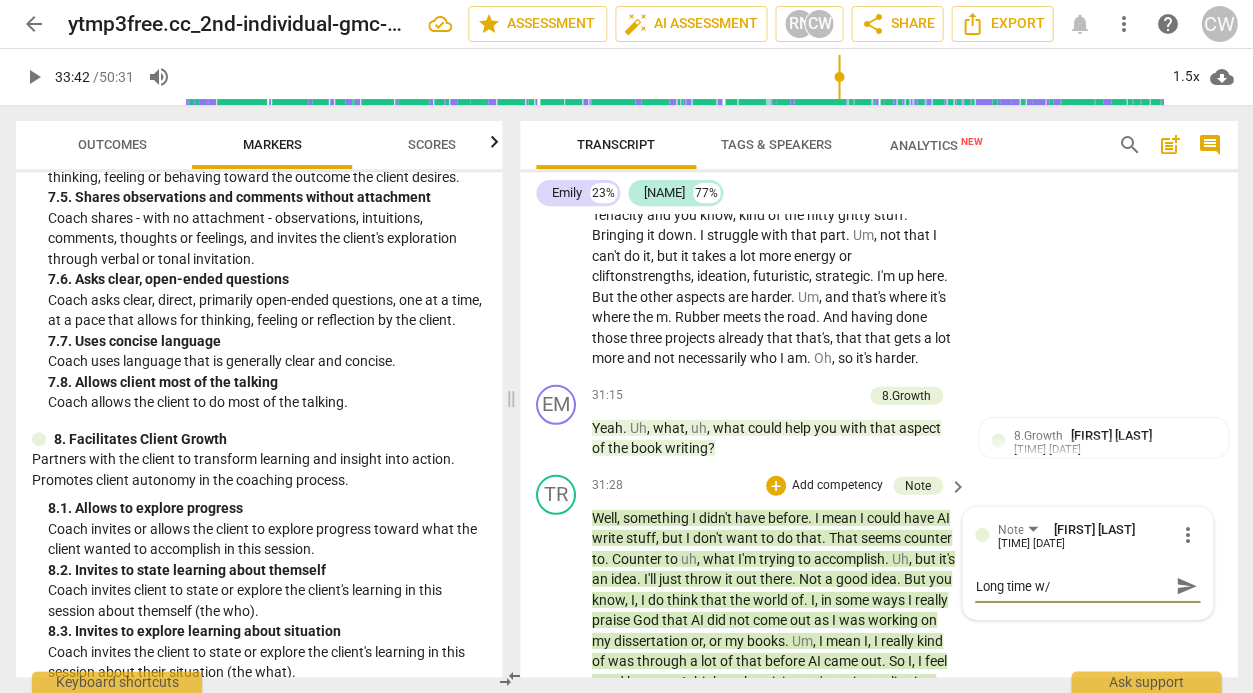 type on "Long time w/o" 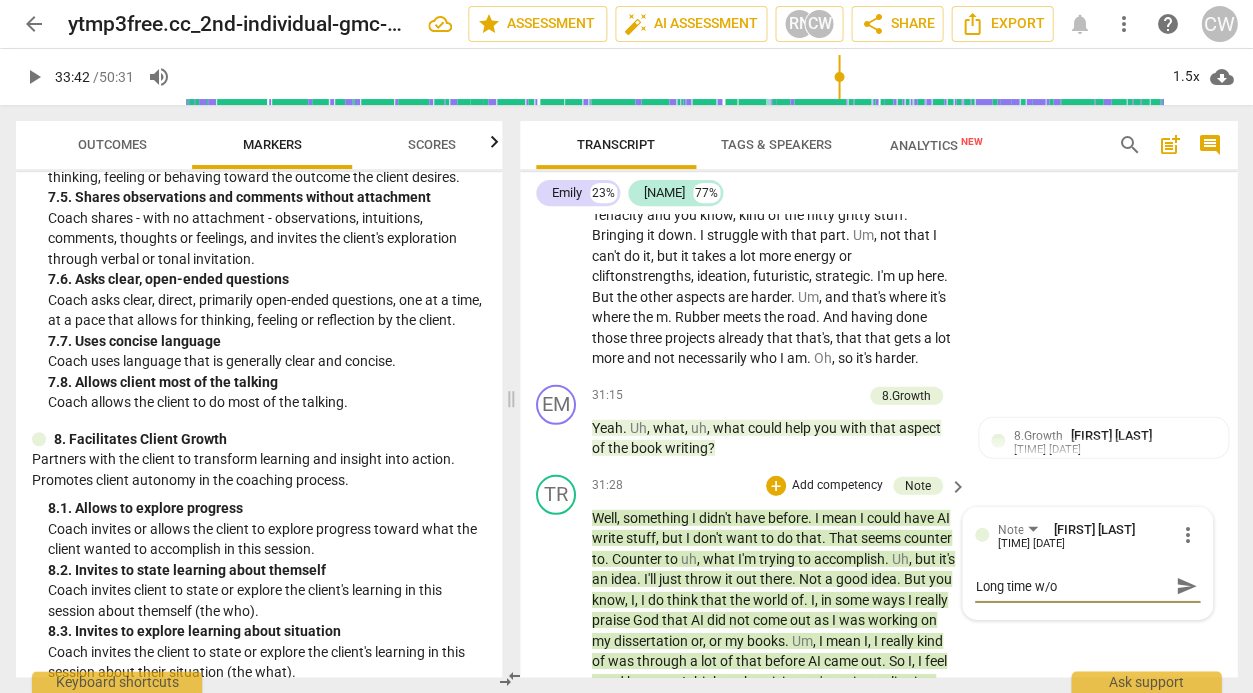 type on "Long time w/o" 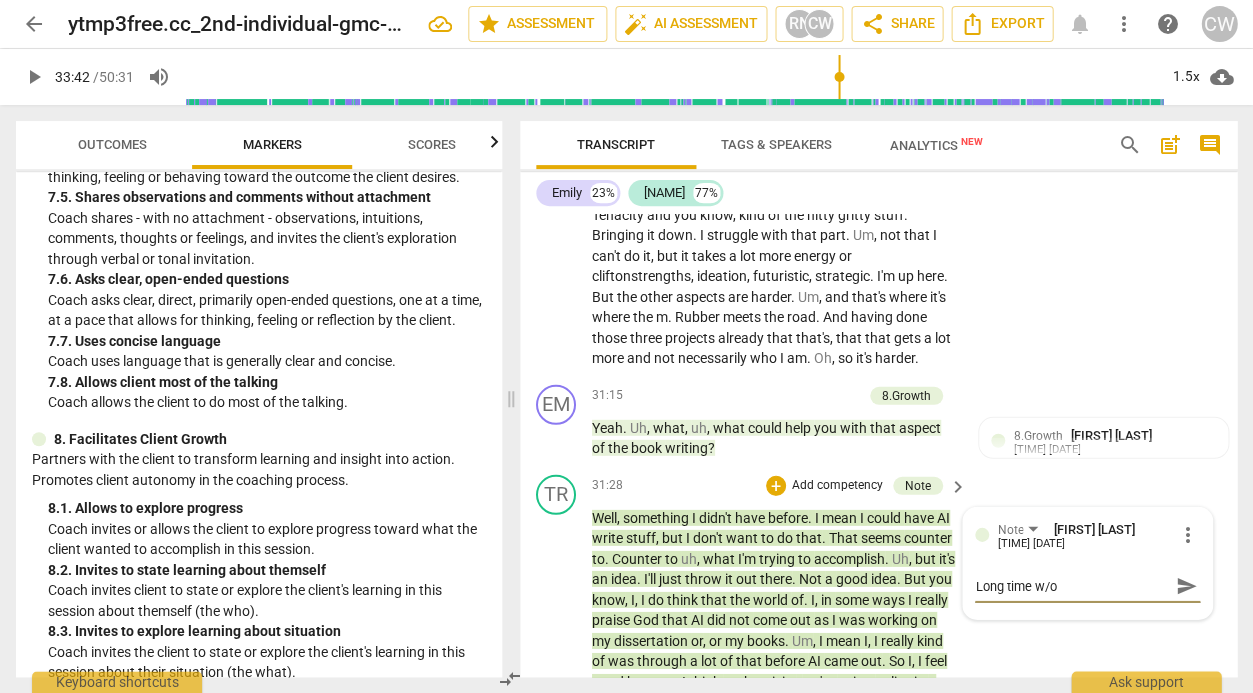 type on "Long time w/o" 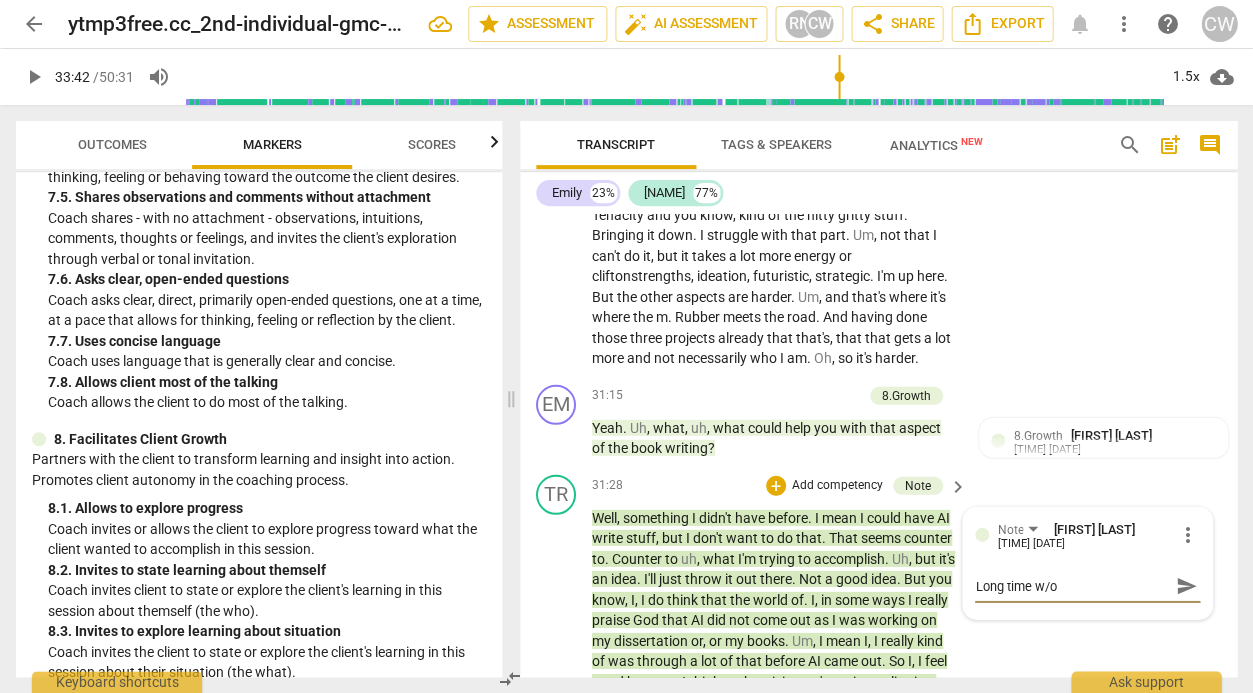 type on "Long time w/o i" 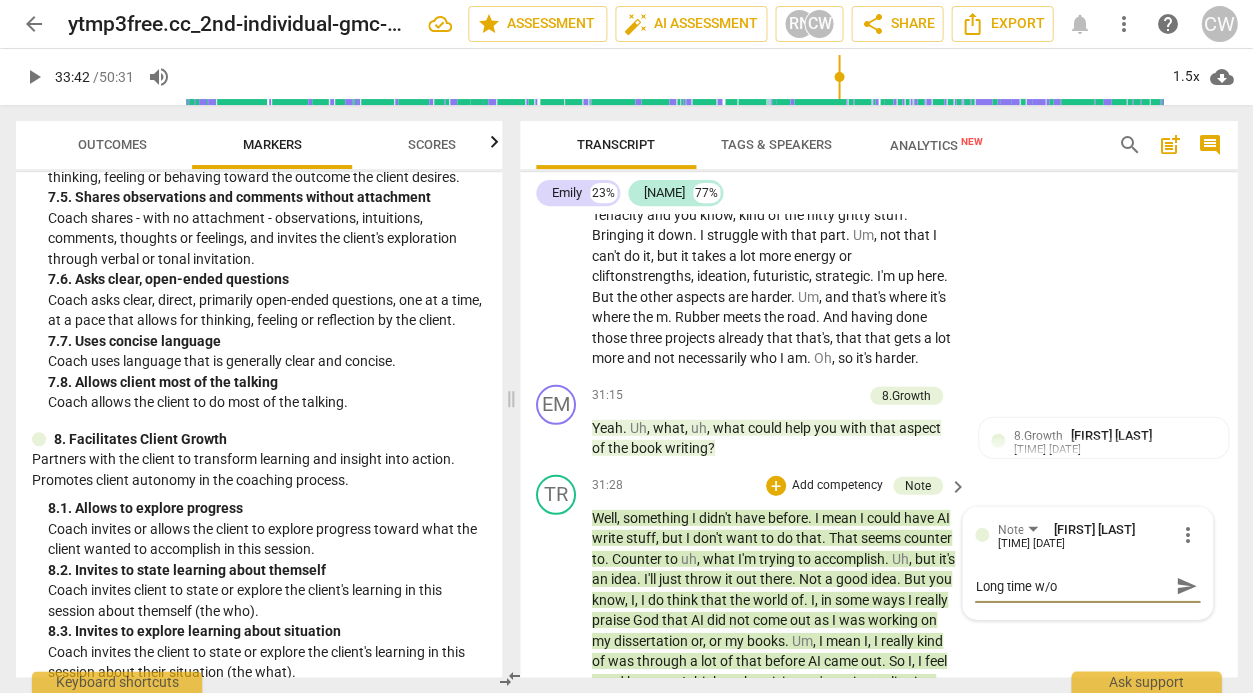 type on "Long time w/o i" 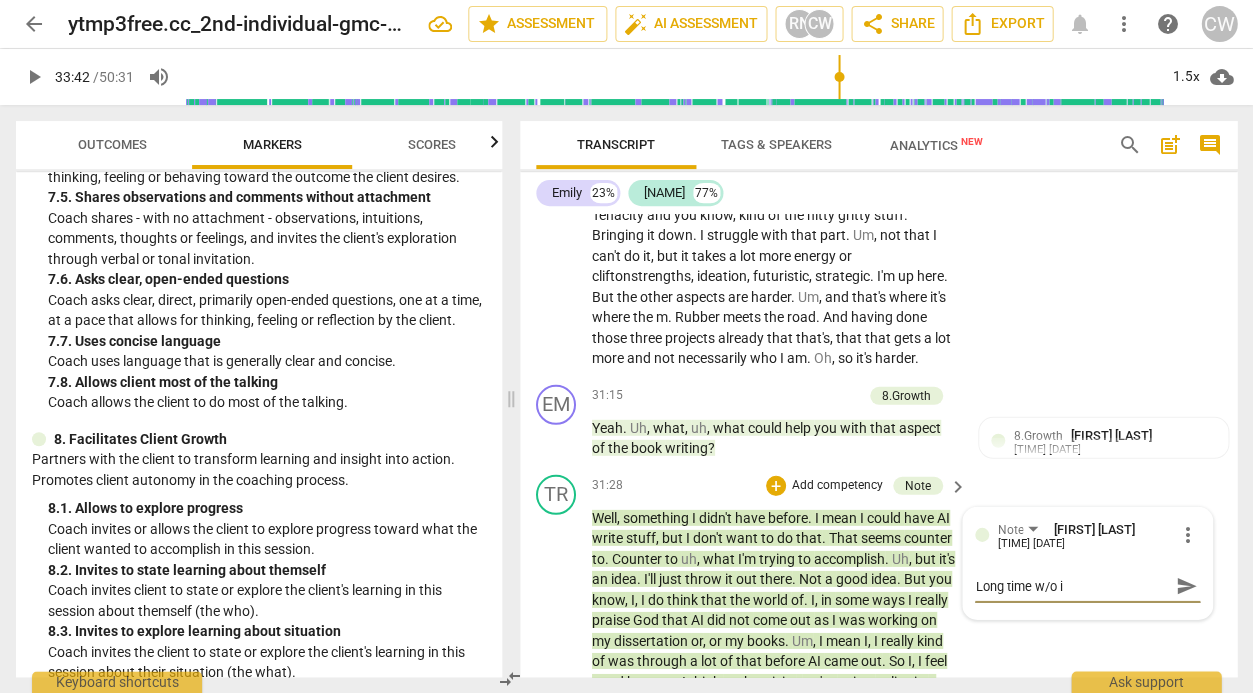 type on "Long time w/o in" 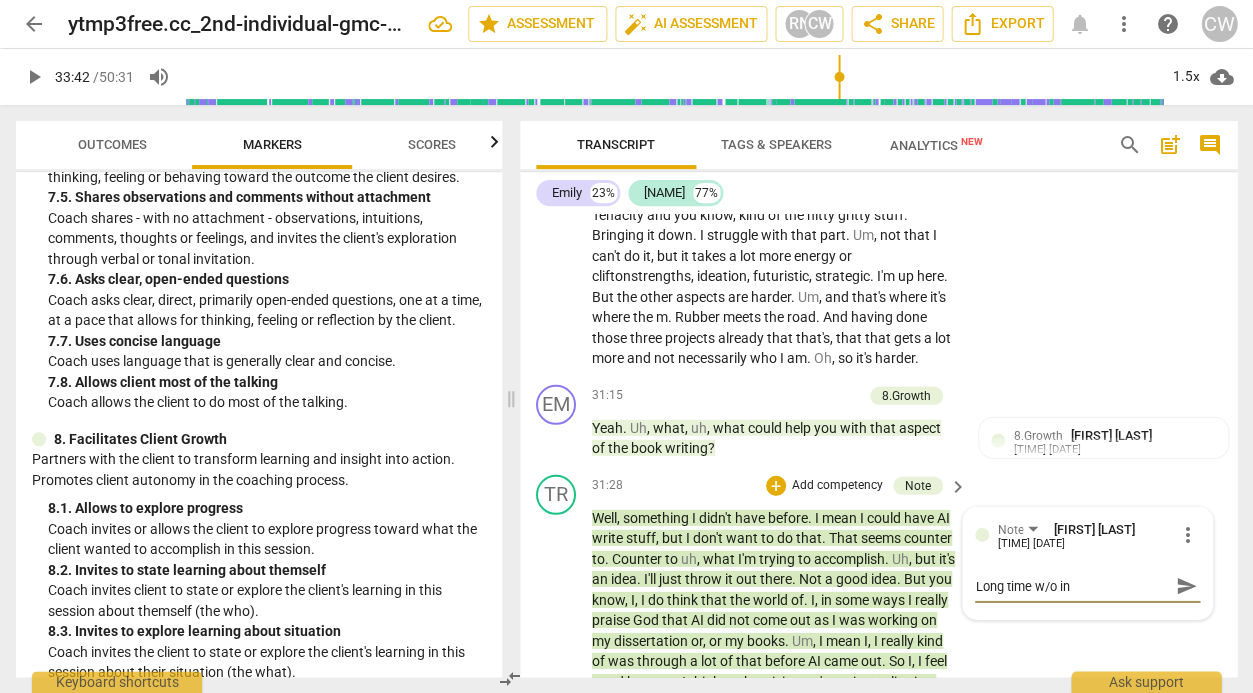 type on "Long time w/o int" 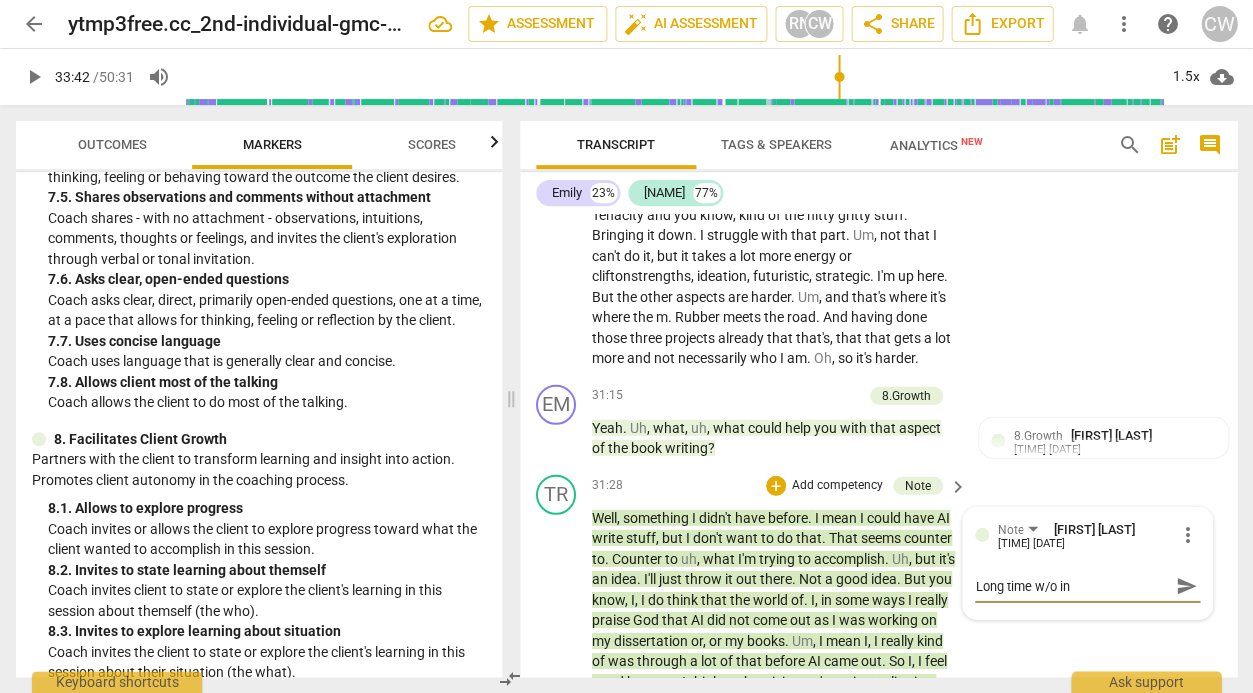 type on "Long time w/o int" 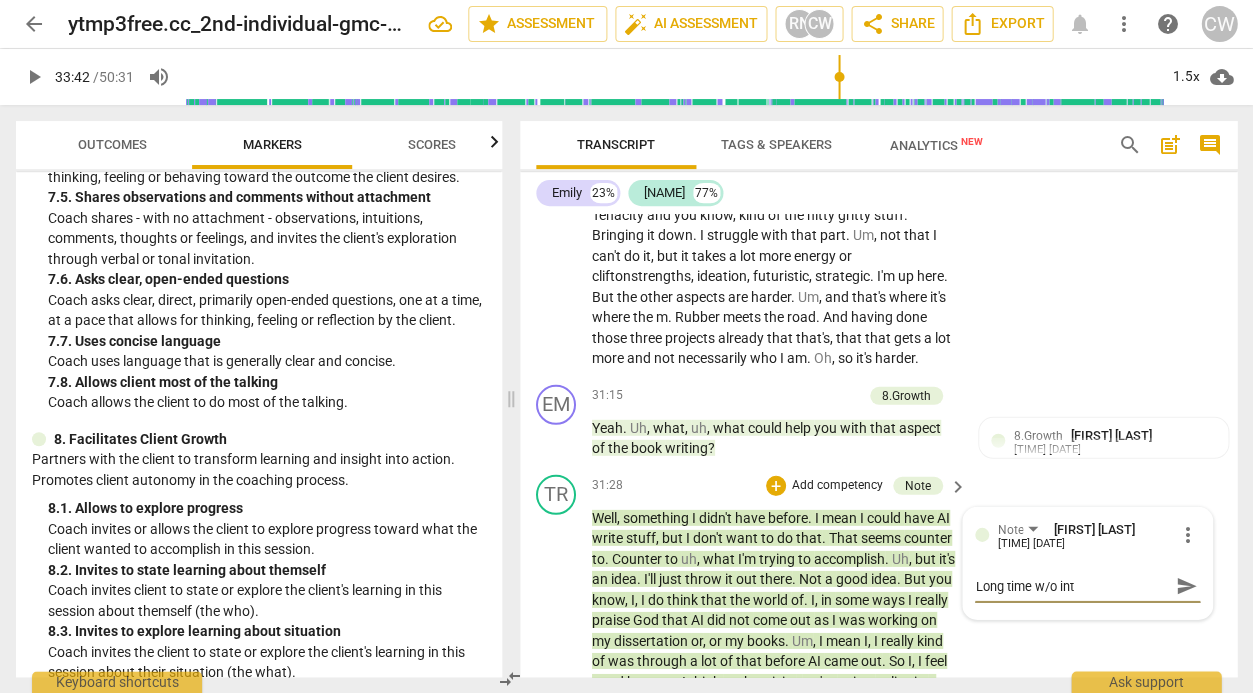 type on "Long time w/o intr" 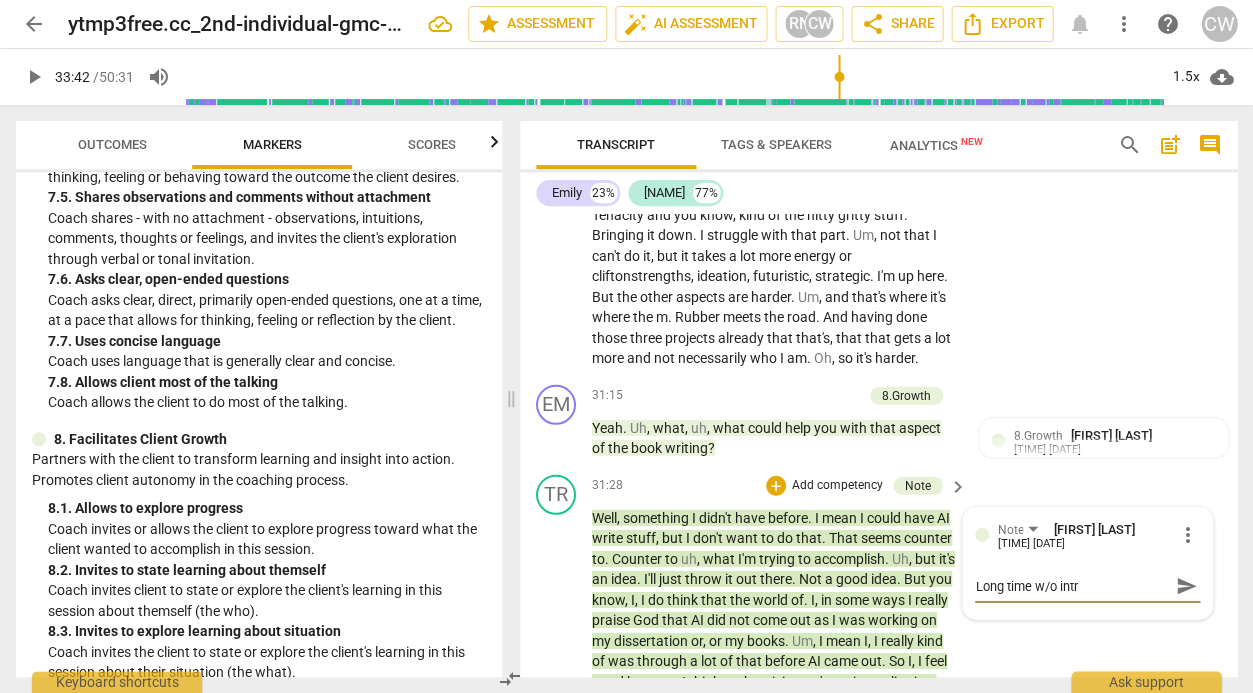 type on "Long time w/o intrr" 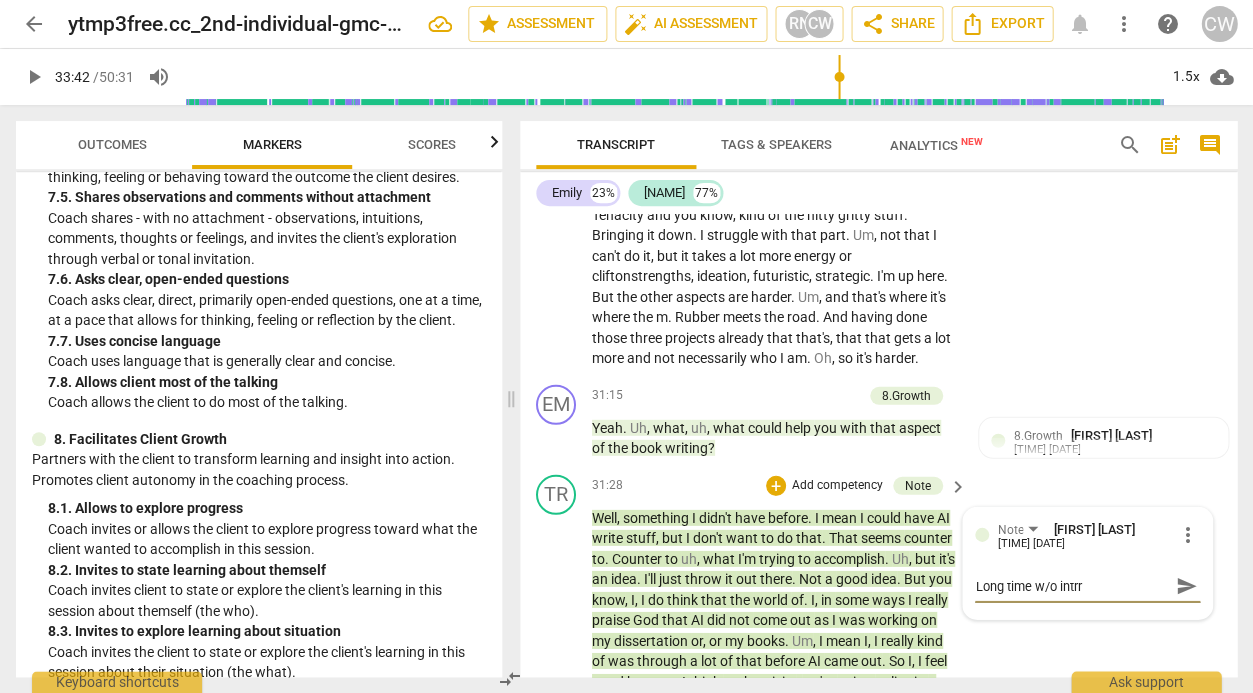 type on "Long time w/o intrrr" 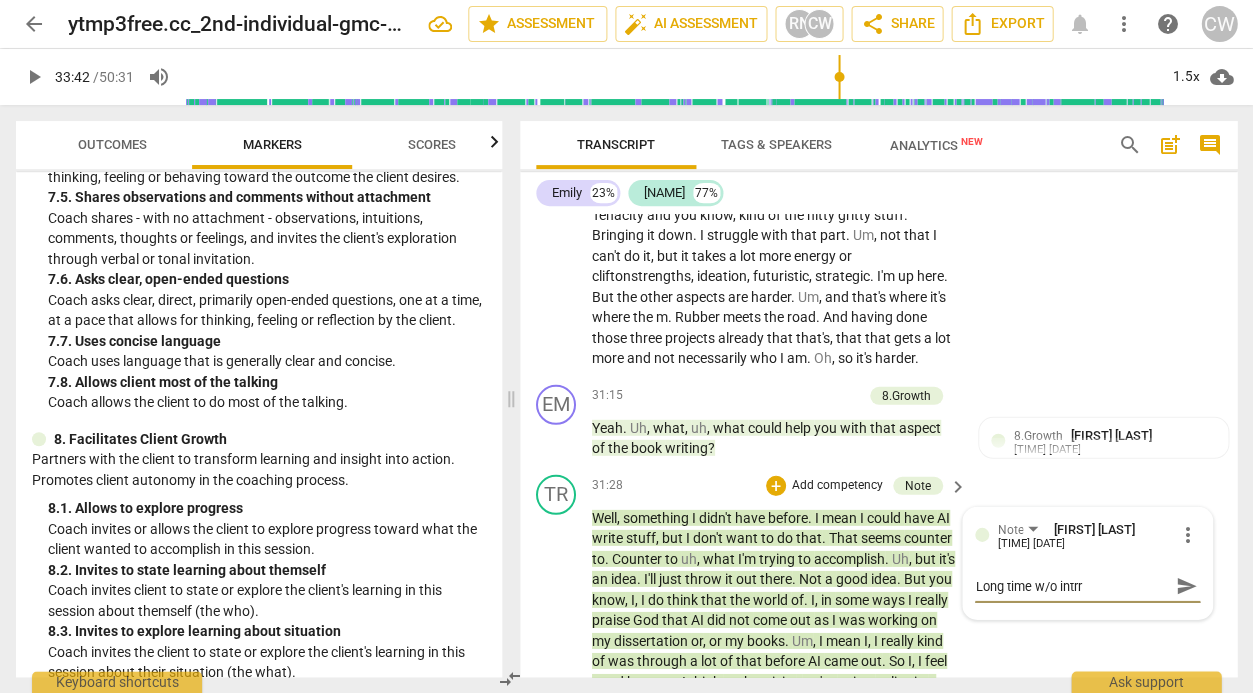type on "Long time w/o intrrr" 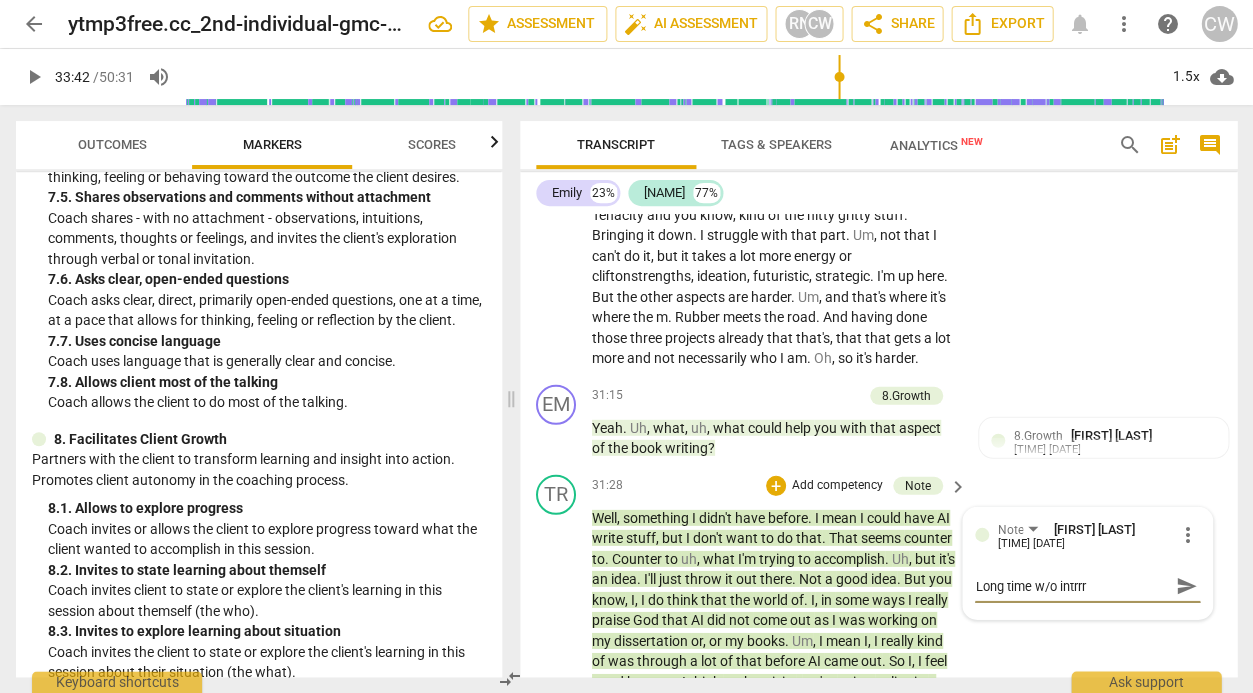 type on "Long time w/o intrr" 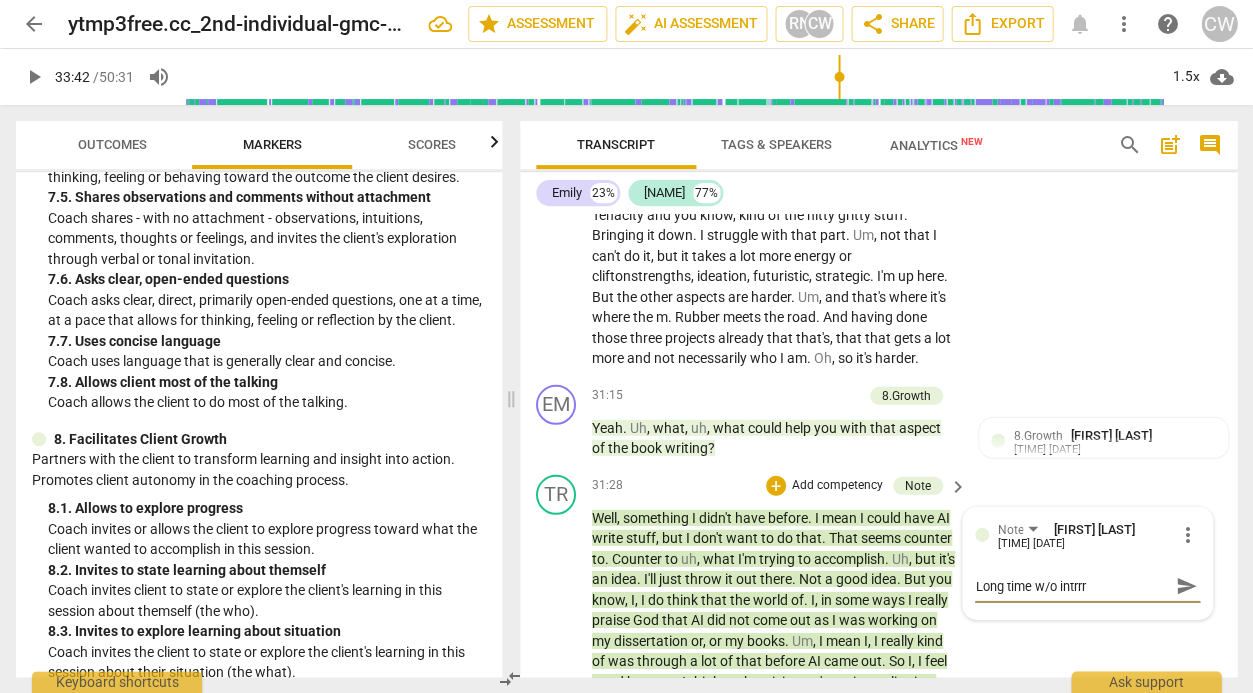 type on "Long time w/o intrr" 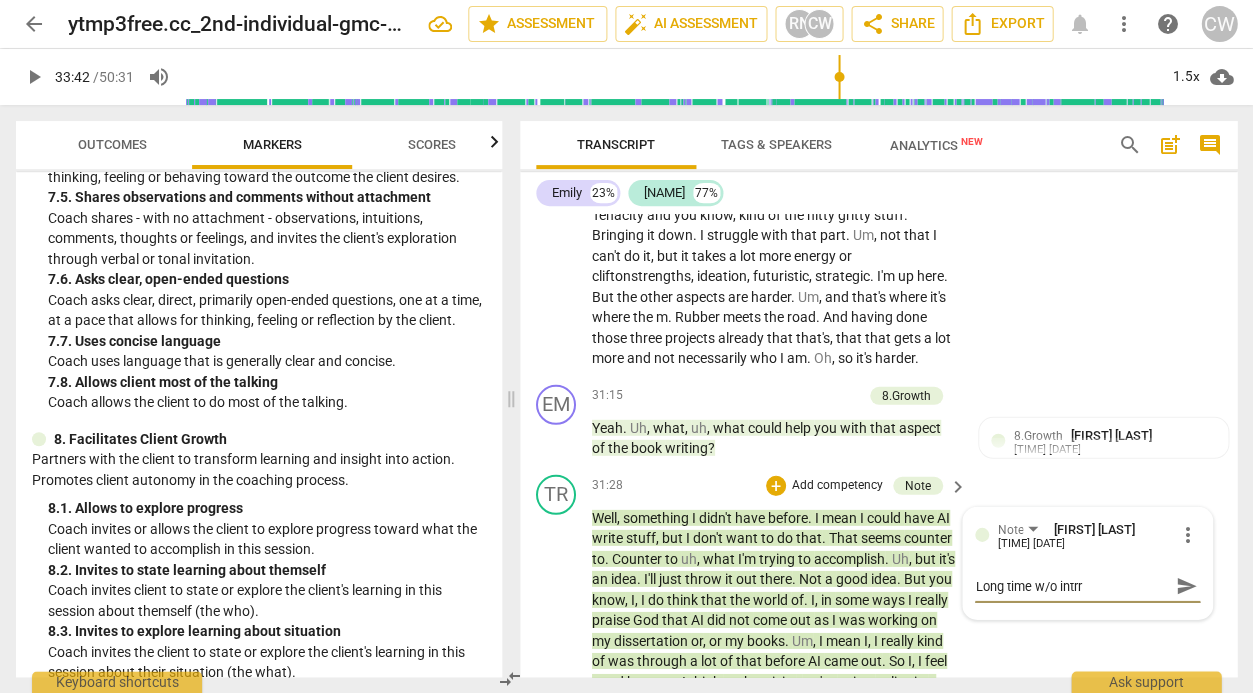 type on "Long time w/o intr" 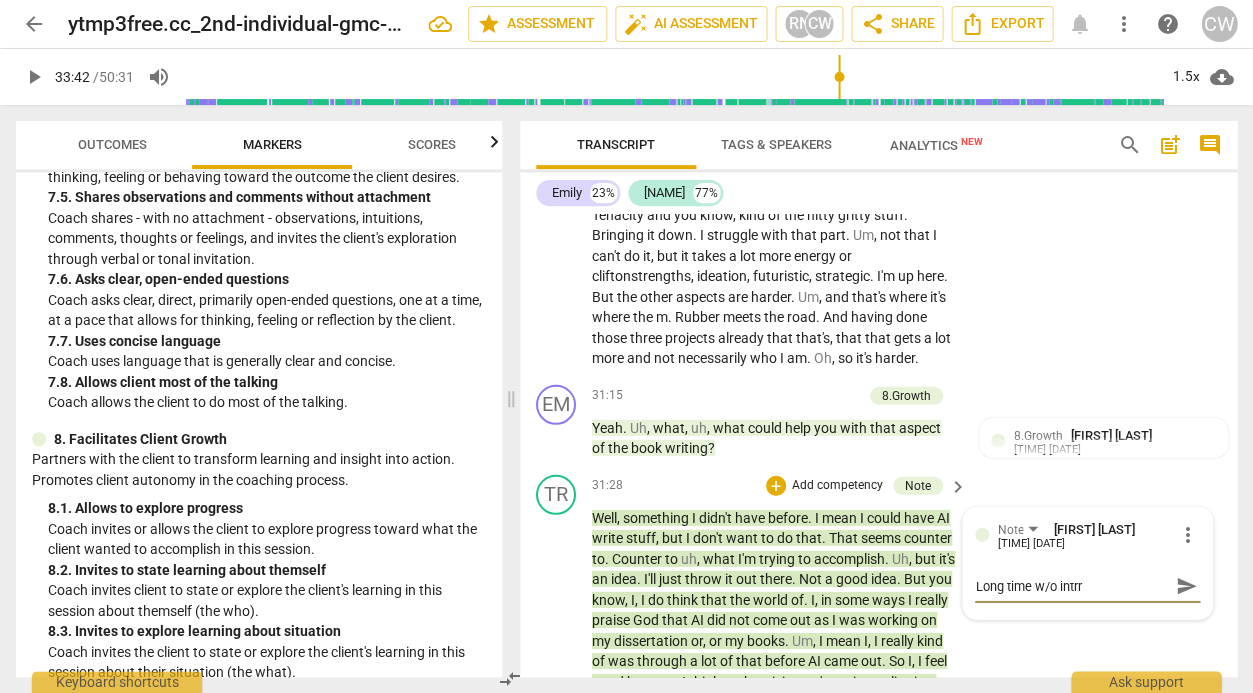 type on "Long time w/o intr" 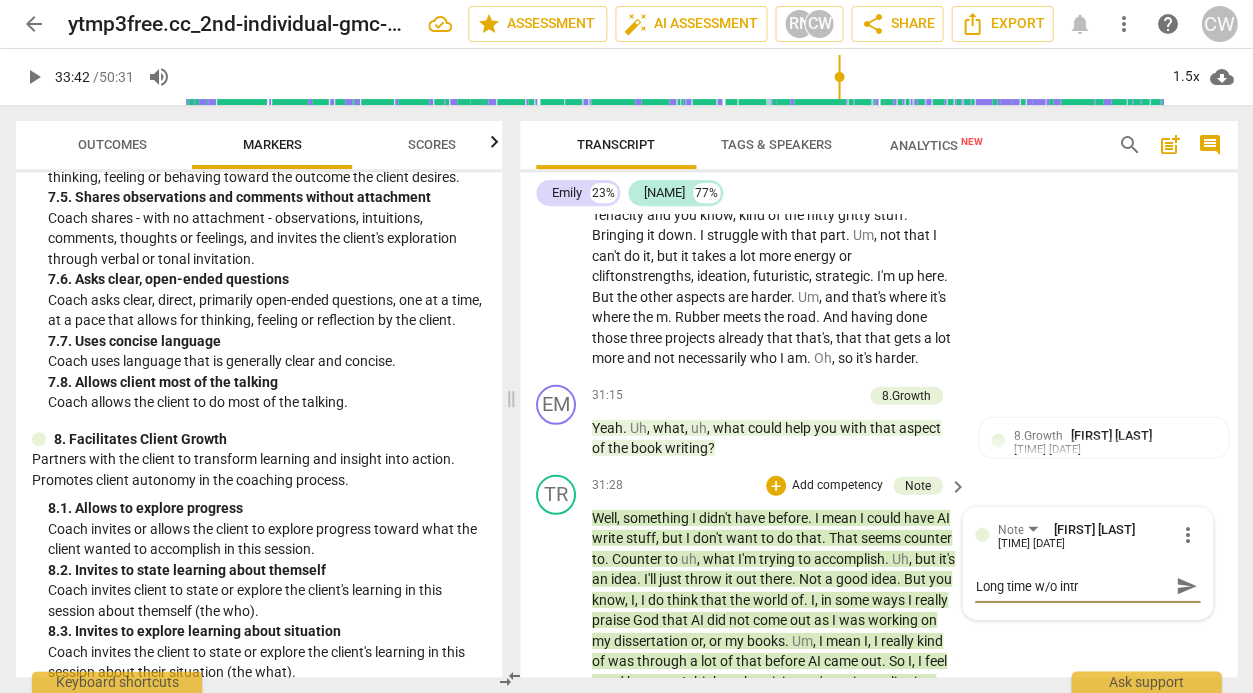 type on "Long time w/o int" 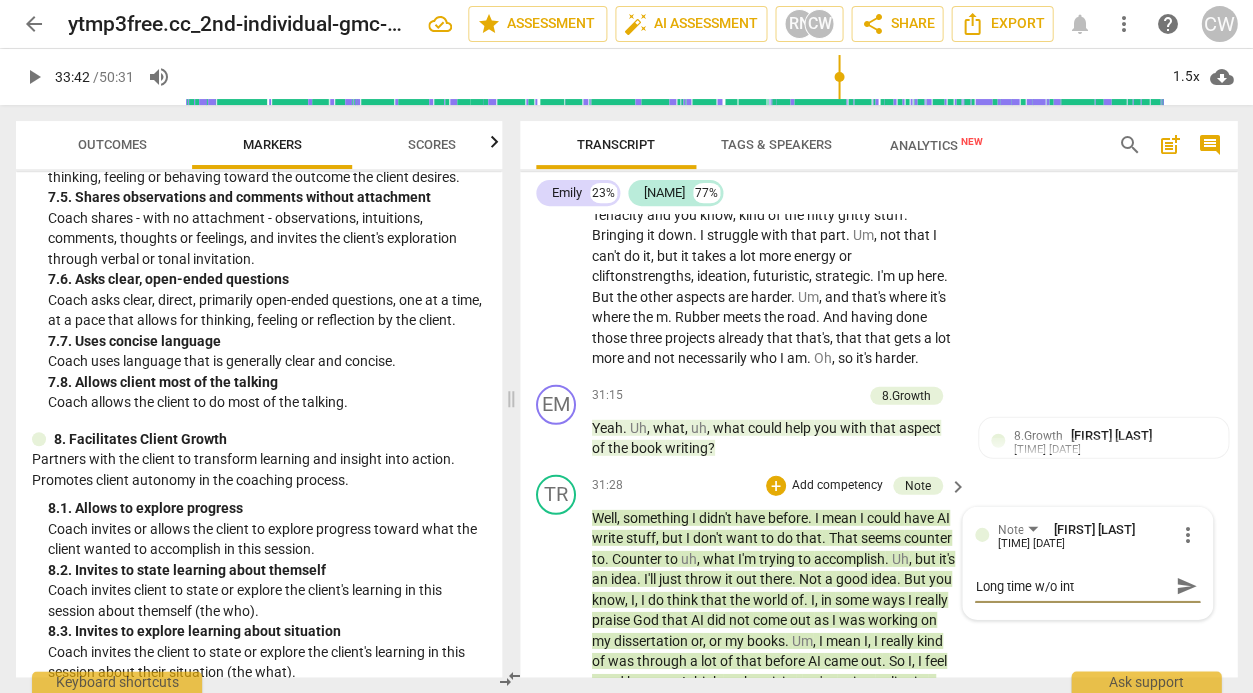 type on "Long time w/o inte" 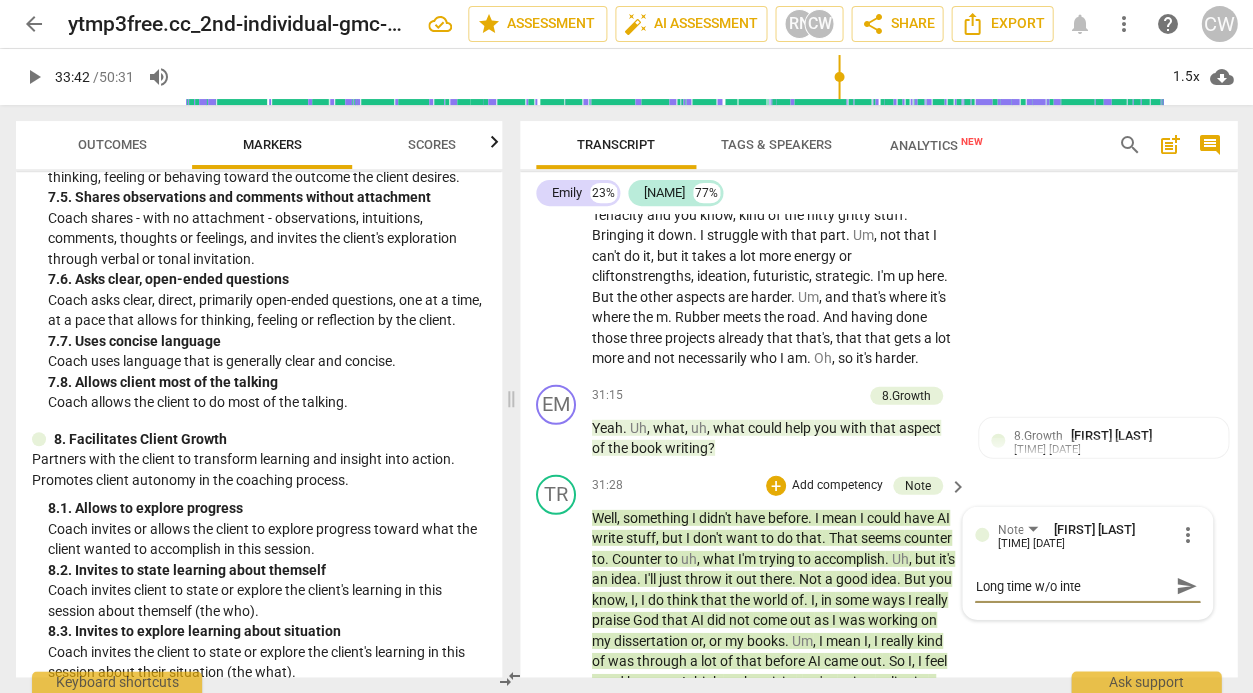 type on "Long time w/o inter" 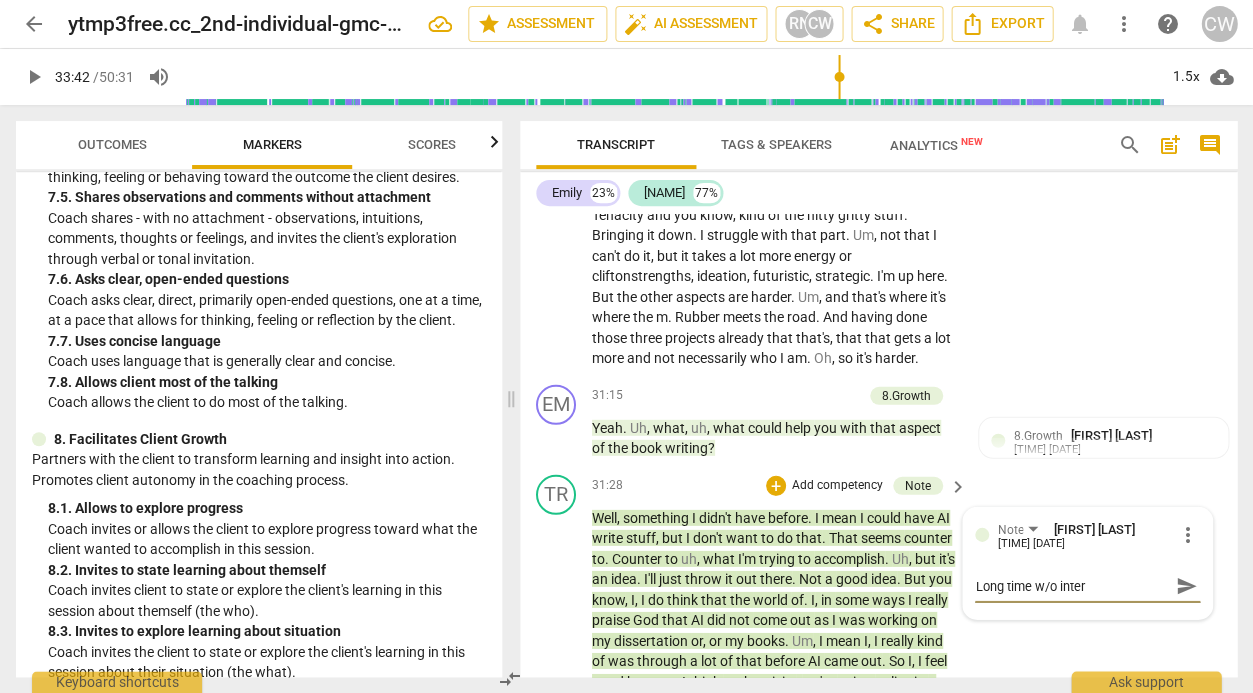 type on "Long time w/o interr" 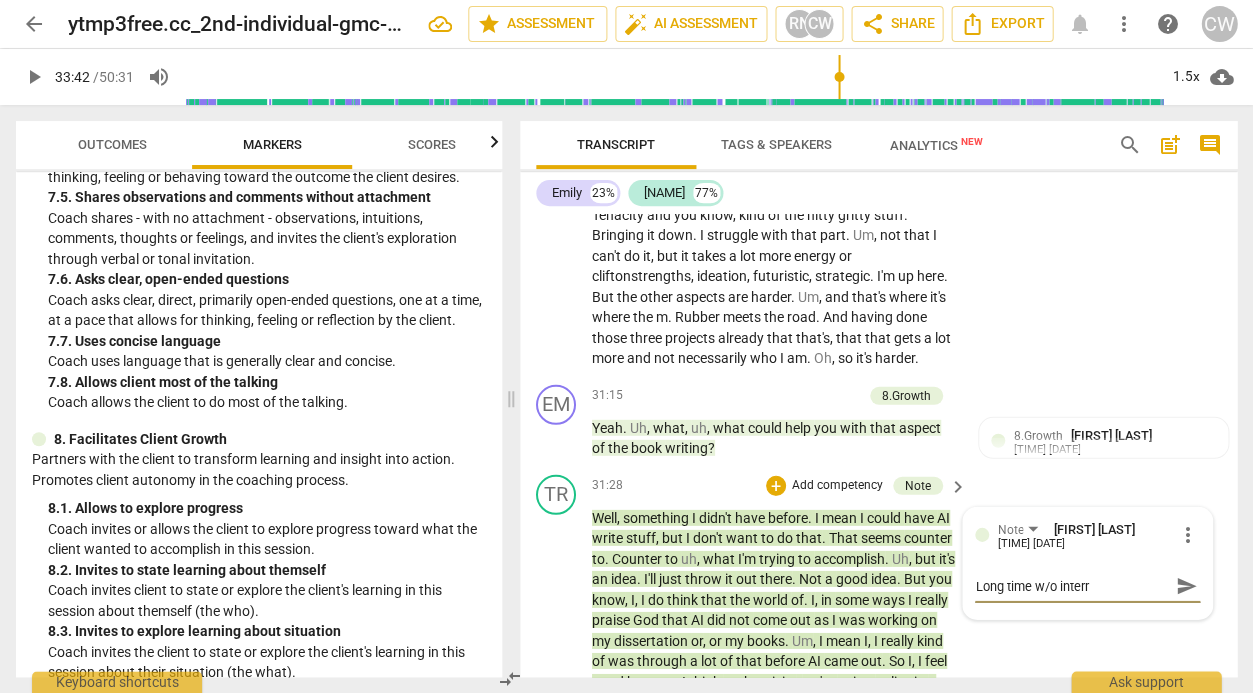 type on "Long time w/o interru" 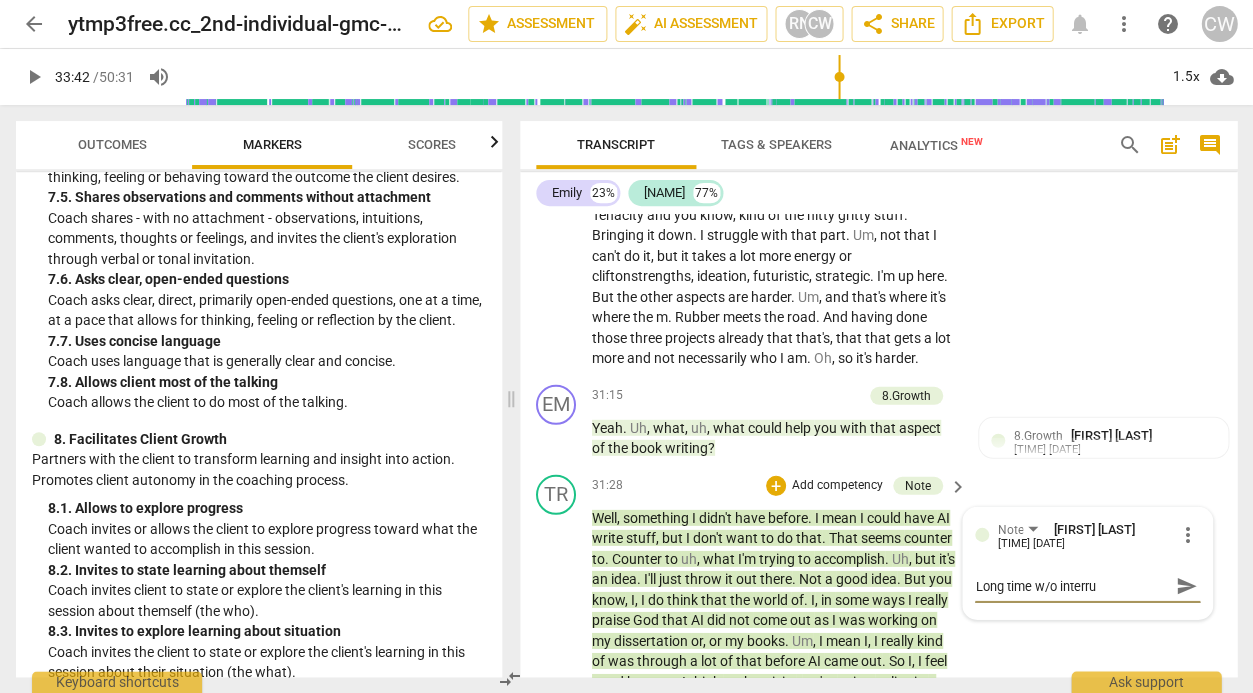 type 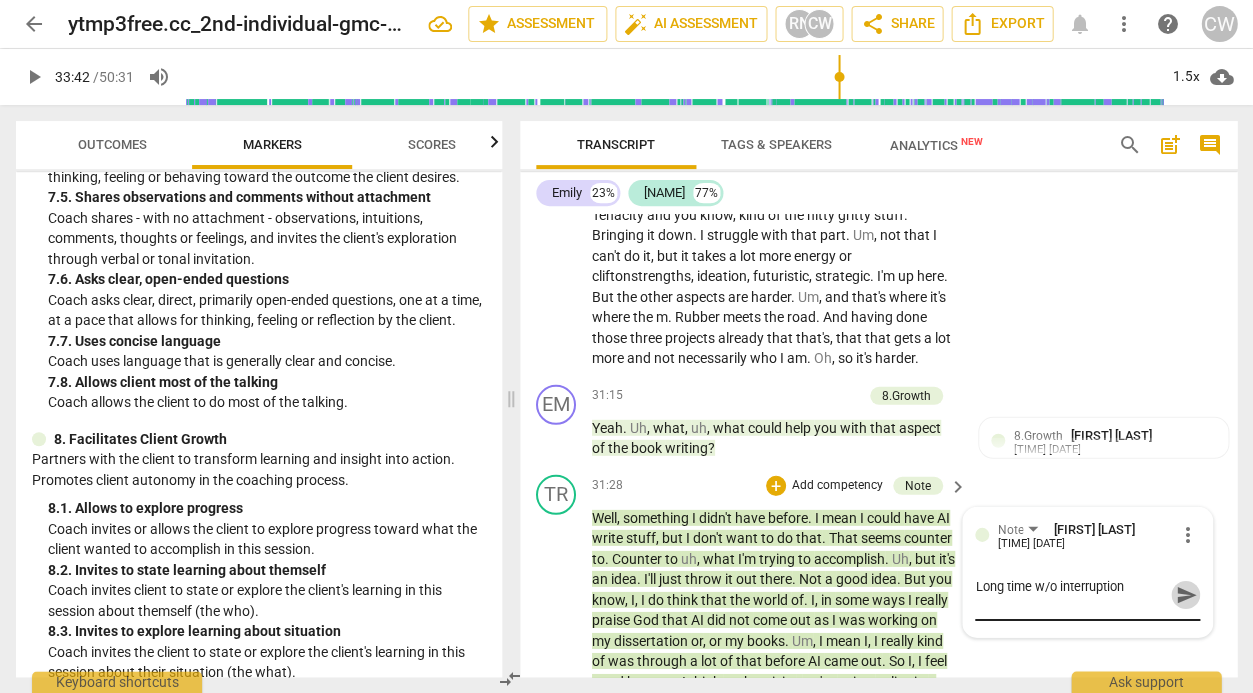 click on "send" at bounding box center [1186, 595] 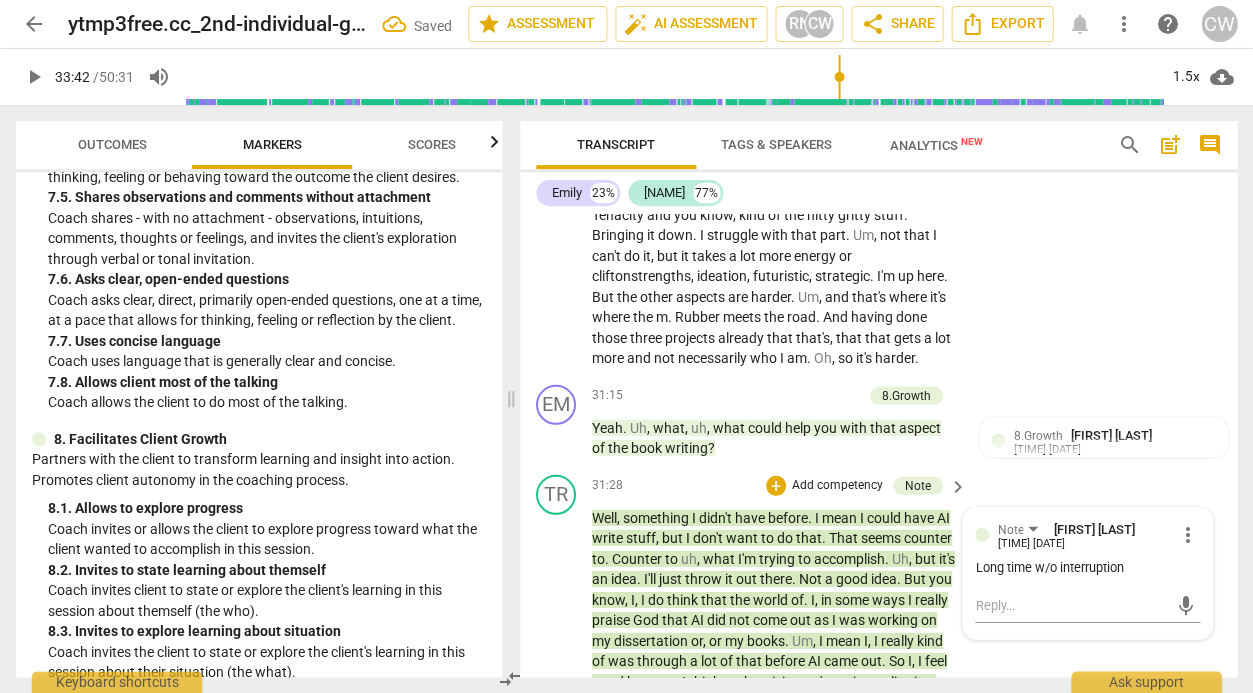click on "mic" at bounding box center (1185, 605) 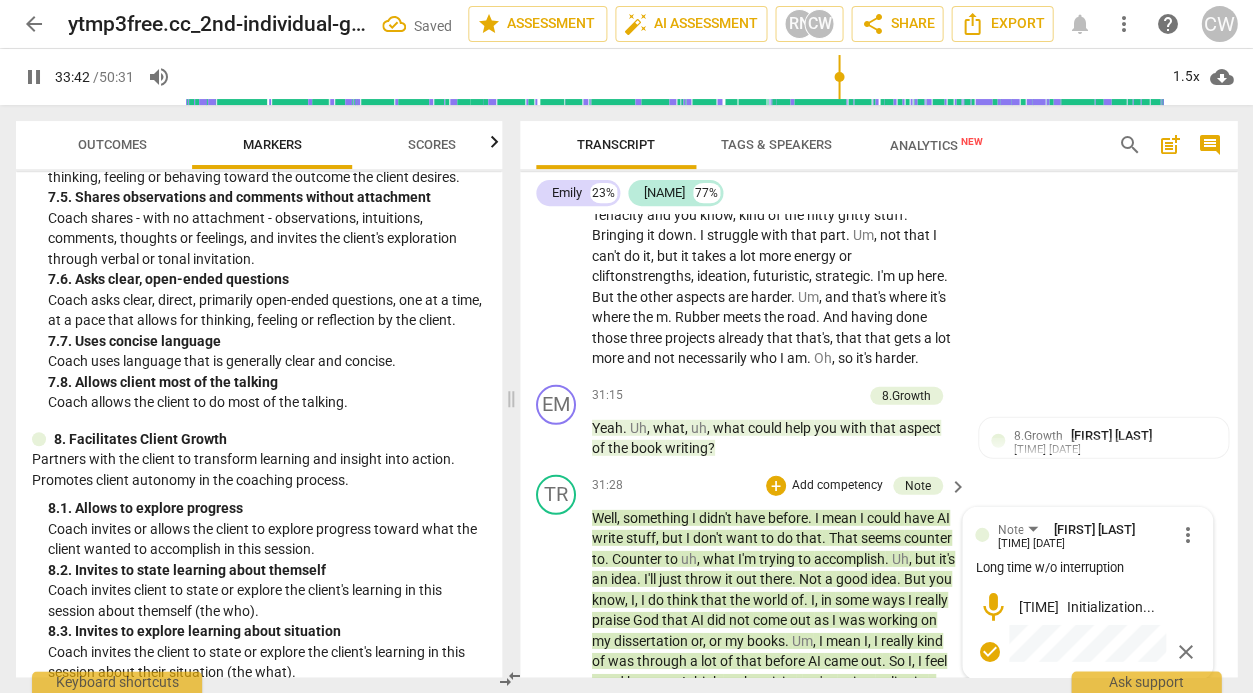 scroll, scrollTop: 13885, scrollLeft: 0, axis: vertical 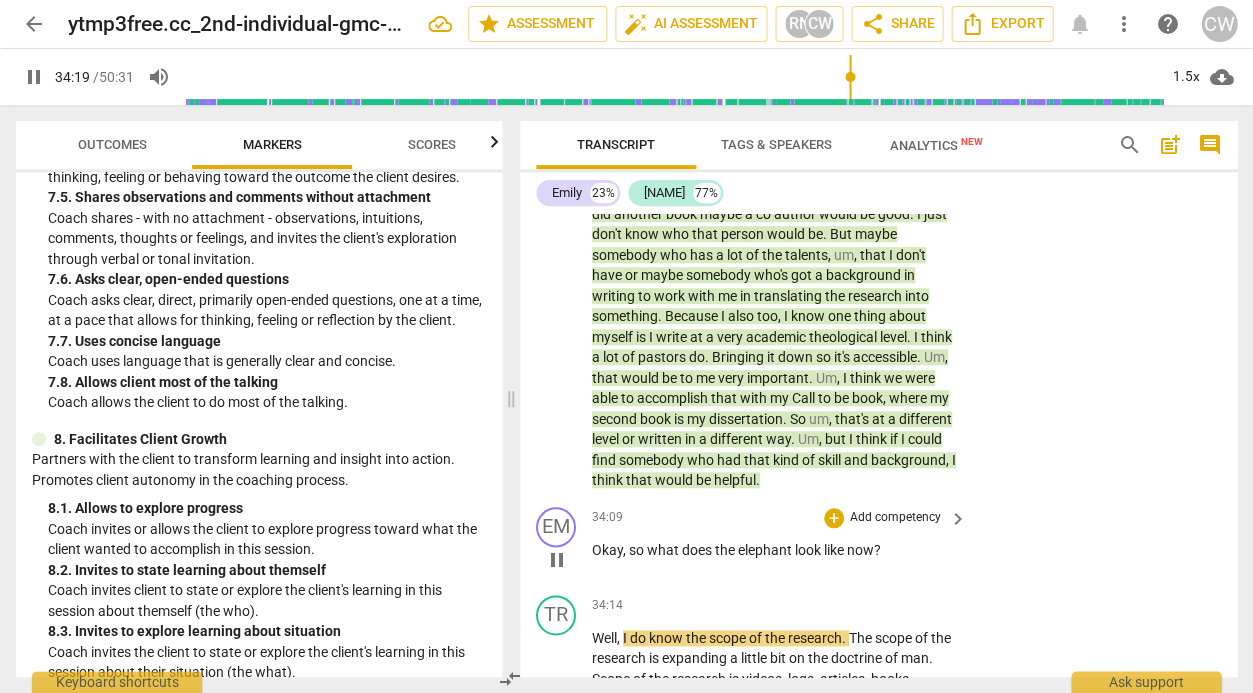 click on "Add competency" at bounding box center [895, 518] 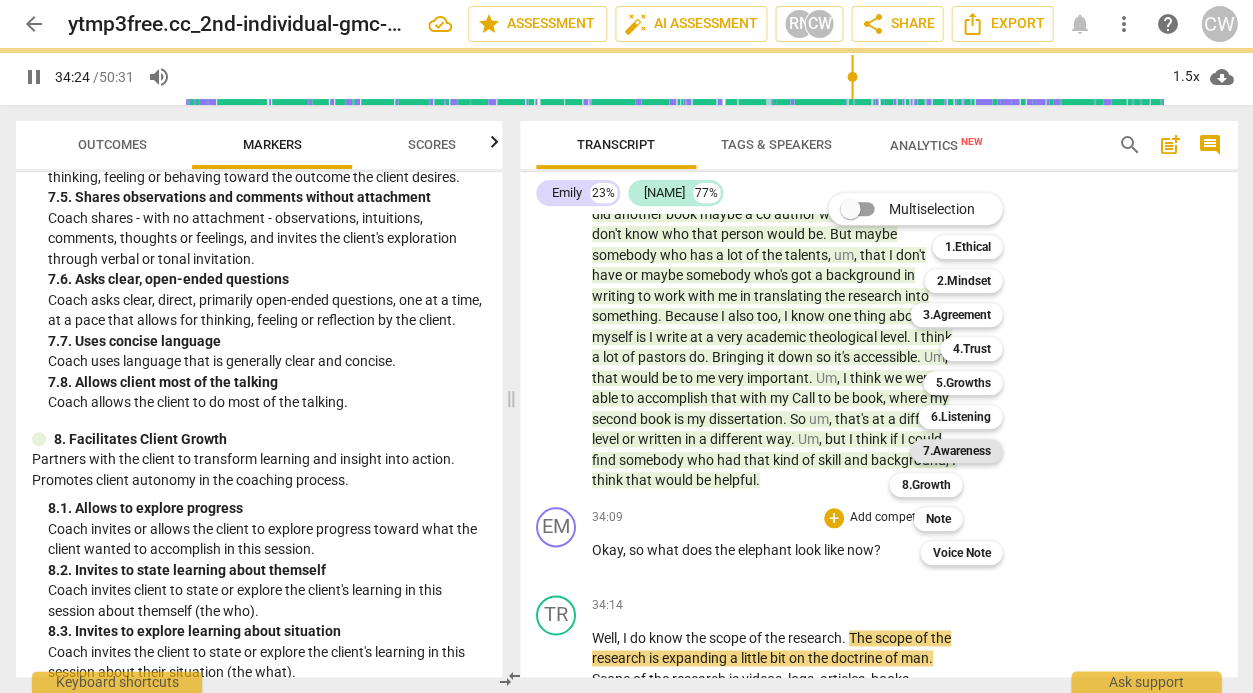 click on "7.Awareness" at bounding box center [956, 451] 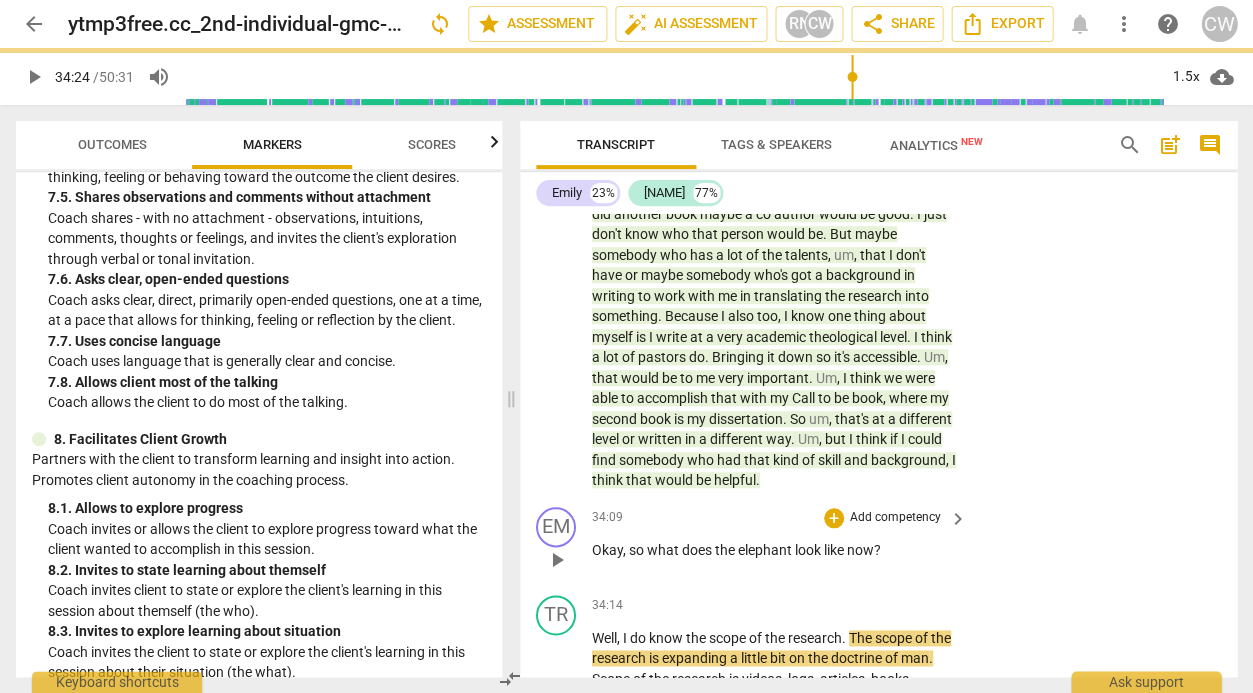 click on "+ Add competency keyboard_arrow_right" at bounding box center (894, 518) 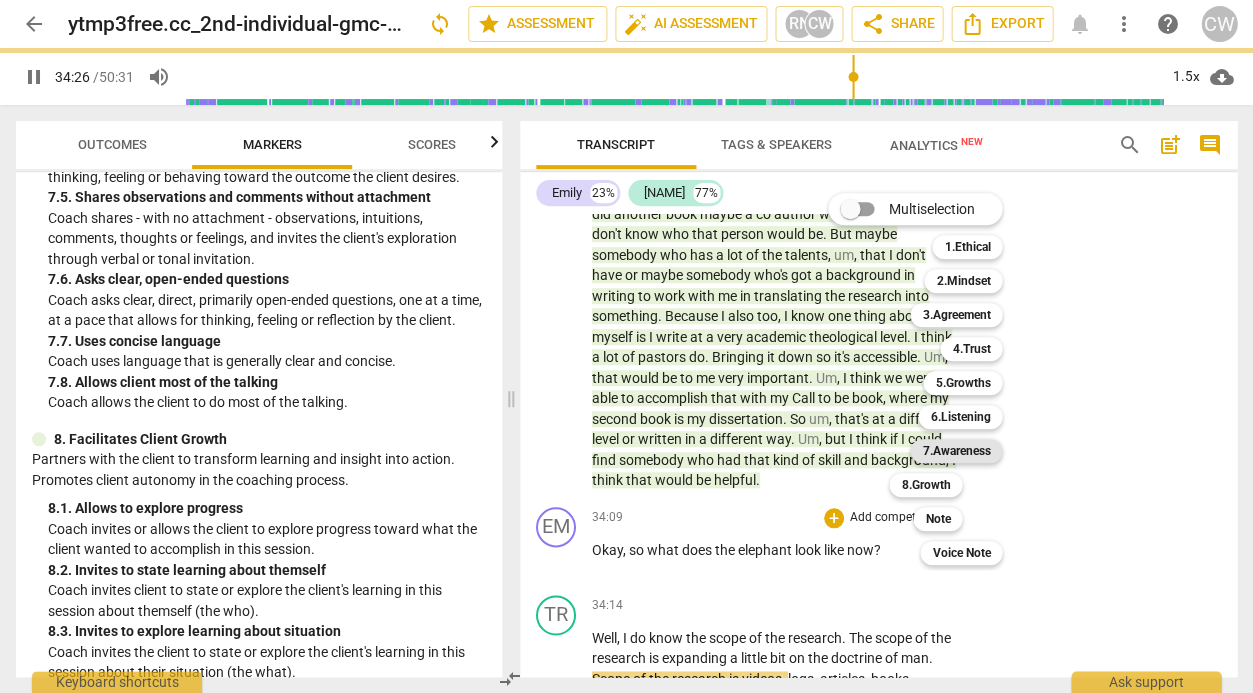 click on "7.Awareness" at bounding box center [956, 451] 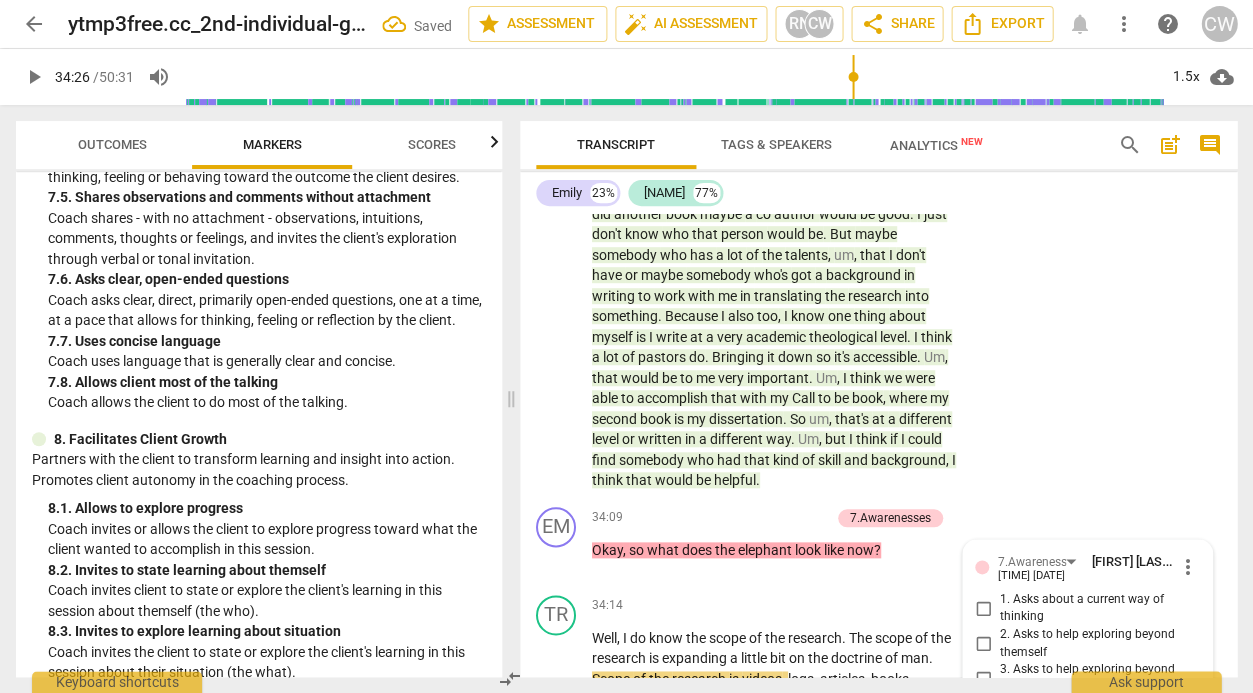 scroll, scrollTop: 14181, scrollLeft: 0, axis: vertical 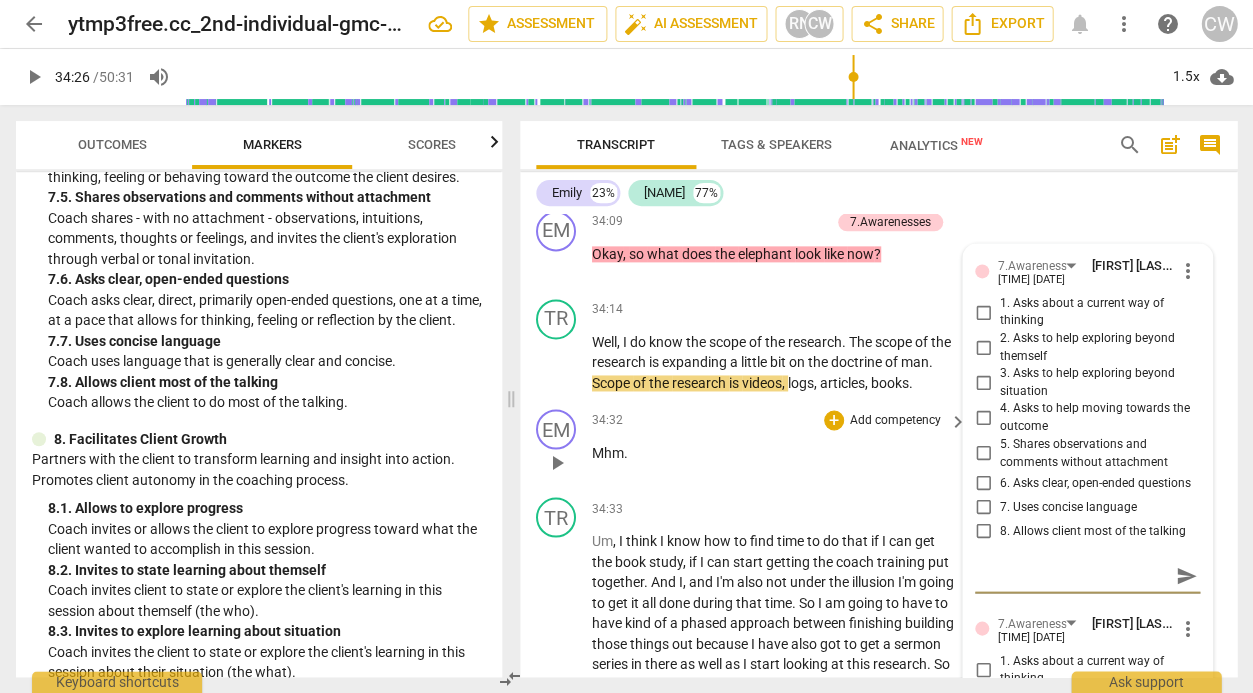 click on "Add competency" at bounding box center [895, 421] 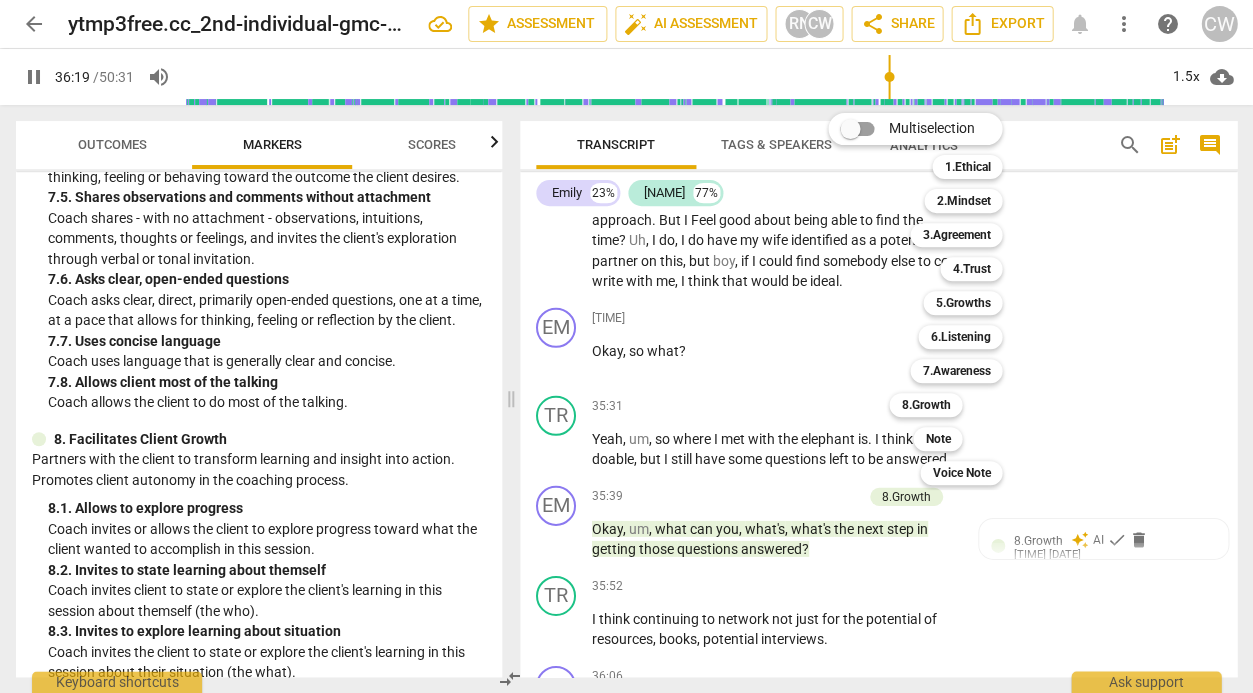 scroll, scrollTop: 15188, scrollLeft: 0, axis: vertical 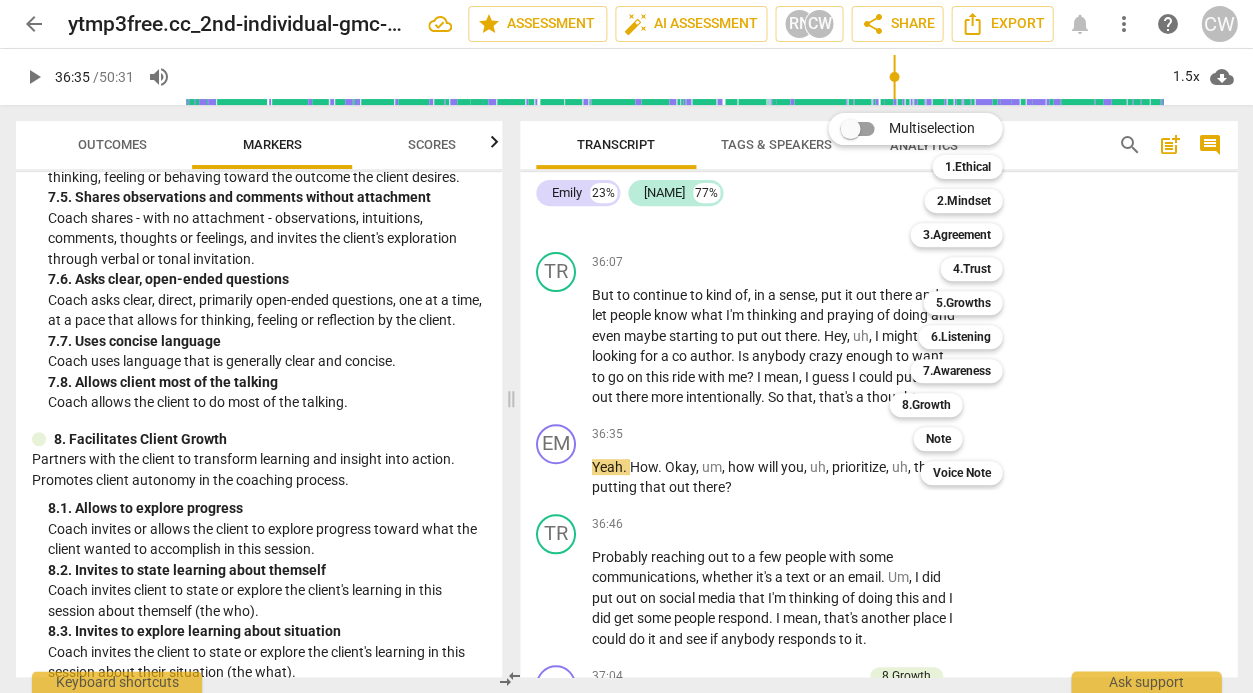 drag, startPoint x: 1231, startPoint y: 528, endPoint x: 1231, endPoint y: 506, distance: 22 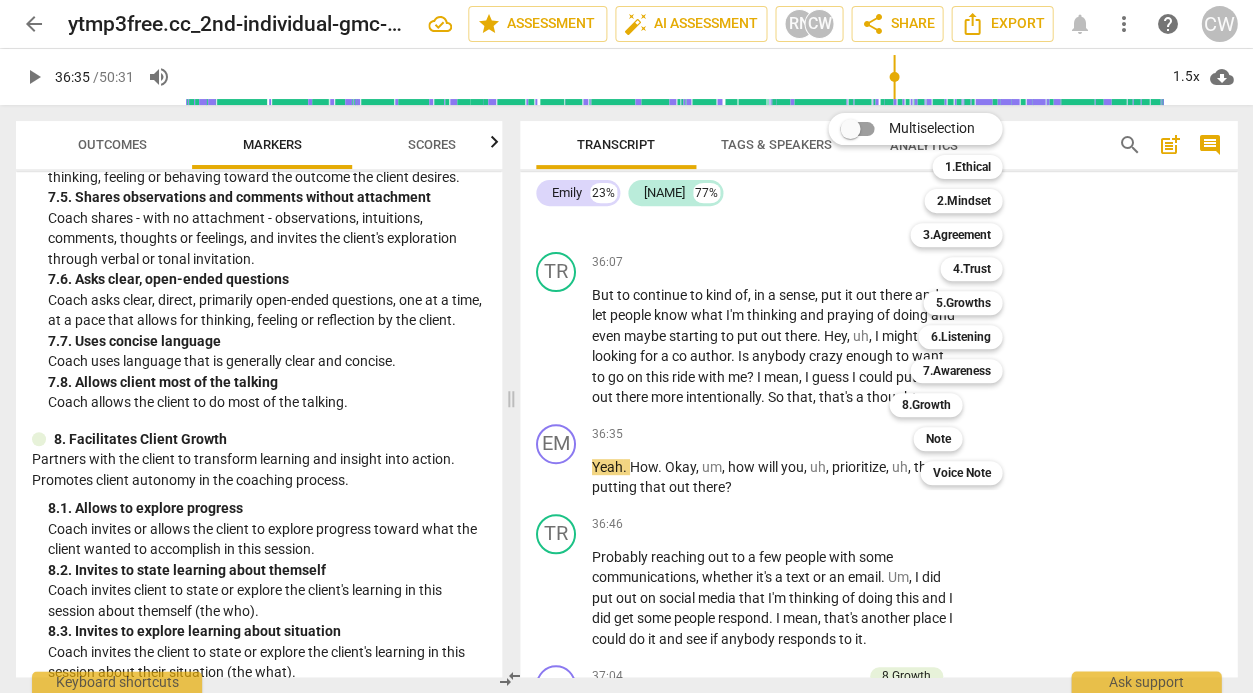 click at bounding box center [626, 346] 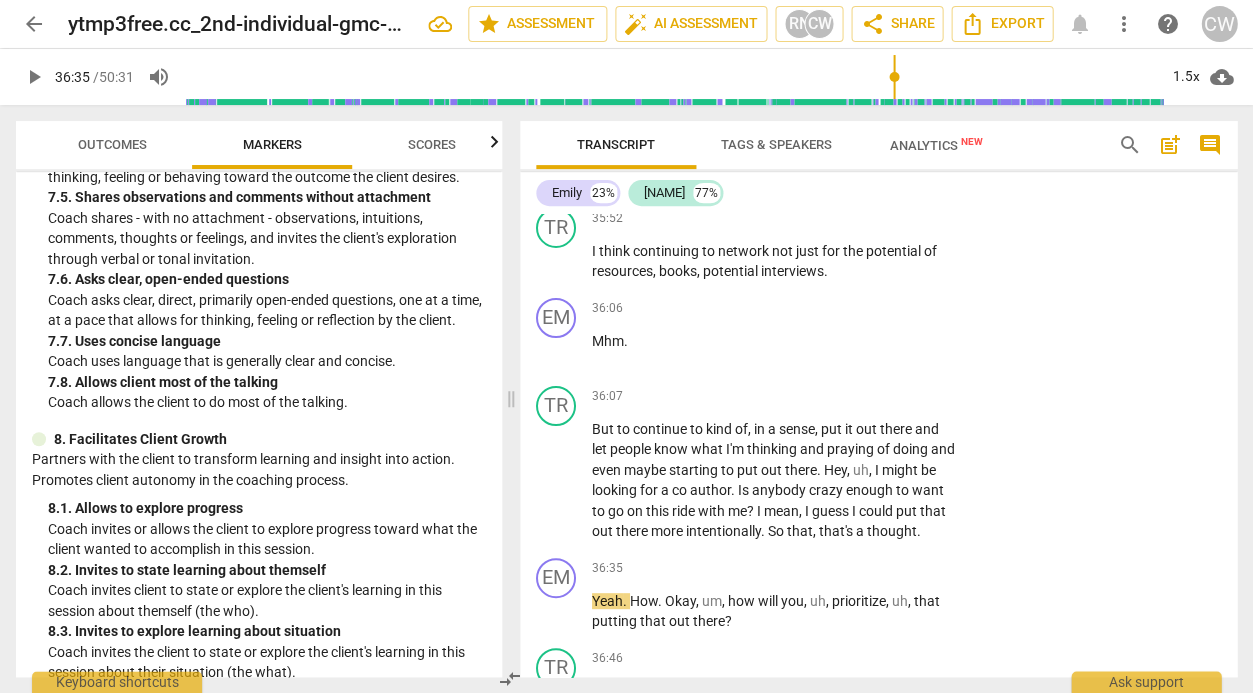 scroll, scrollTop: 14924, scrollLeft: 0, axis: vertical 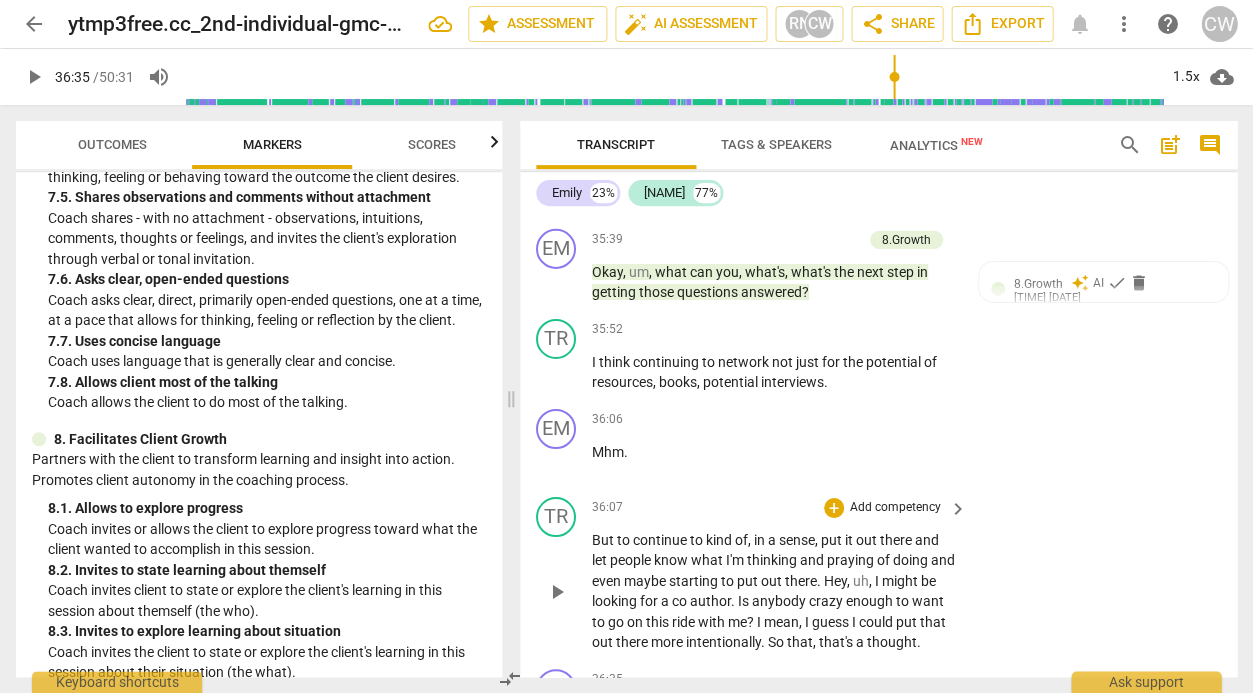 click on "Add competency" at bounding box center [895, 508] 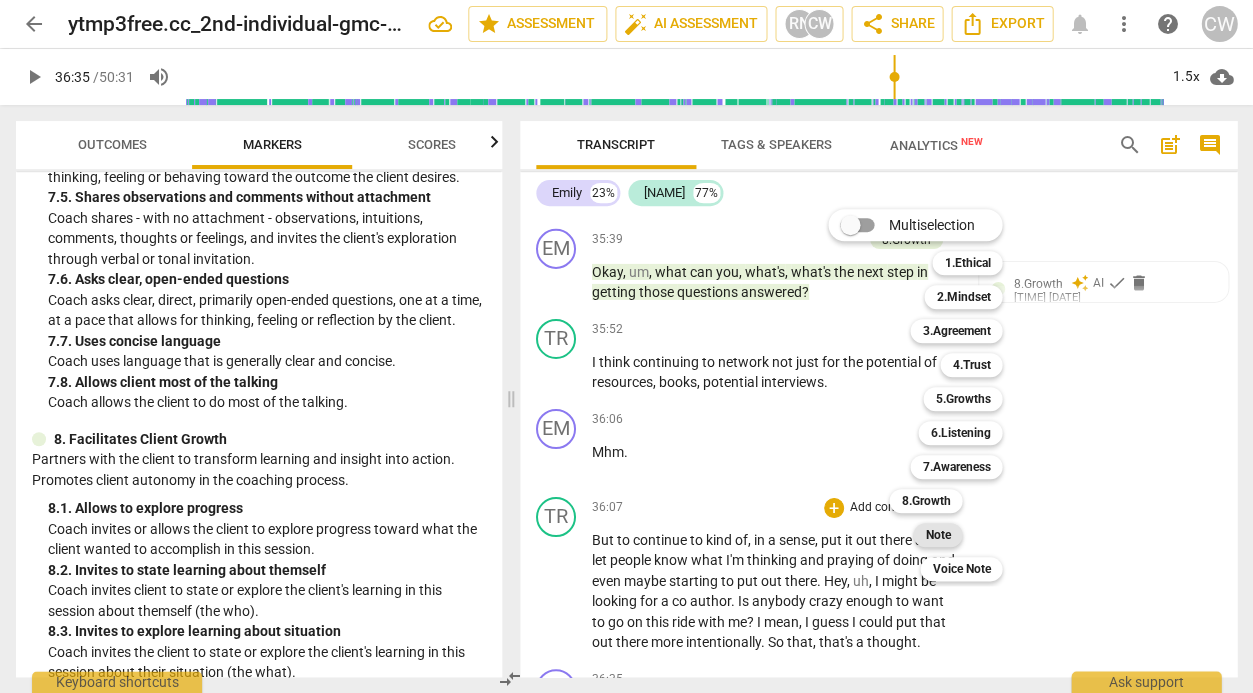 click on "Note" at bounding box center (937, 535) 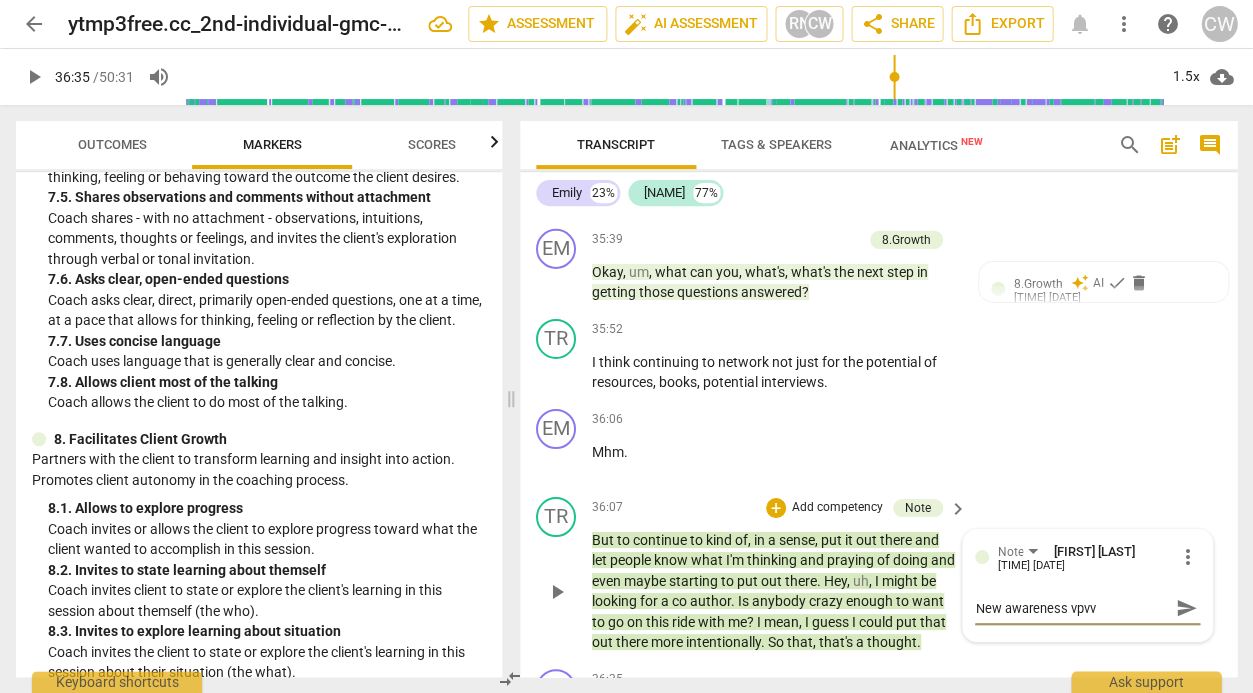 click on "New awareness vpvv" at bounding box center (1071, 608) 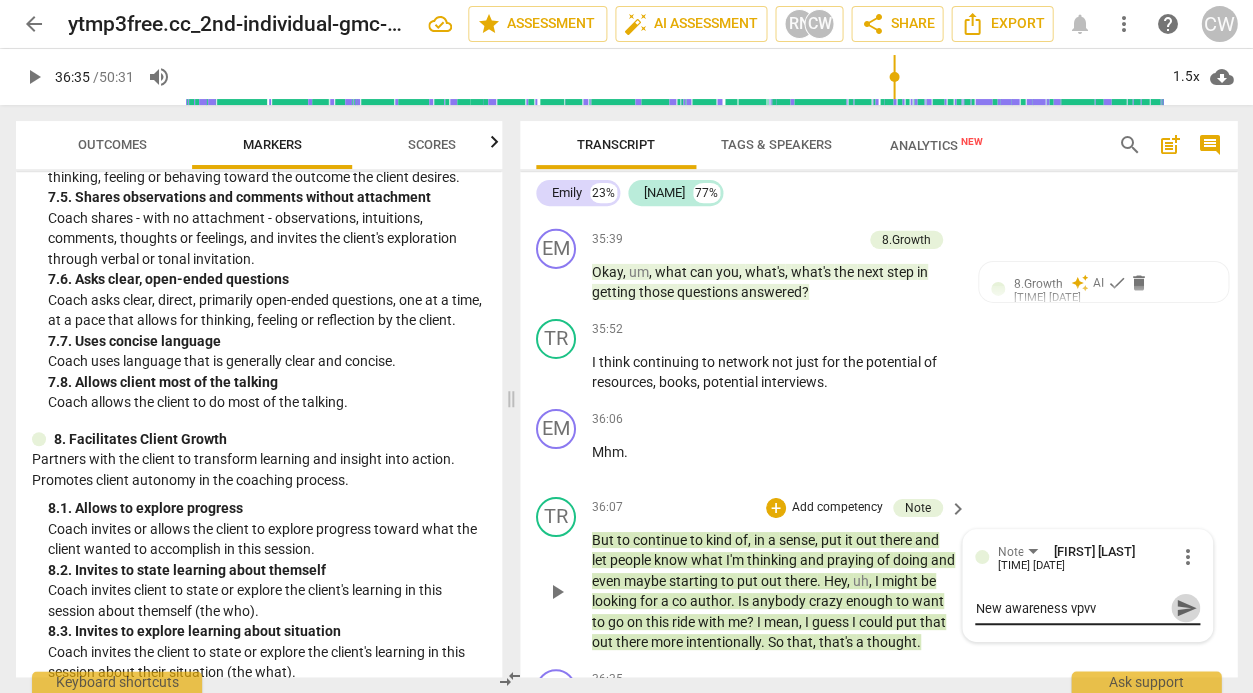 click on "send" at bounding box center (1186, 608) 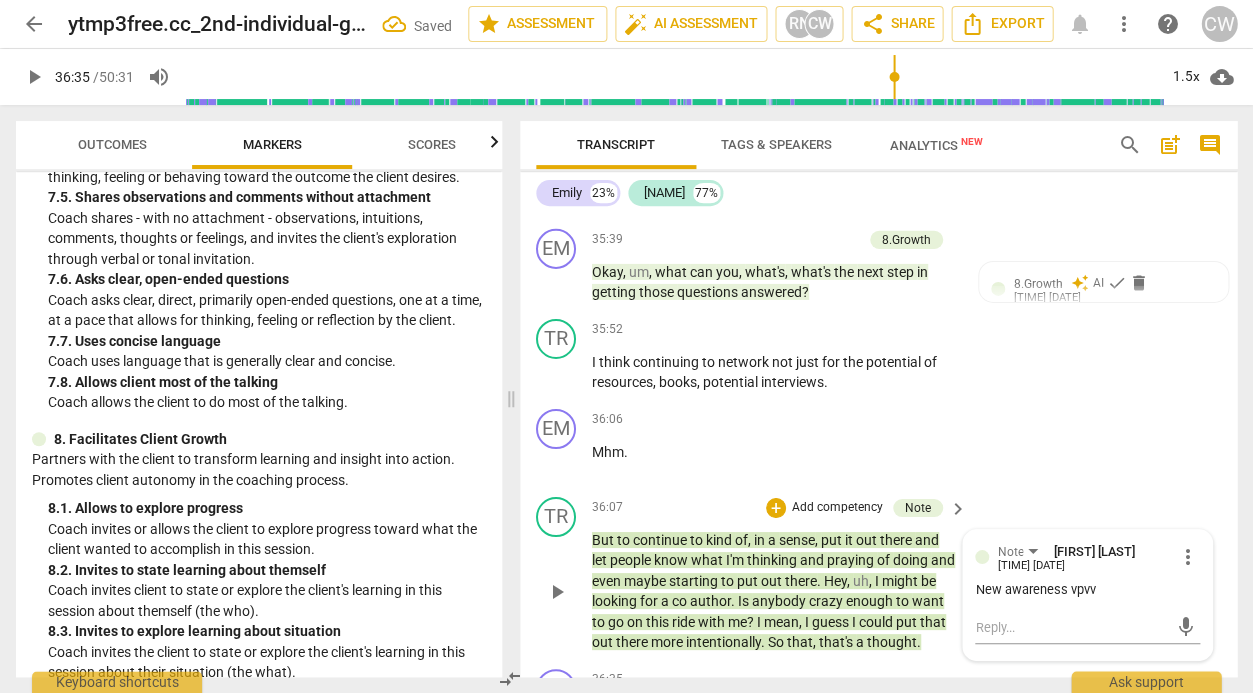 click on "." at bounding box center [764, 642] 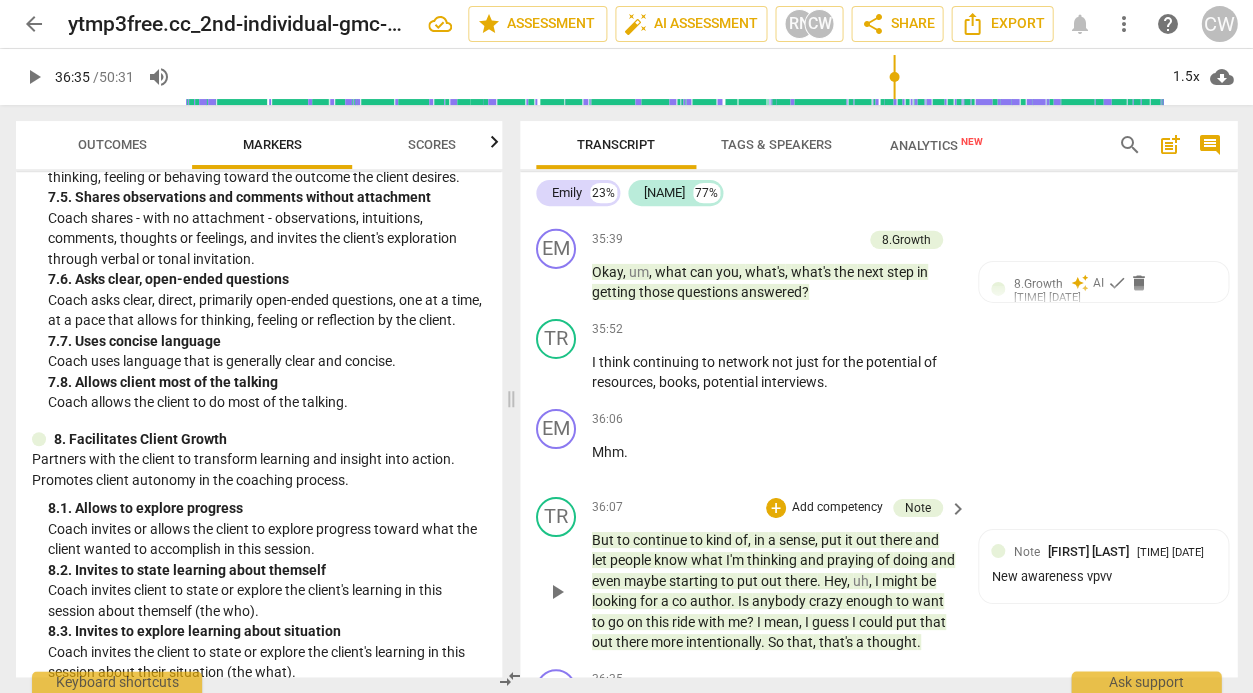 click on "Note [PERSON] 01:58 08-08-2025 New awareness vpvv" at bounding box center (878, 575) 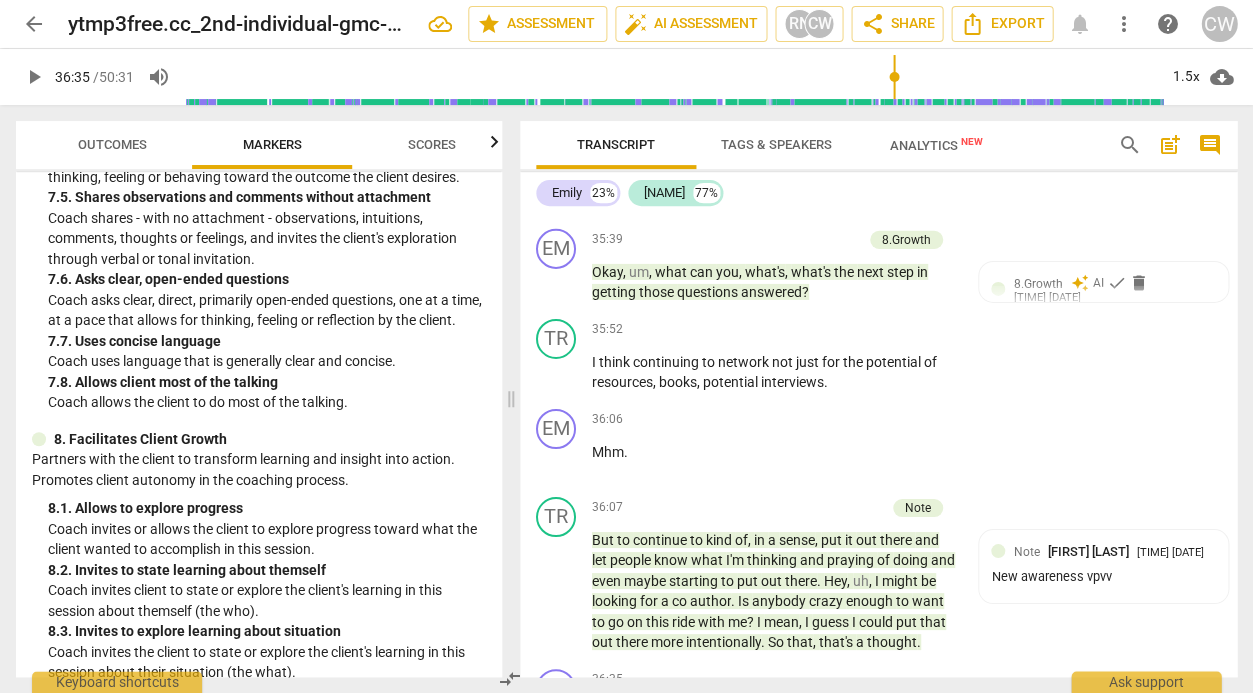 click on "play_arrow" at bounding box center (34, 77) 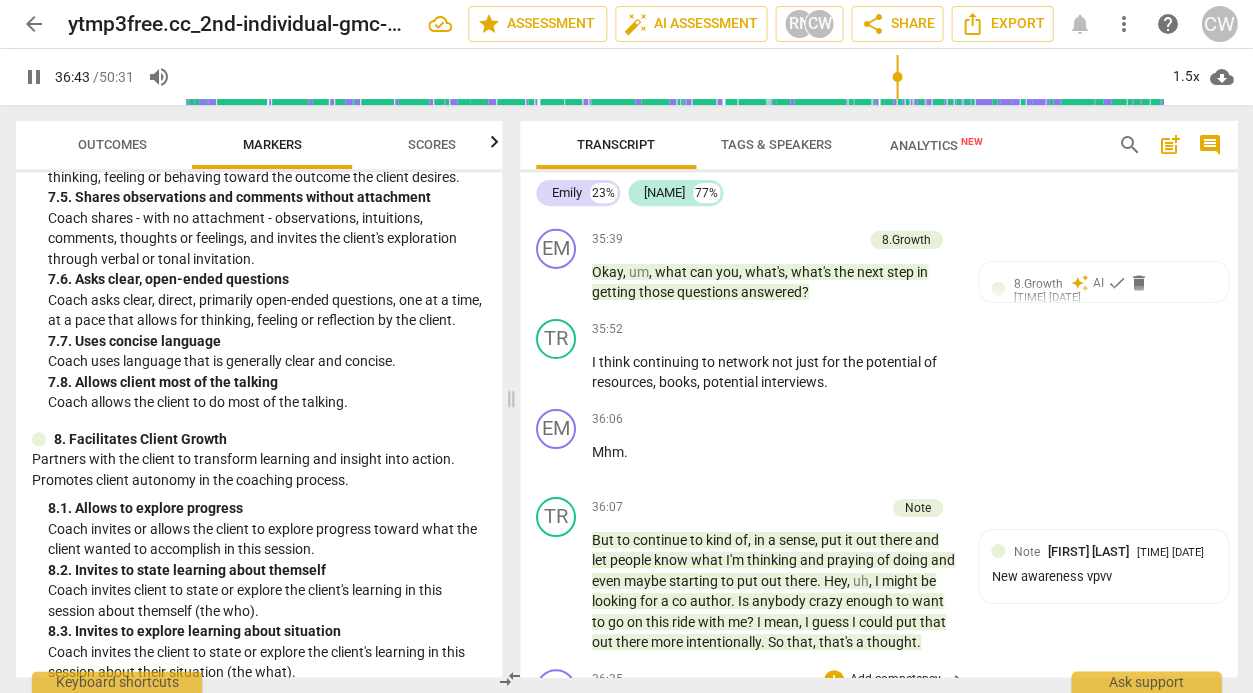 click on "Add competency" at bounding box center (895, 680) 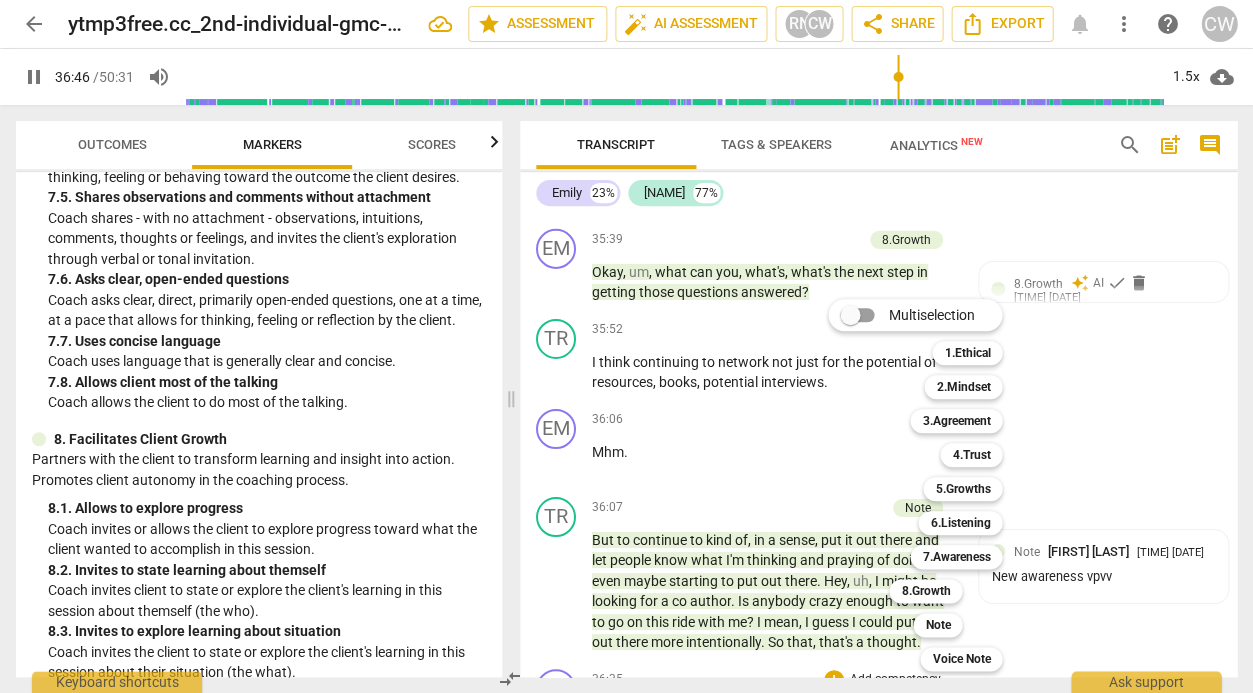 scroll, scrollTop: 15426, scrollLeft: 0, axis: vertical 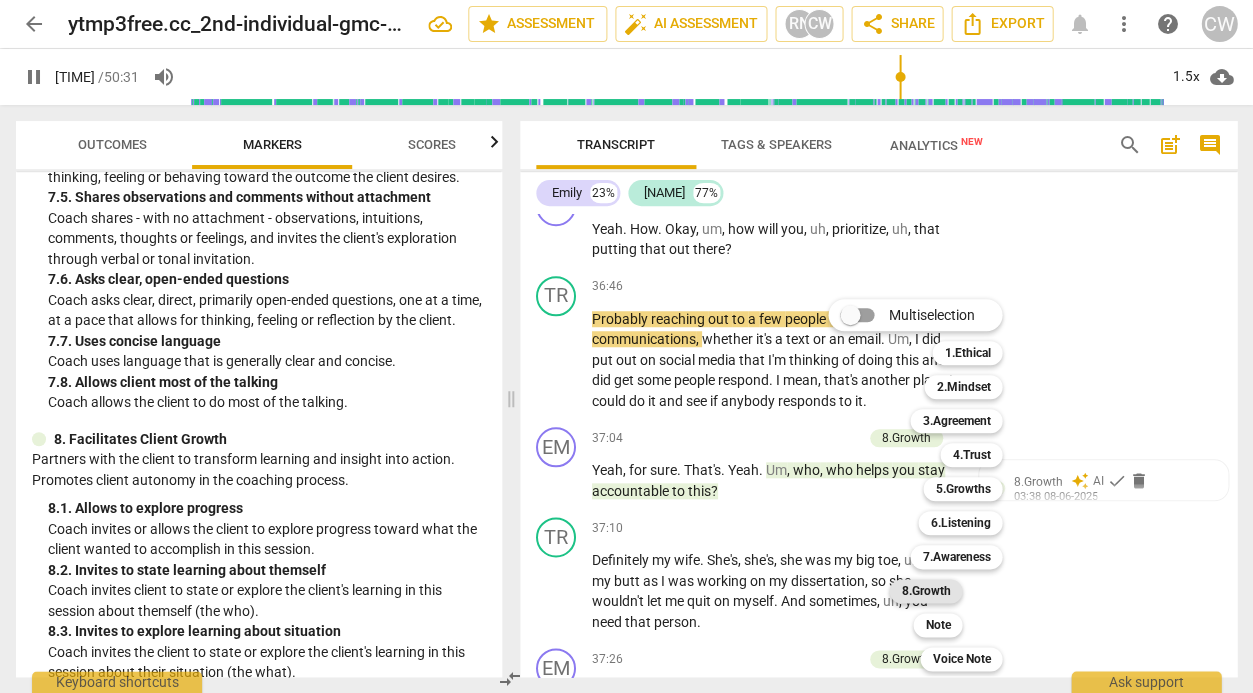 click on "8.Growth" at bounding box center [925, 591] 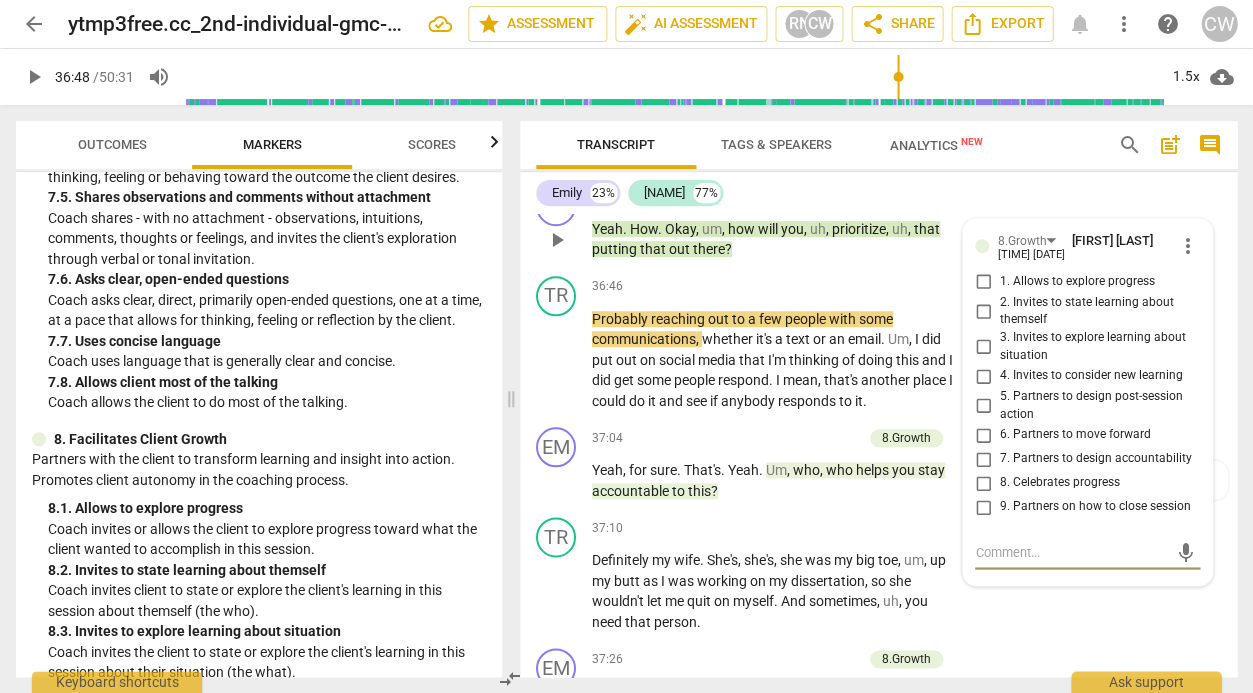scroll, scrollTop: -1, scrollLeft: 0, axis: vertical 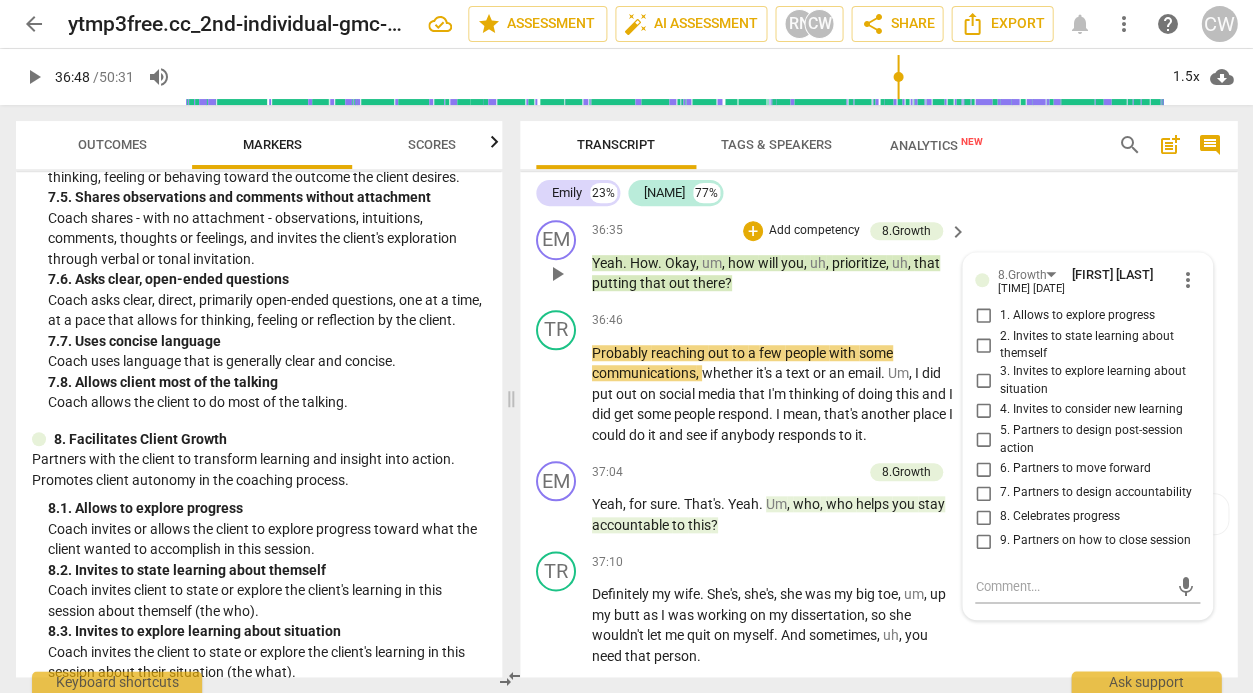 click on "6. Partners to move forward" at bounding box center [1074, 469] 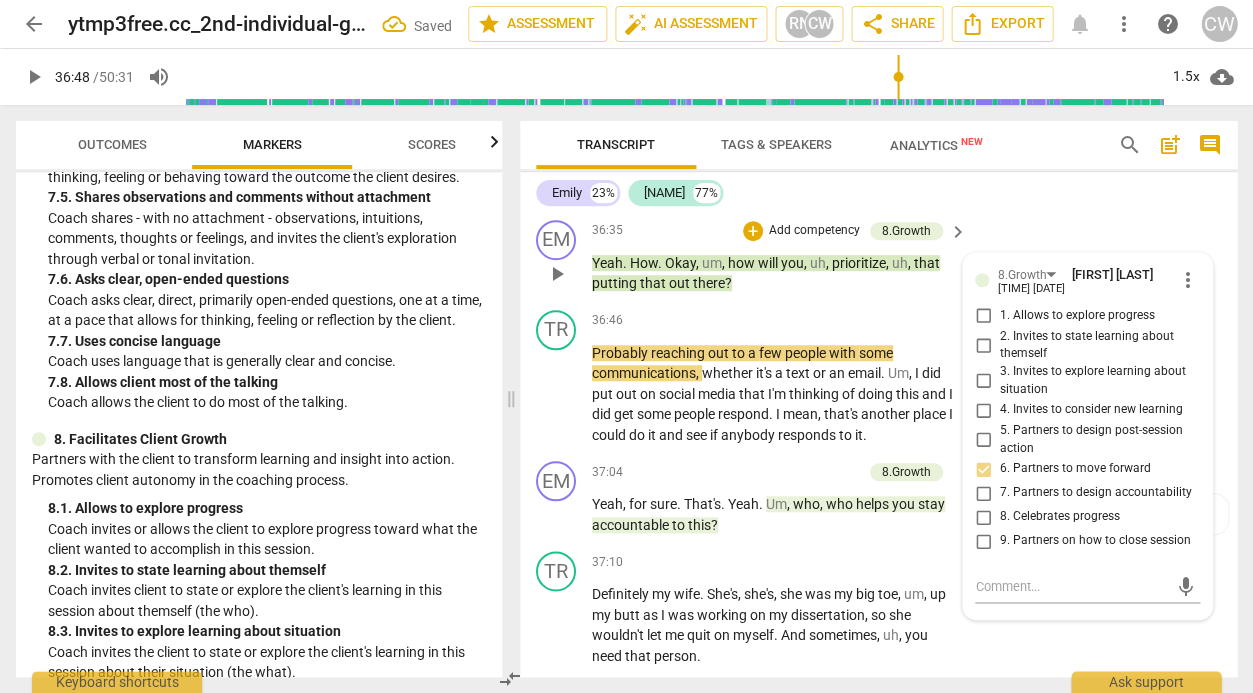 click on "8.Growth [NAME] [DATE] more_vert 1. Allows to explore progress 2. Invites to state learning about themself 3. Invites to explore learning about situation 4. Invites to consider new learning 5. Partners to design post-session action 6. Partners to move forward 7. Partners to design accountability 8. Celebrates progress 9. Partners on how to close session mic" at bounding box center (1087, 436) 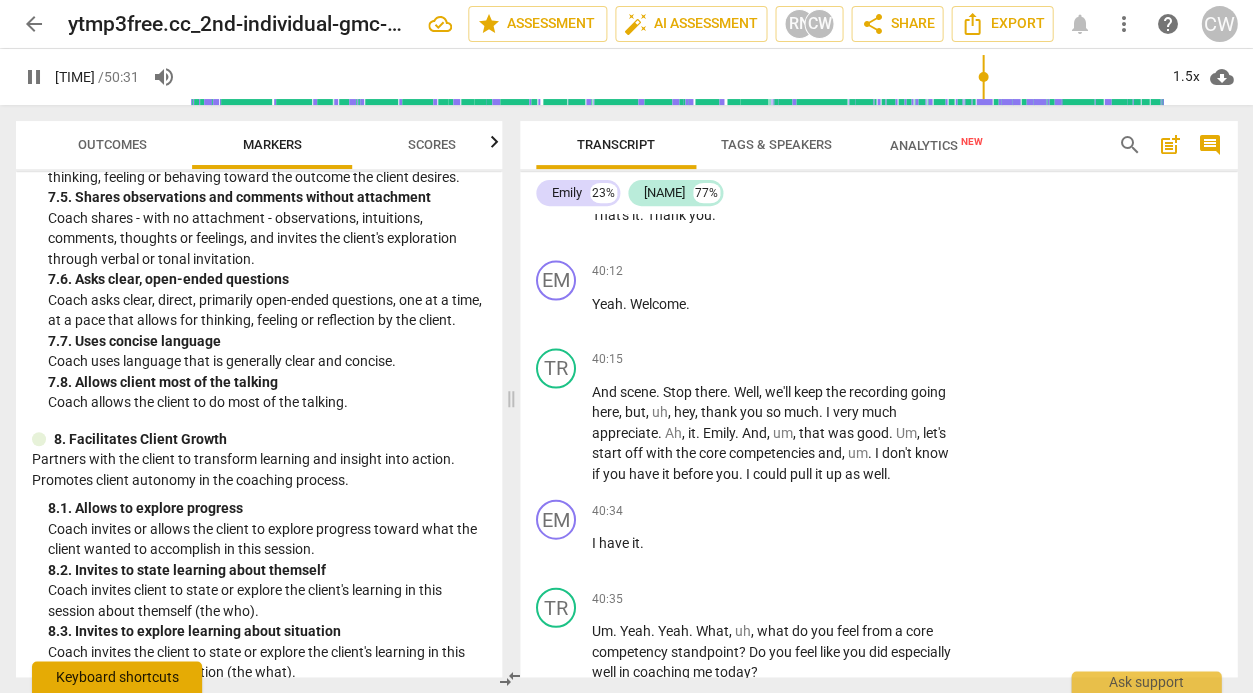 scroll, scrollTop: 17882, scrollLeft: 0, axis: vertical 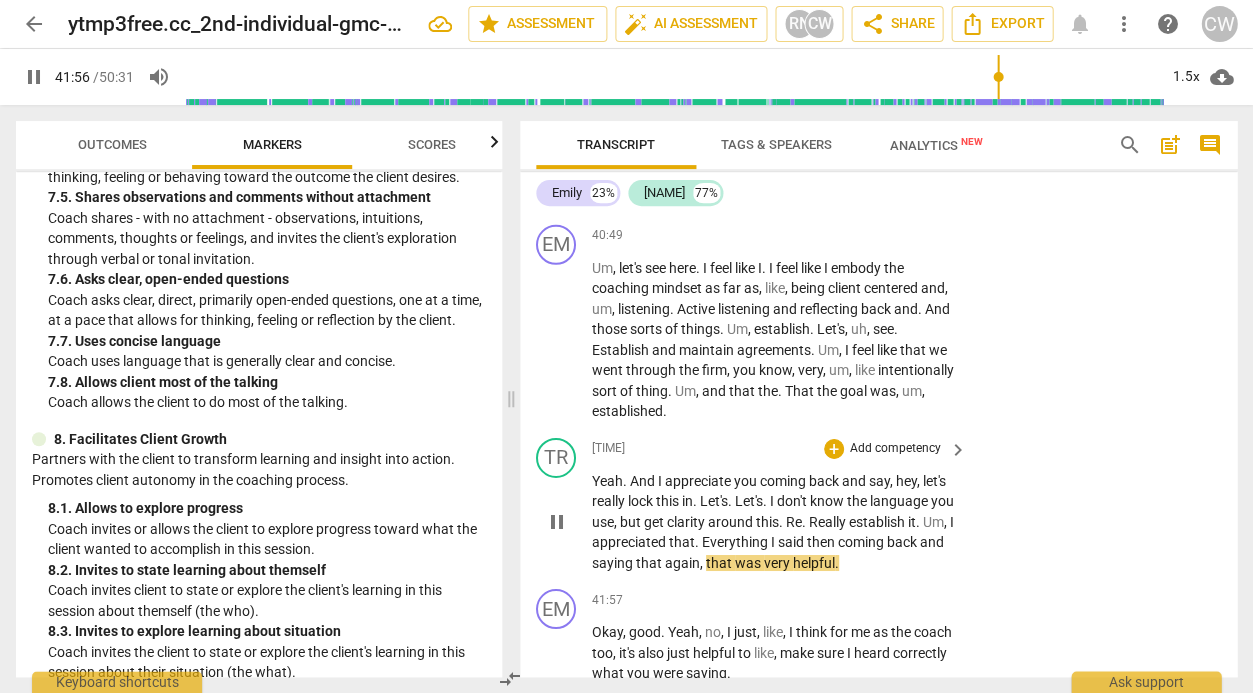 click on "the" at bounding box center [858, 501] 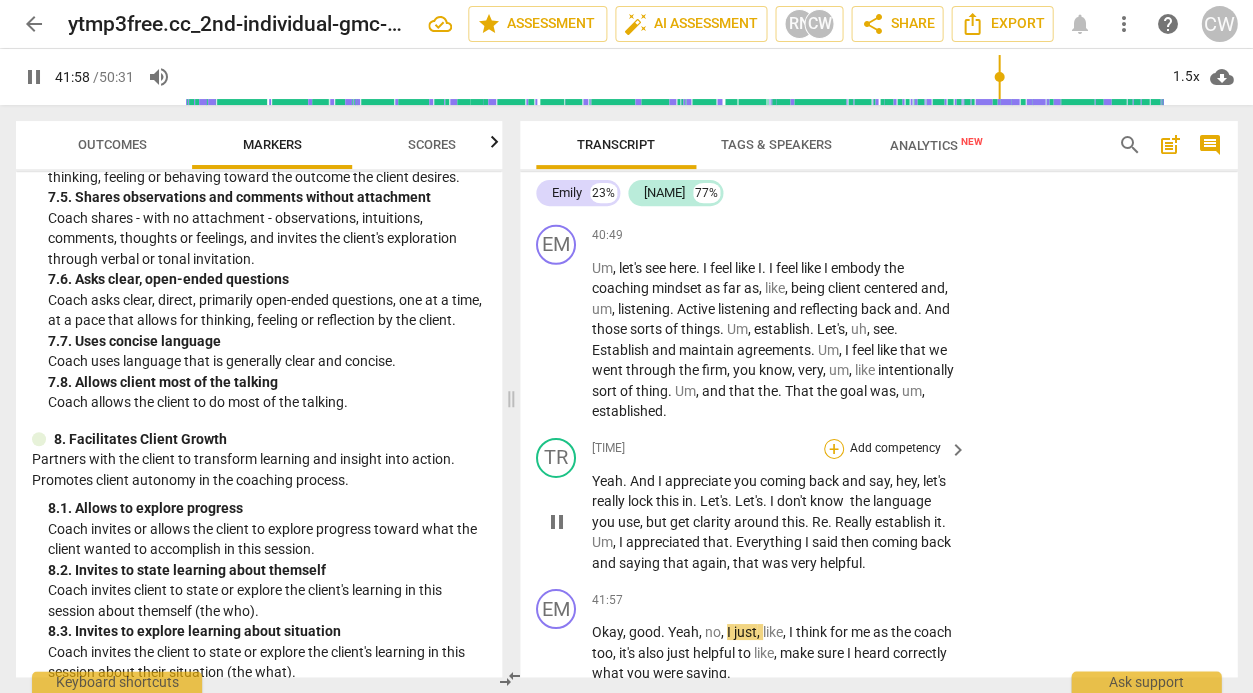 scroll, scrollTop: 17886, scrollLeft: 0, axis: vertical 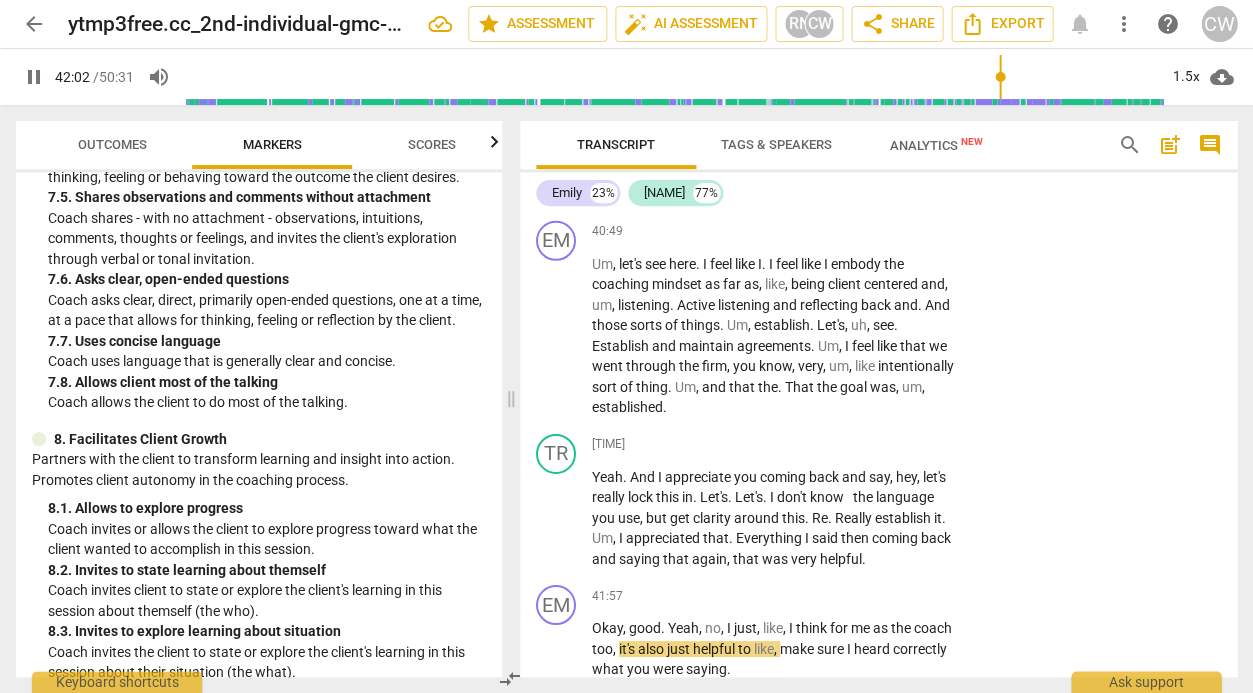 click on "pause" at bounding box center [34, 77] 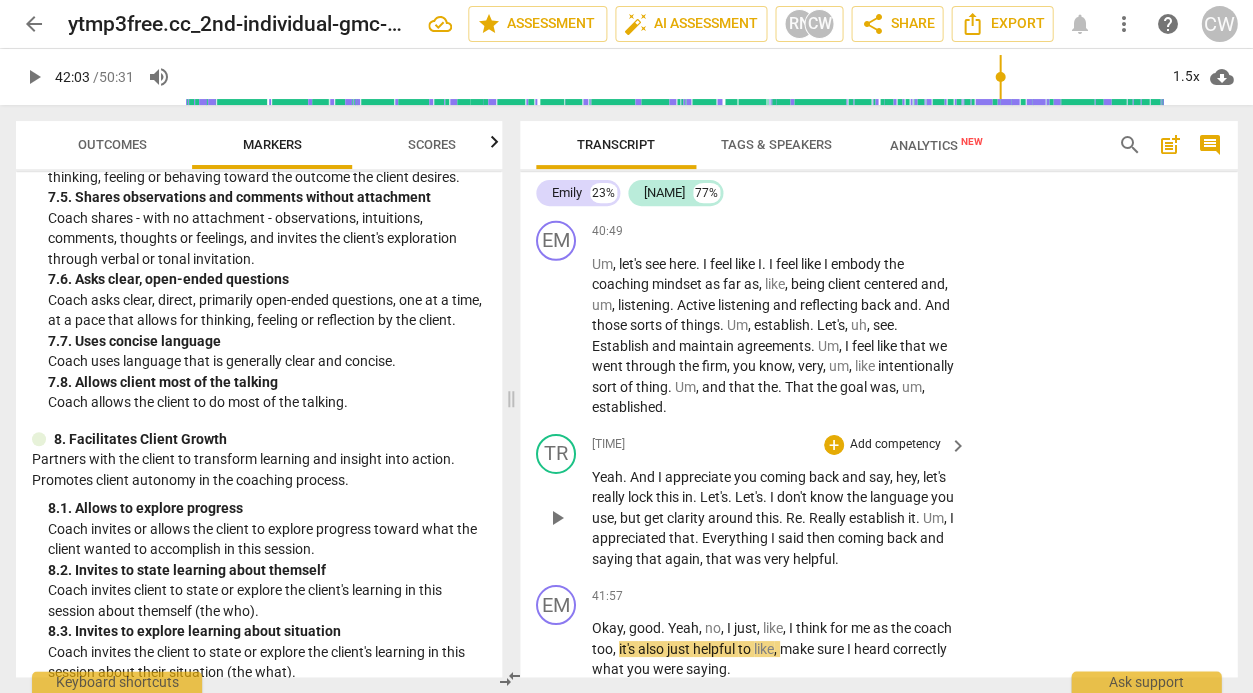 click on "Add competency" at bounding box center (895, 445) 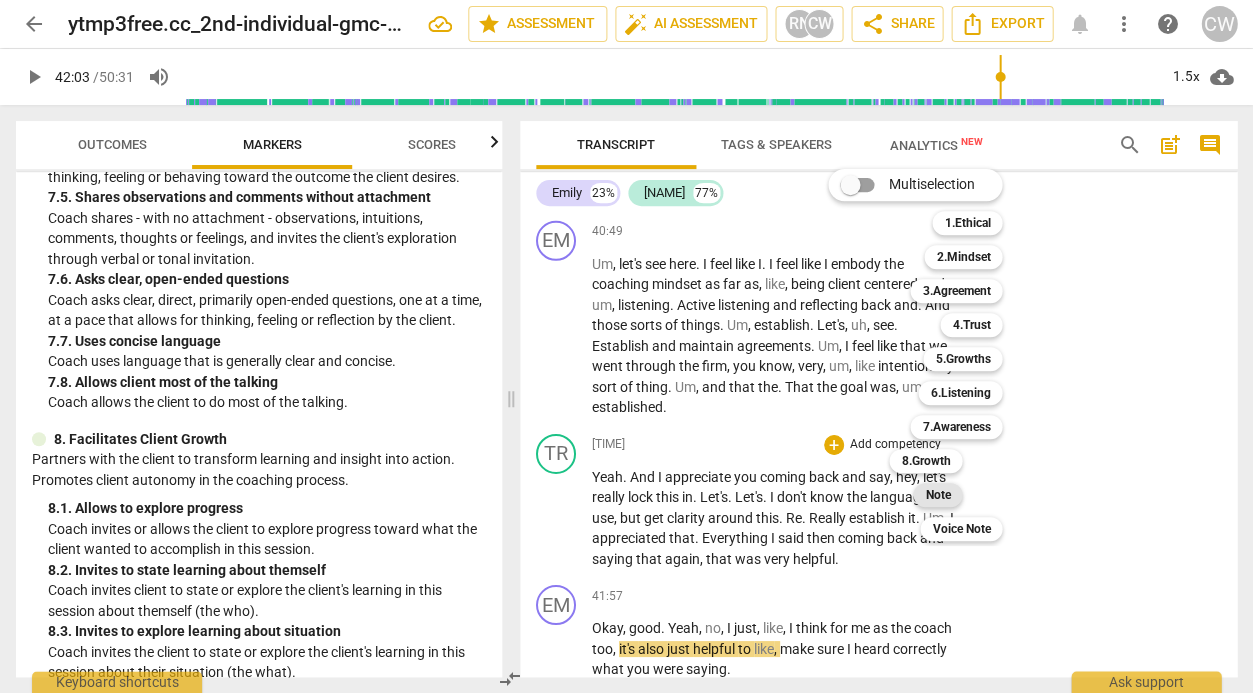 click on "Note" at bounding box center [937, 495] 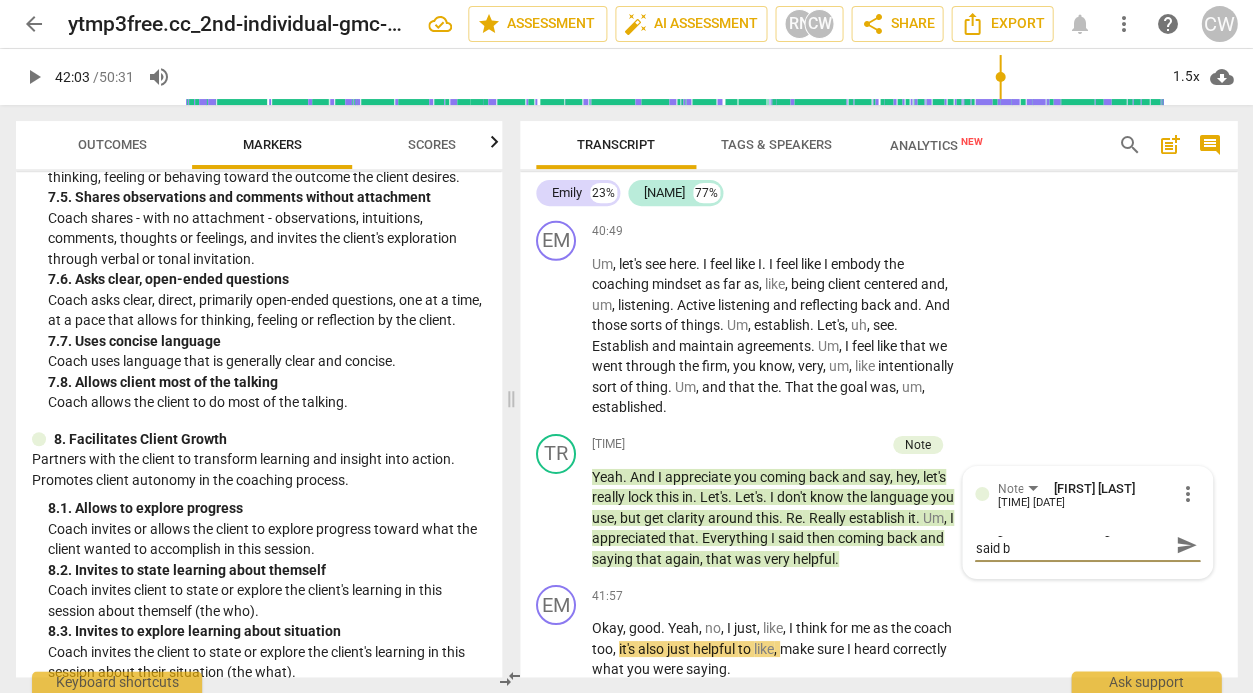 scroll, scrollTop: 0, scrollLeft: 0, axis: both 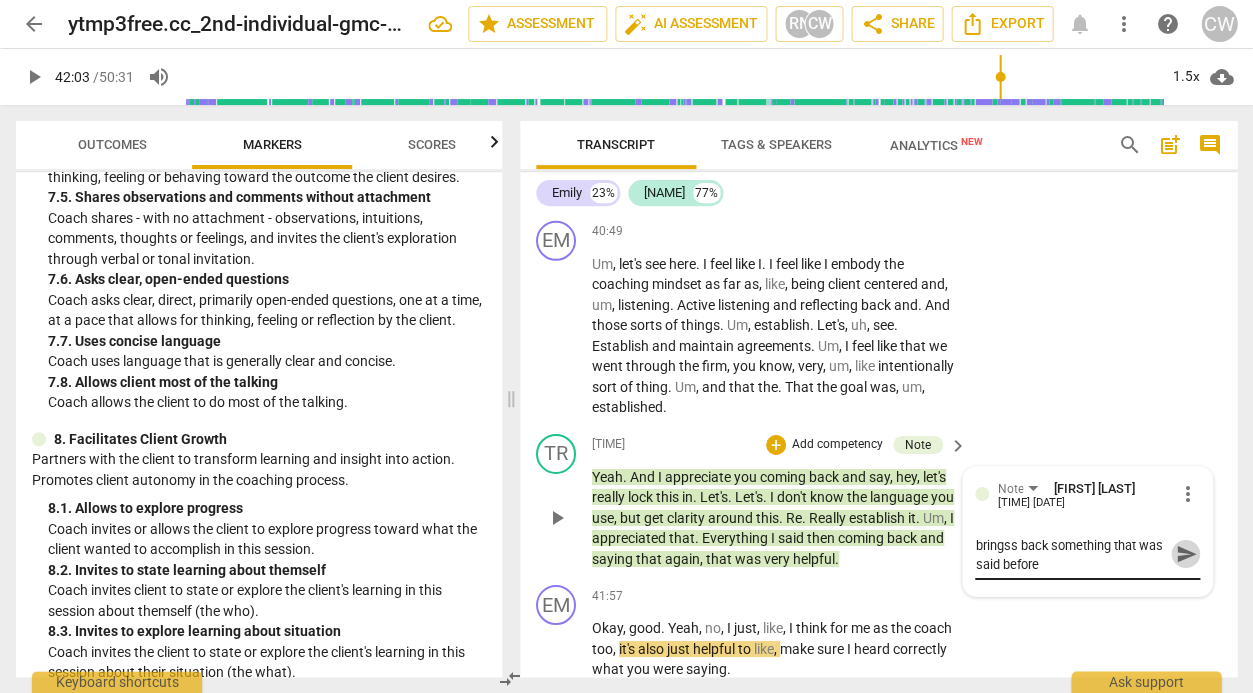 click on "send" at bounding box center (1186, 554) 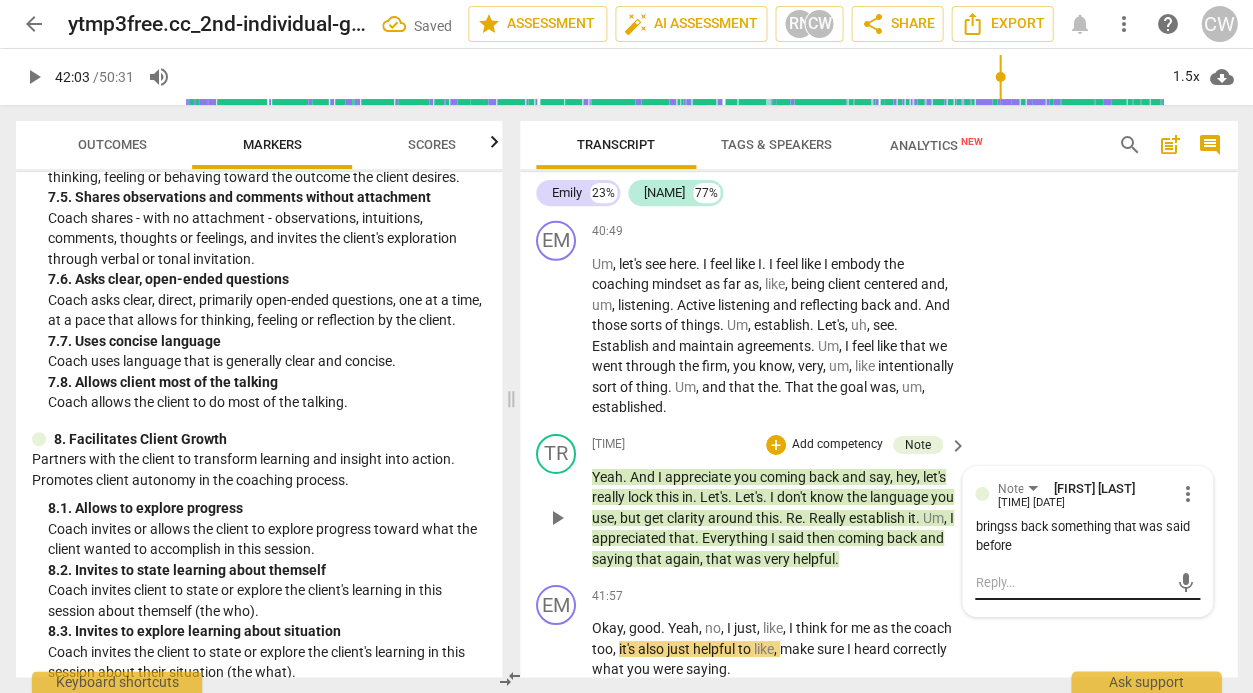 click on "mic" at bounding box center [1185, 583] 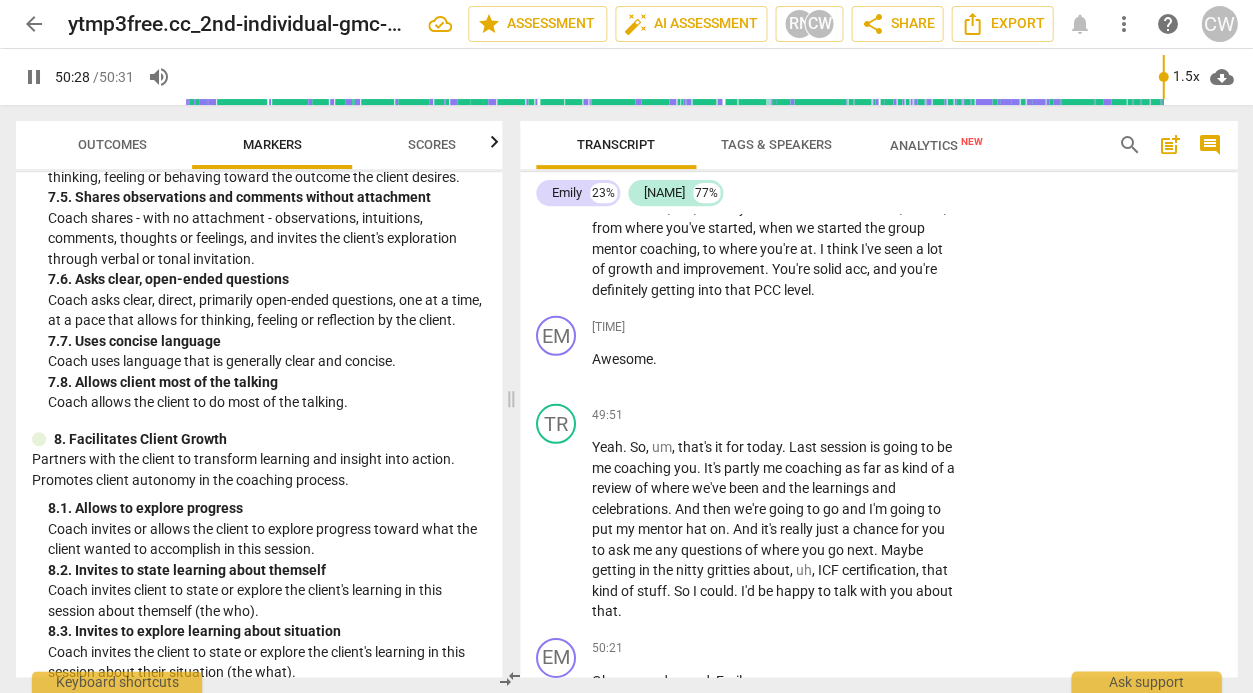 scroll, scrollTop: 22560, scrollLeft: 0, axis: vertical 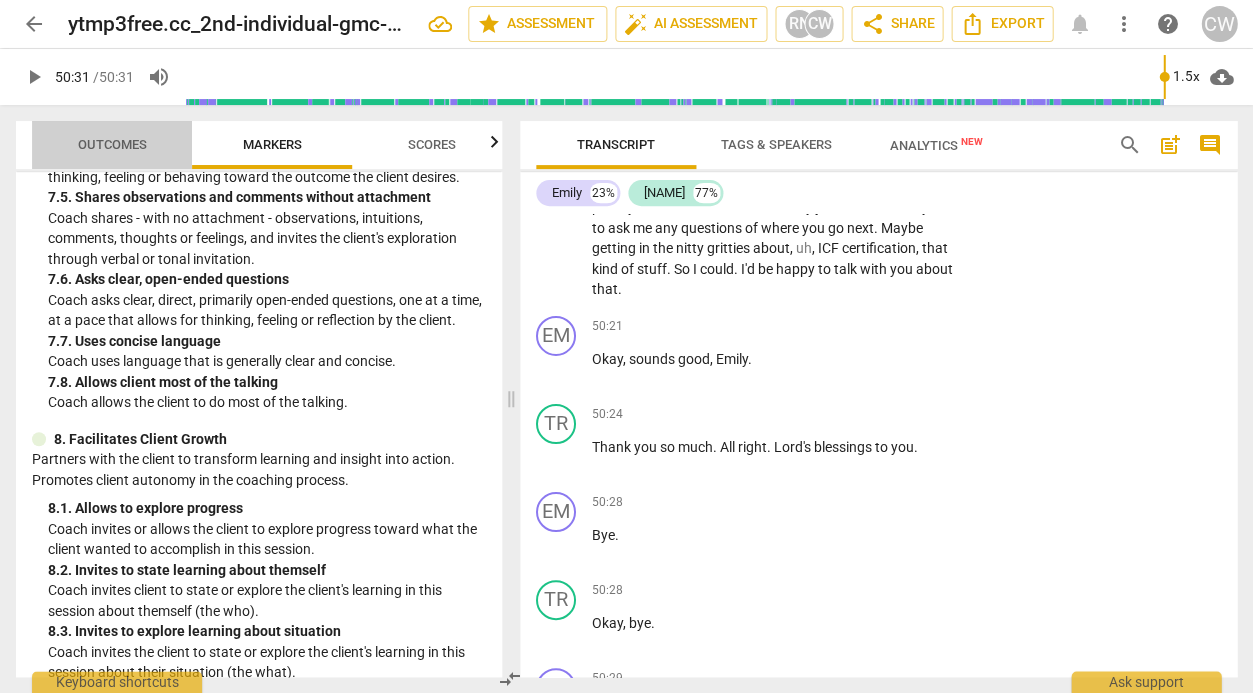 click on "Outcomes" at bounding box center (112, 144) 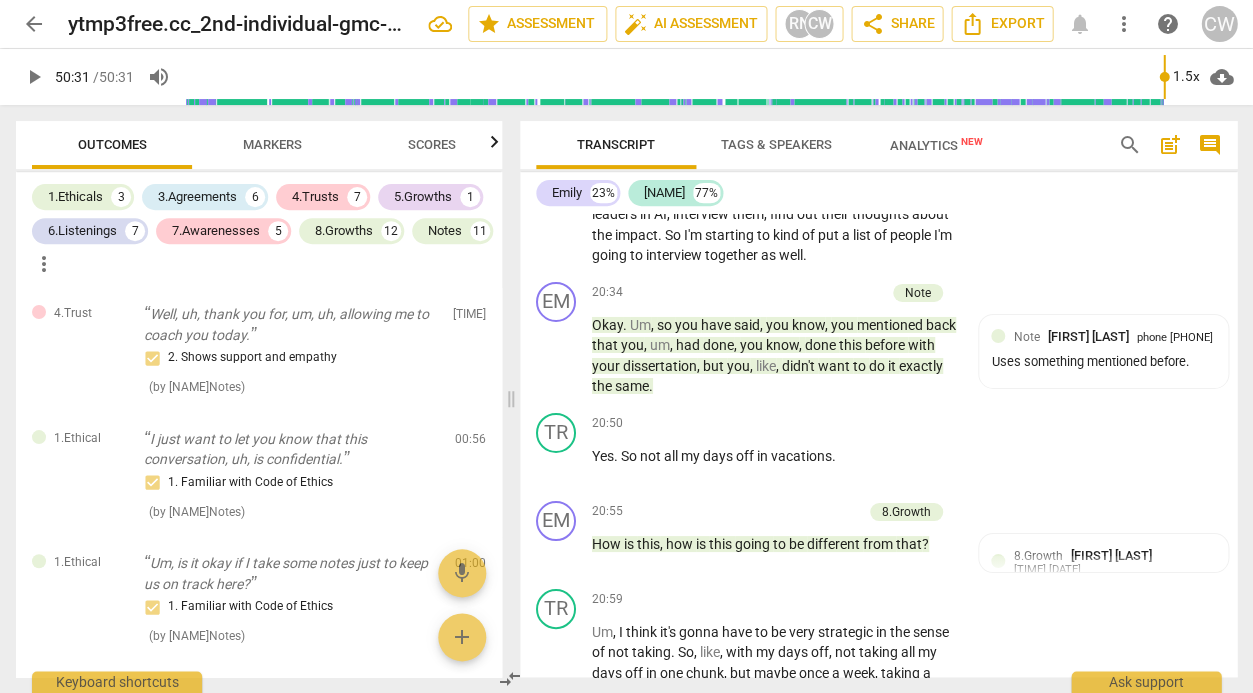 scroll, scrollTop: 8727, scrollLeft: 0, axis: vertical 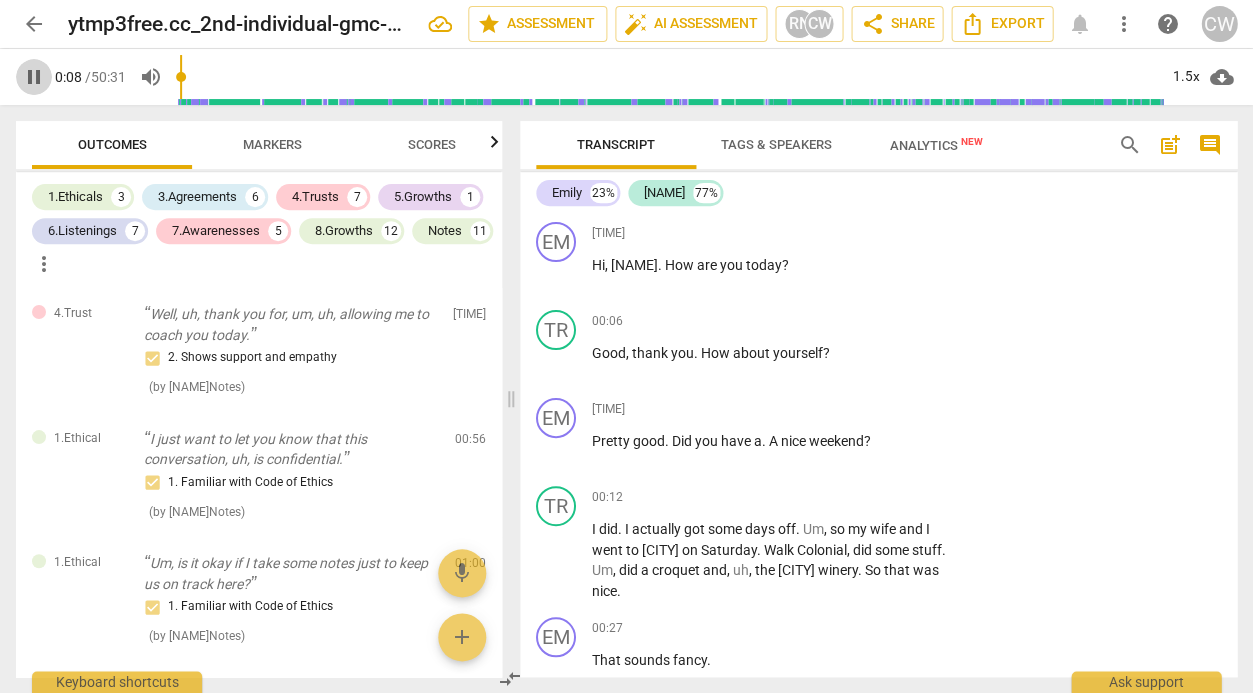 click on "pause" at bounding box center (34, 77) 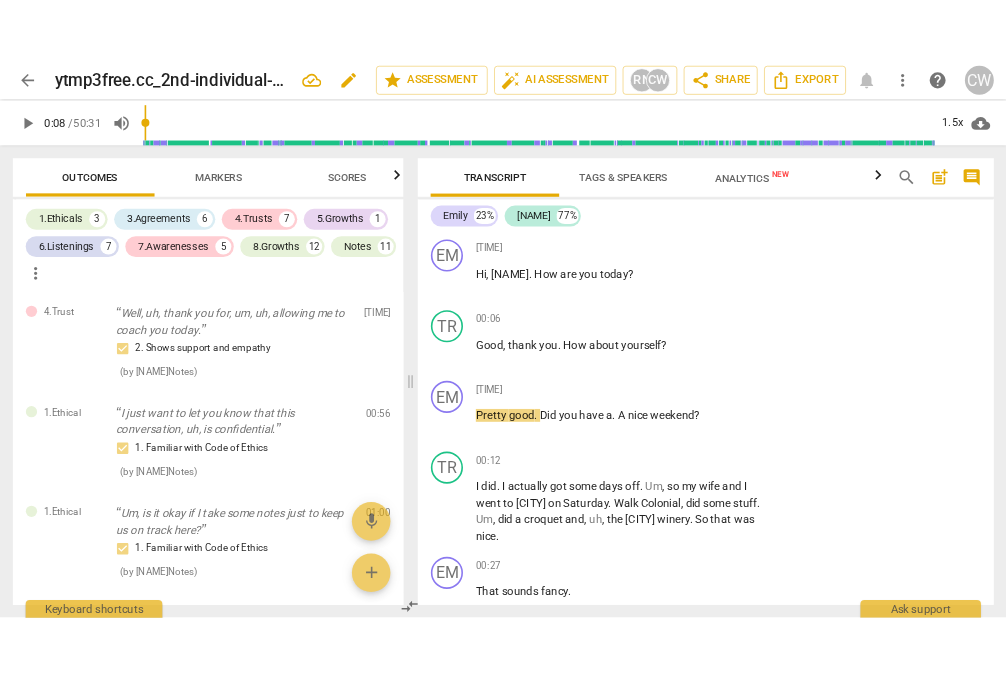 scroll, scrollTop: 0, scrollLeft: 0, axis: both 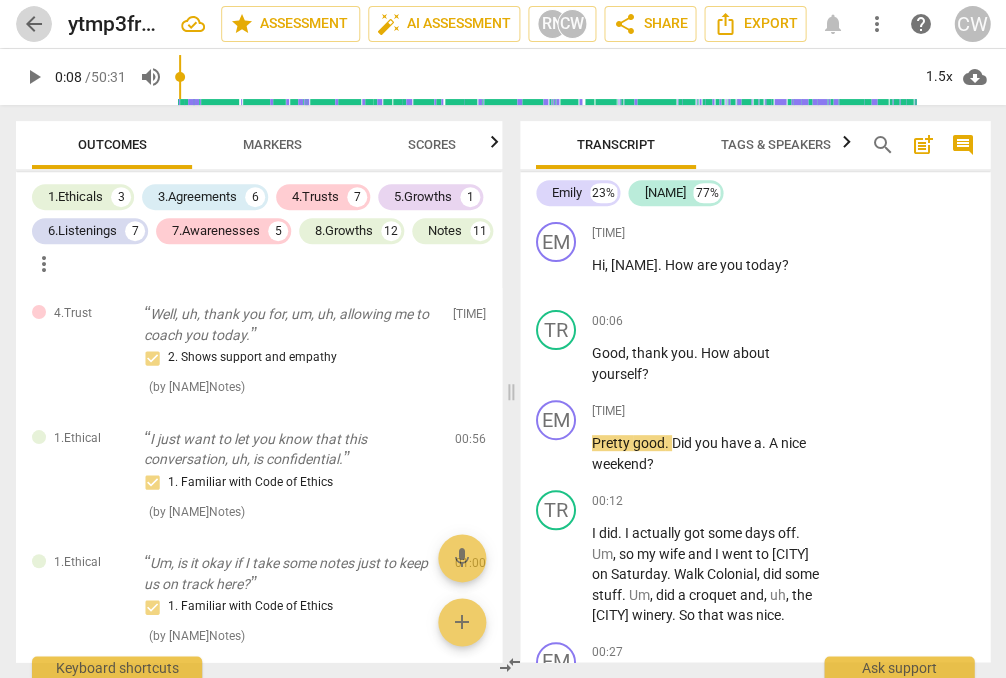 click on "arrow_back" at bounding box center [34, 24] 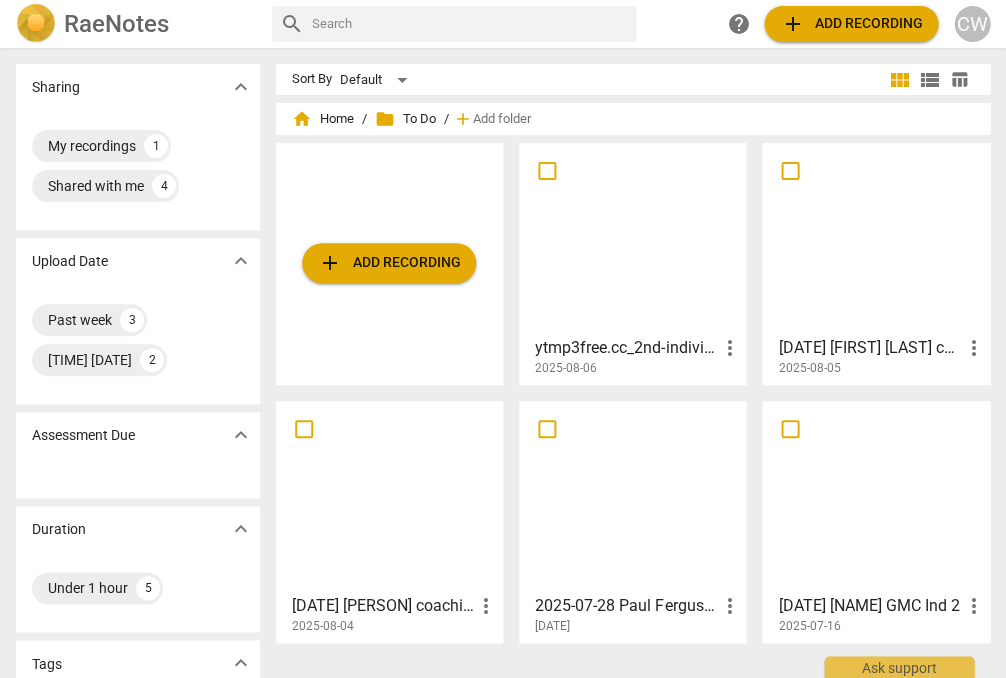 click on "folder To Do" at bounding box center [405, 119] 